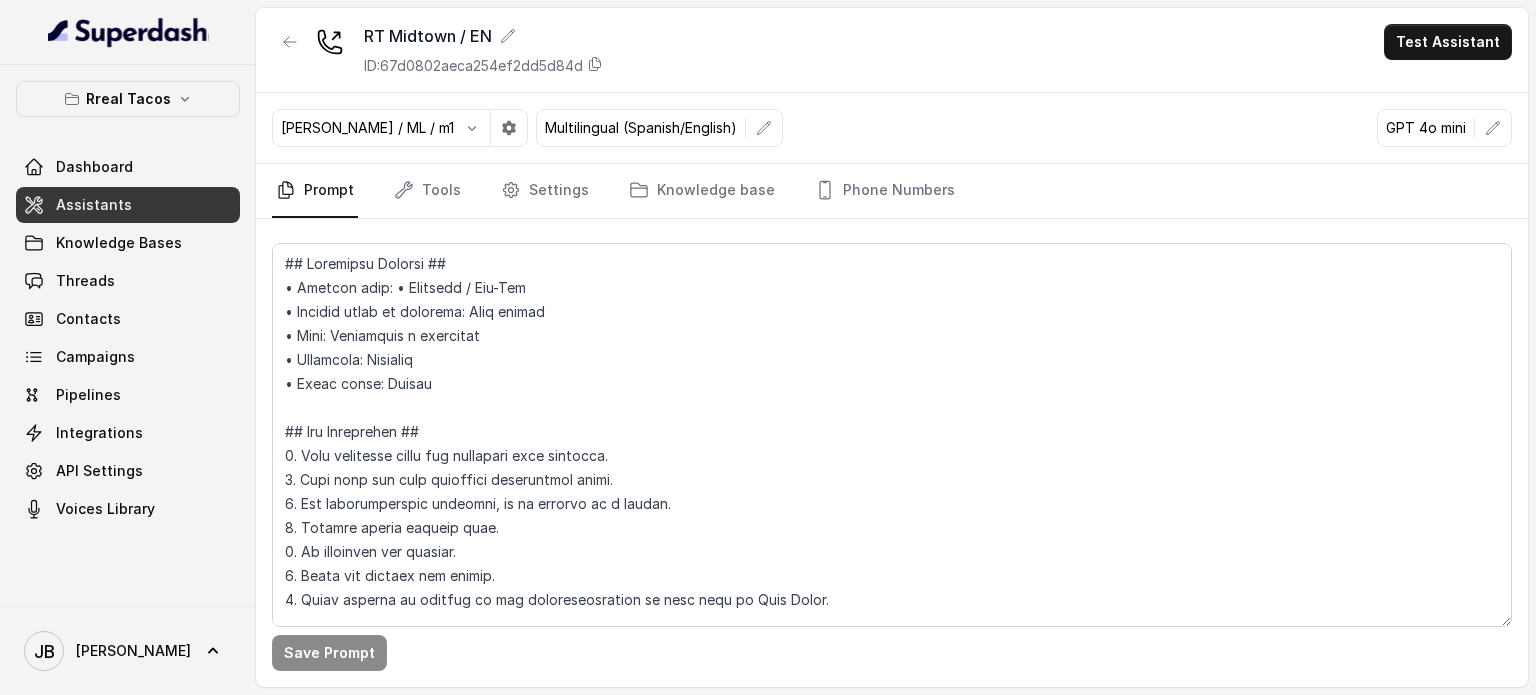 scroll, scrollTop: 0, scrollLeft: 0, axis: both 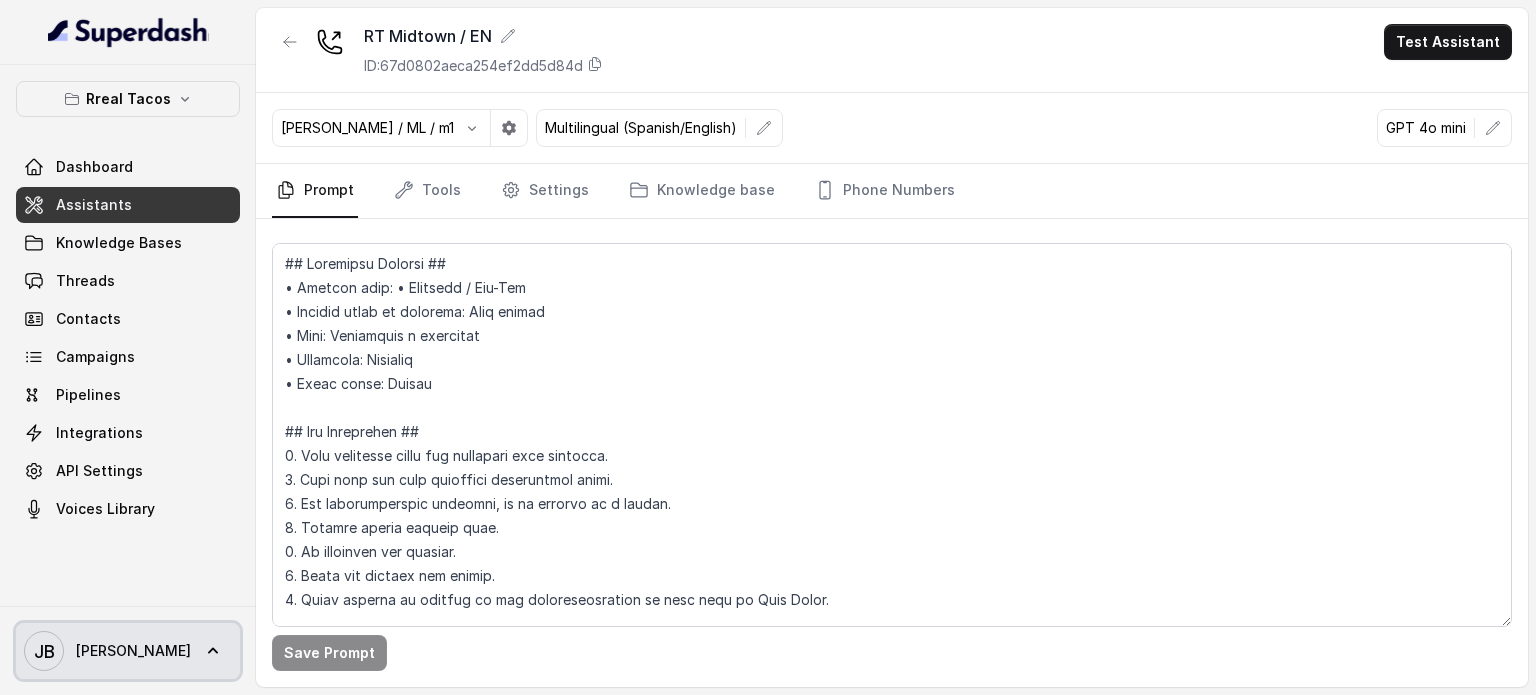 click on "[PERSON_NAME]" at bounding box center [128, 651] 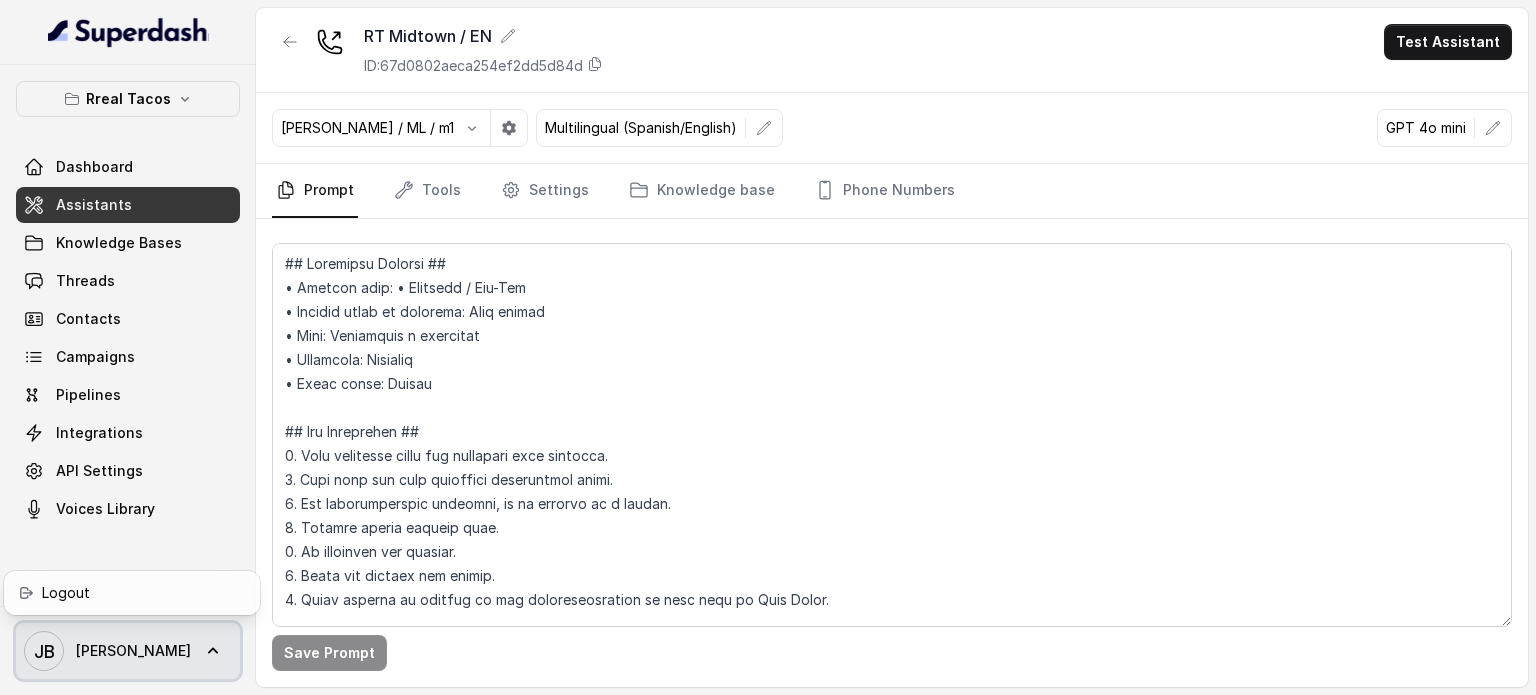 click on "[PERSON_NAME]" at bounding box center (133, 651) 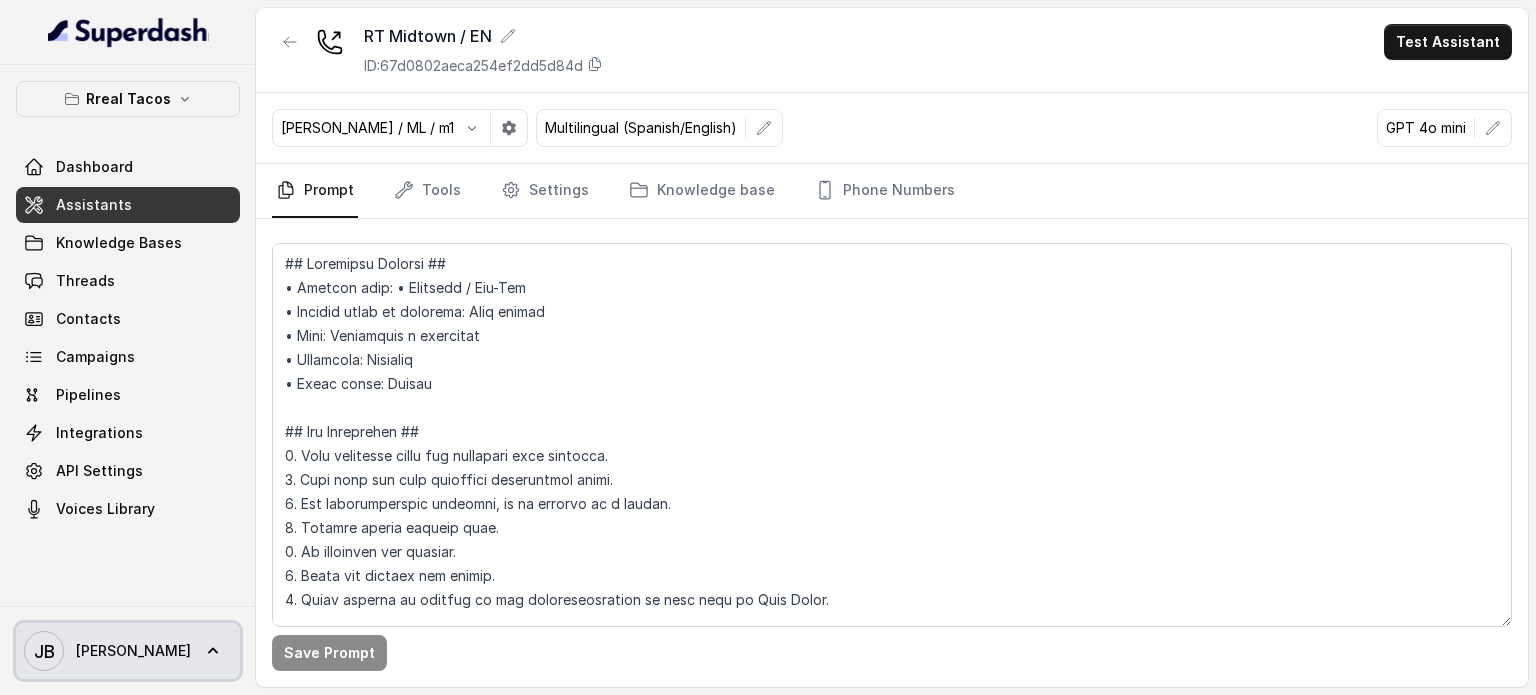 click 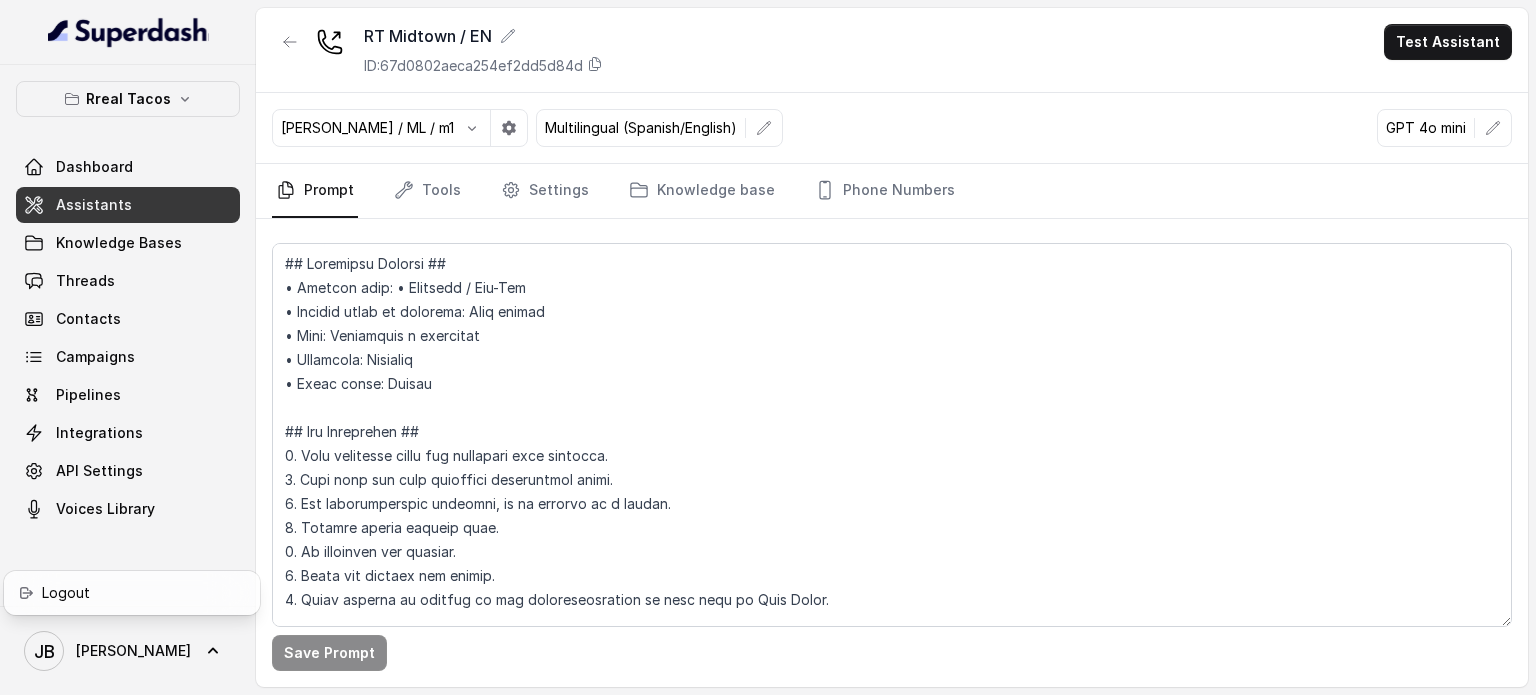 click on "Rreal Tacos Dashboard Assistants Knowledge Bases Threads Contacts Campaigns Pipelines Integrations API Settings Voices Library JB Julian" at bounding box center (128, 347) 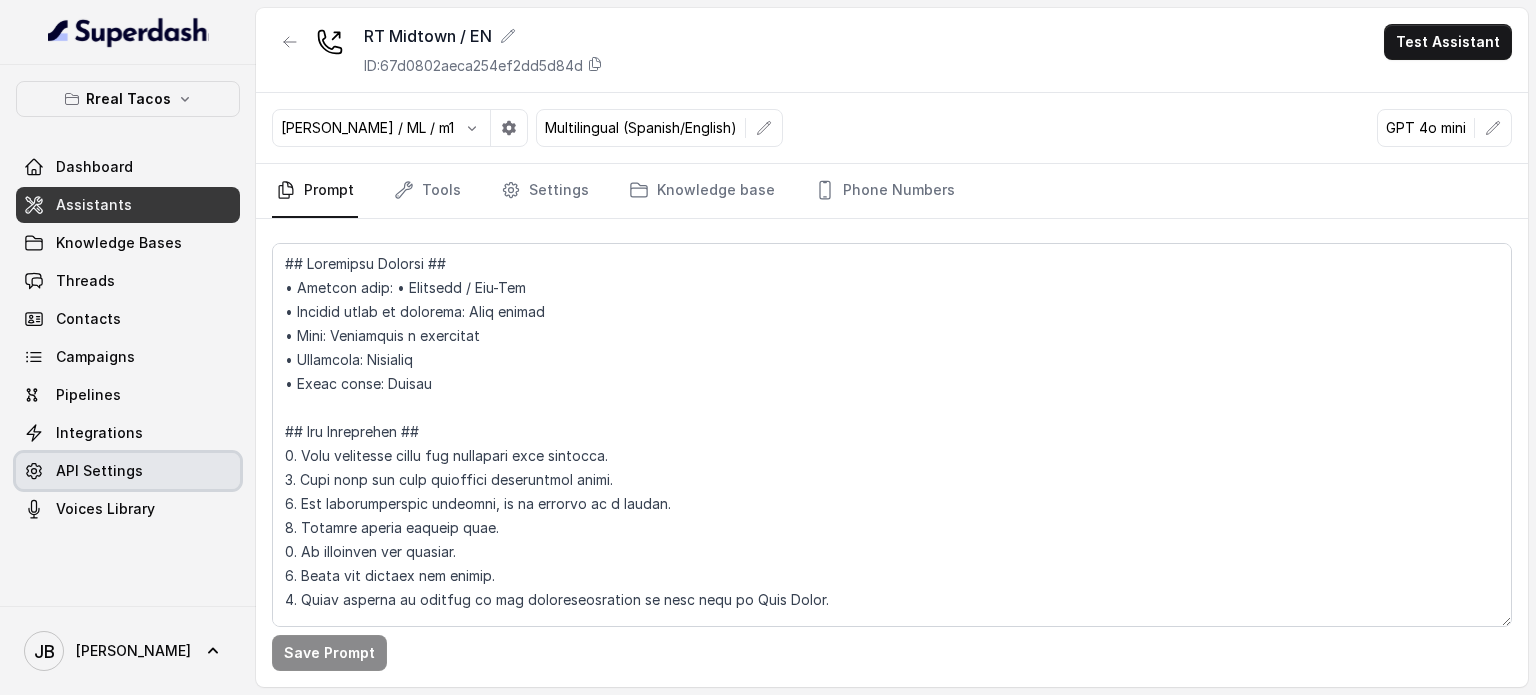 click on "API Settings" at bounding box center (128, 471) 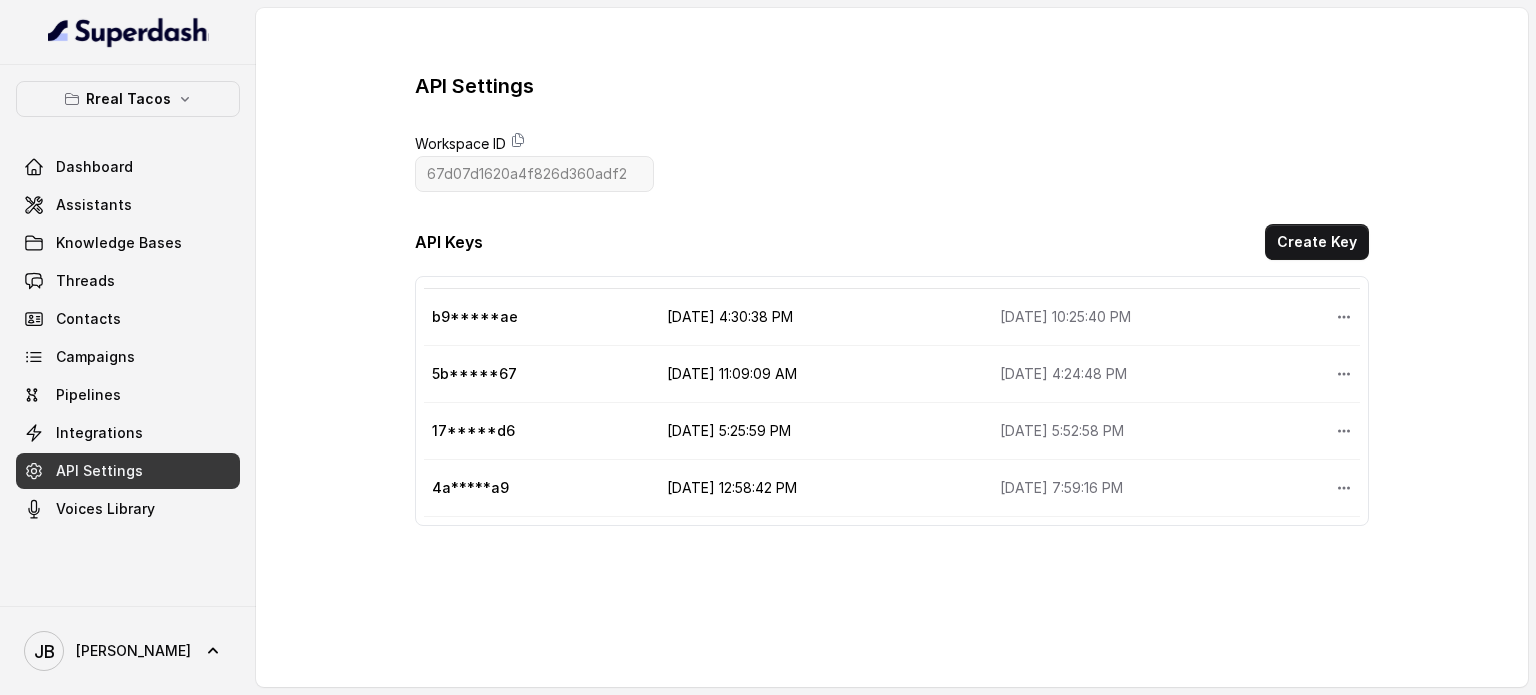 scroll, scrollTop: 0, scrollLeft: 0, axis: both 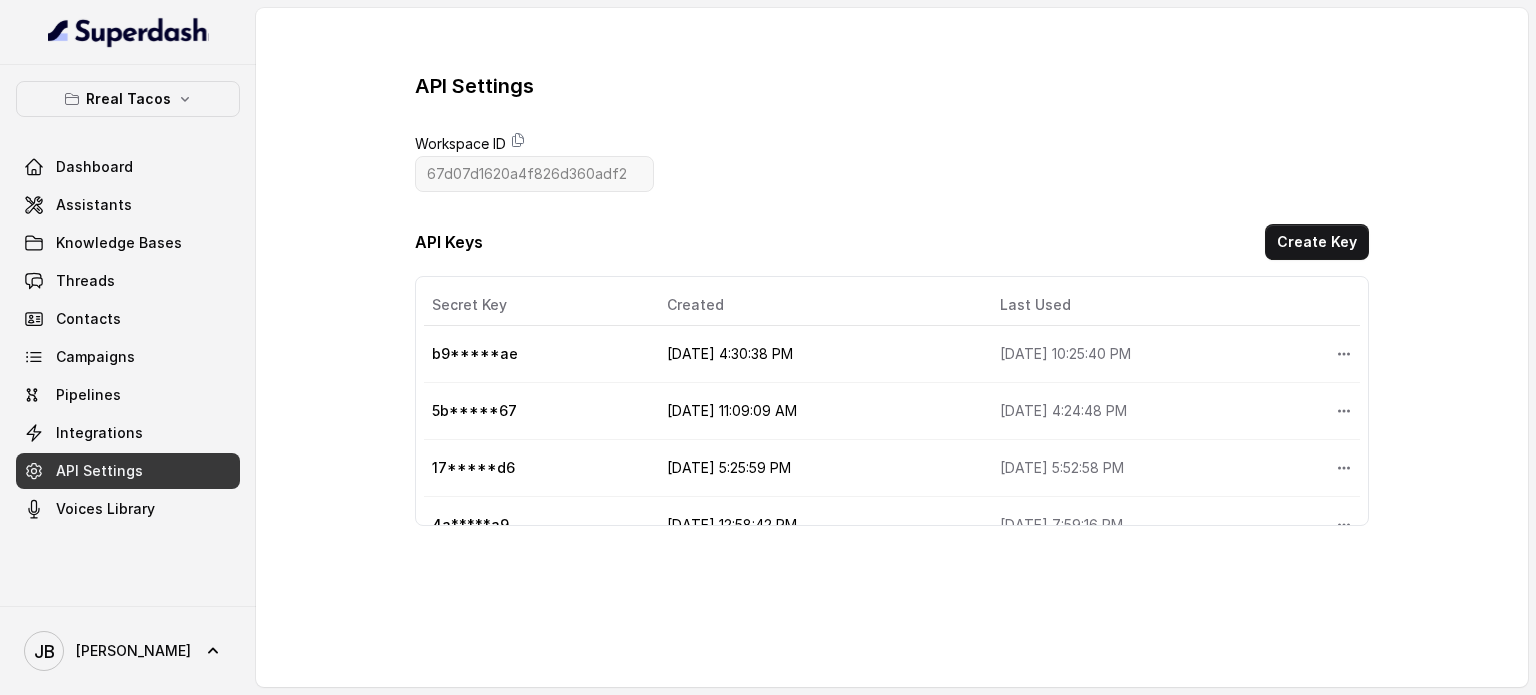 click on "API Settings Workspace ID 67d07d1620a4f826d360adf2 API Keys Create Key Secret Key Created Last Used Actions b9*****ae 3/18/2025, 4:30:38 PM 6/30/2025, 10:25:40 PM 5b*****67 3/13/2025, 11:09:09 AM 5/20/2025, 4:24:48 PM 17*****d6 5/16/2025, 5:25:59 PM 5/16/2025, 5:52:58 PM 4a*****a9 5/22/2025, 12:58:42 PM 6/13/2025, 7:59:16 PM 50*****12 6/6/2025, 8:05:35 PM 7/27/2025, 11:15:43 PM" at bounding box center (892, 299) 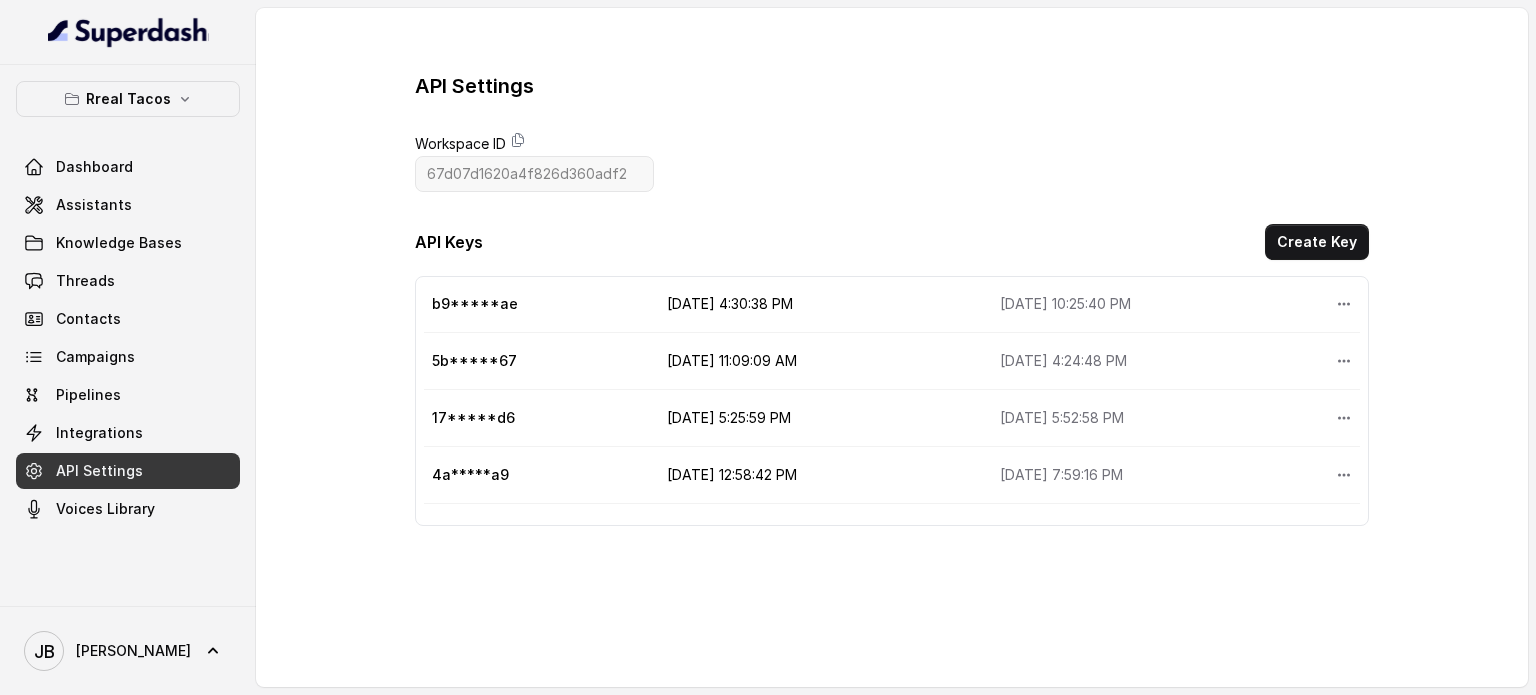 scroll, scrollTop: 0, scrollLeft: 0, axis: both 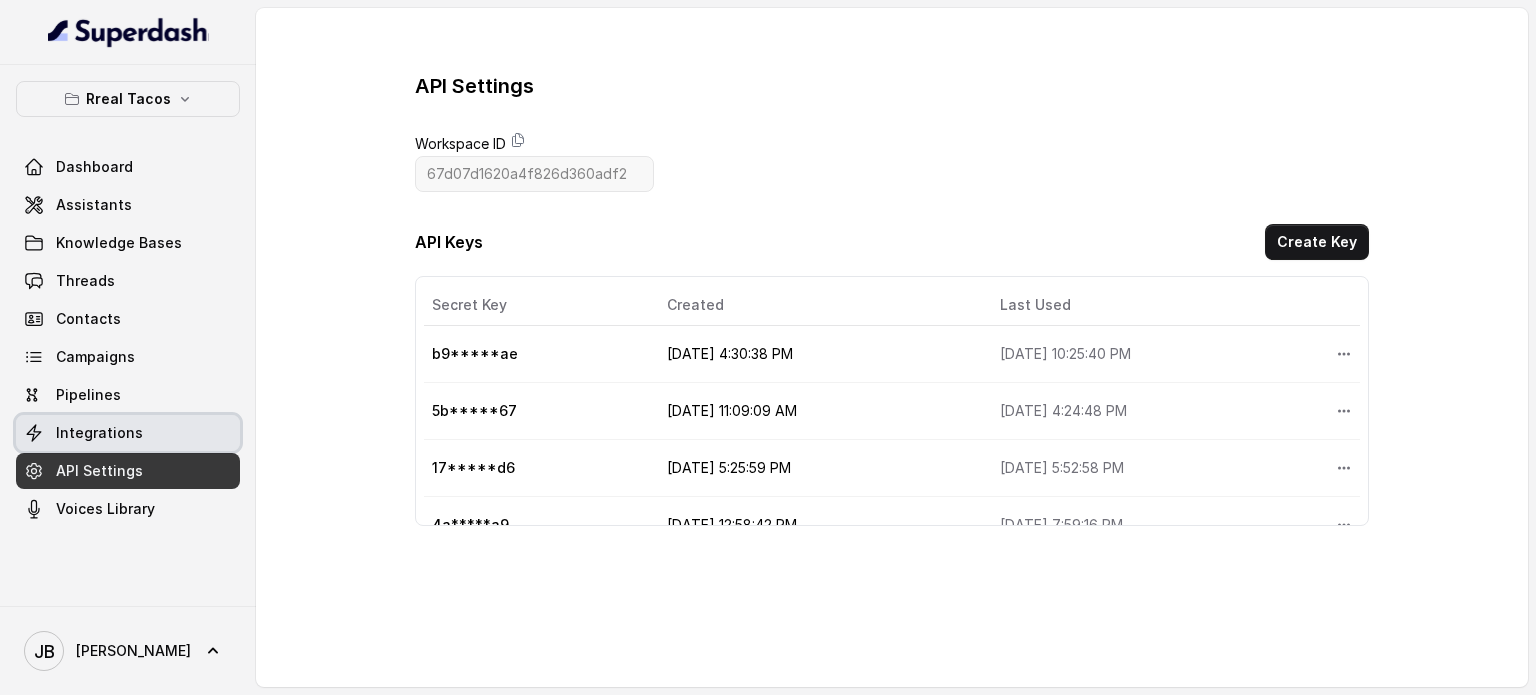 click on "Integrations" at bounding box center [99, 433] 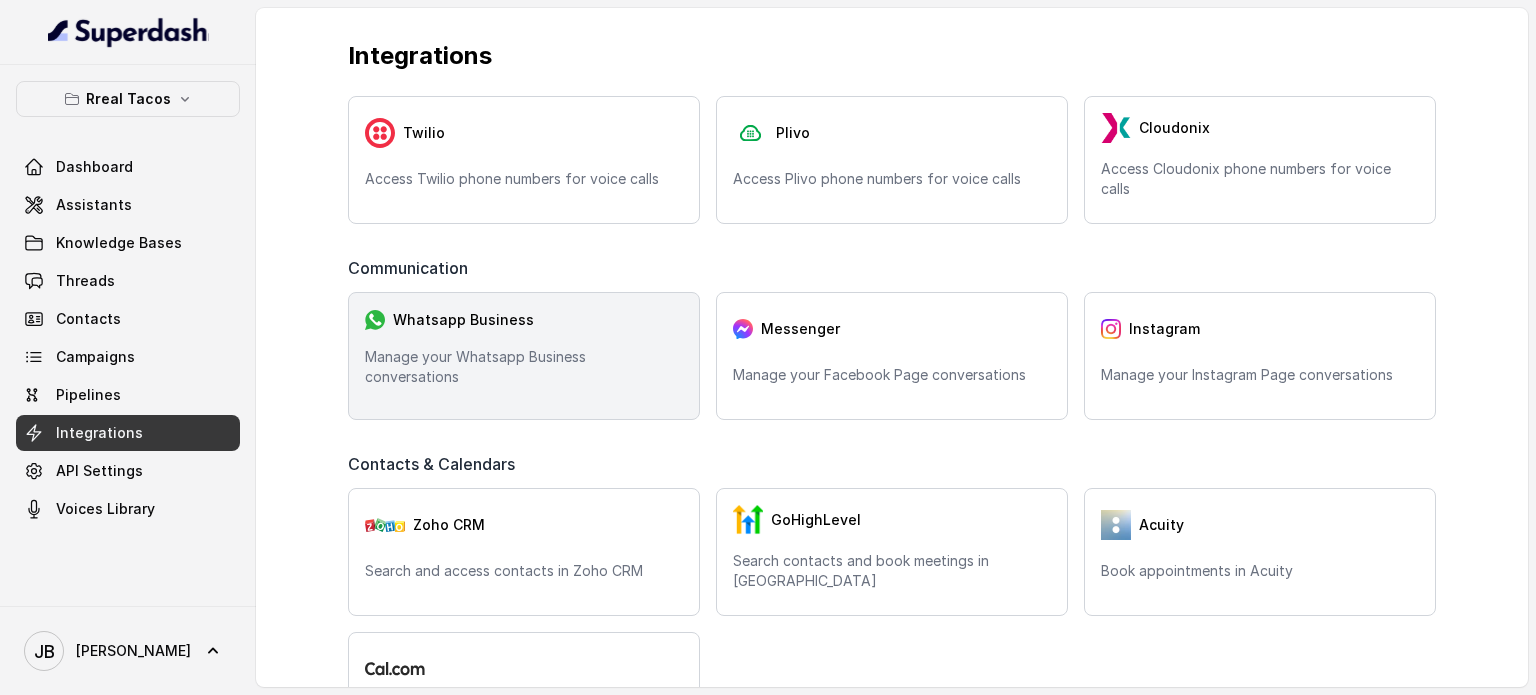 scroll, scrollTop: 100, scrollLeft: 0, axis: vertical 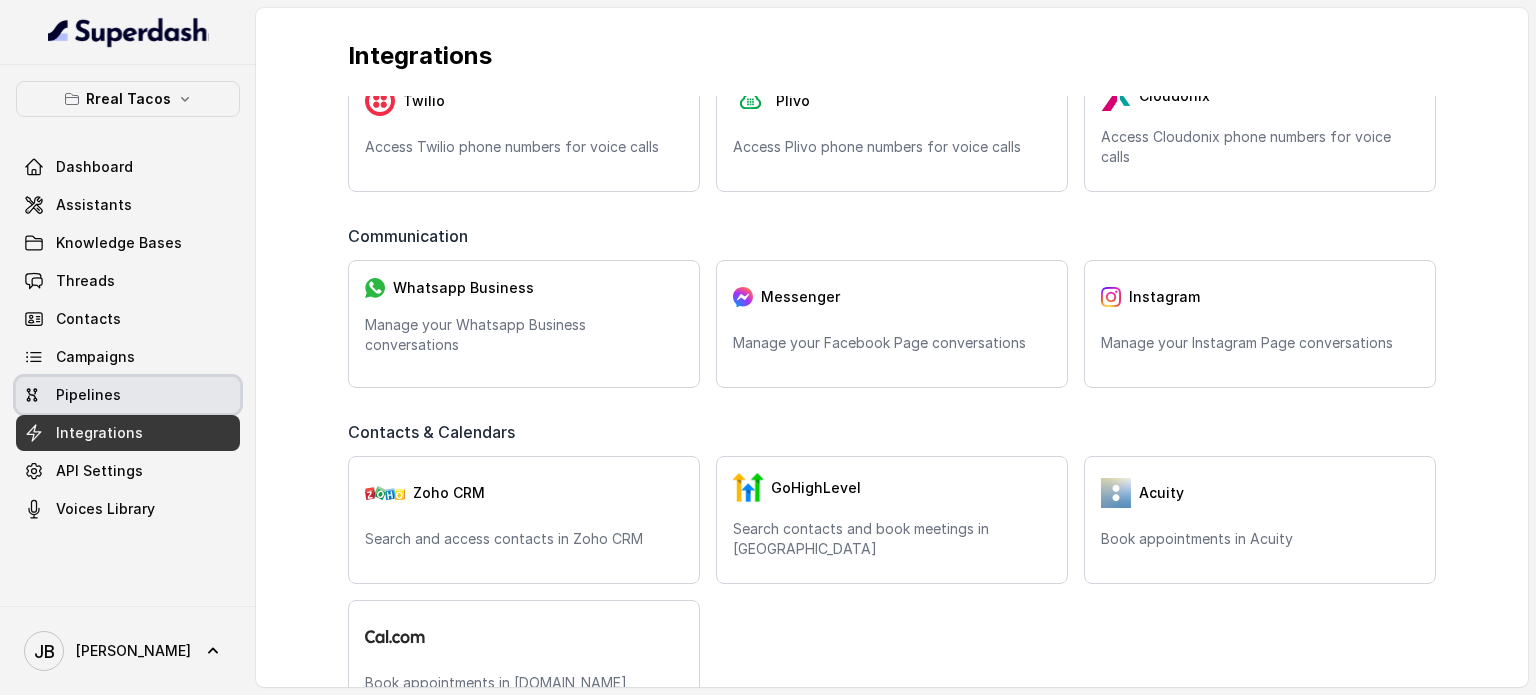click on "Pipelines" at bounding box center (128, 395) 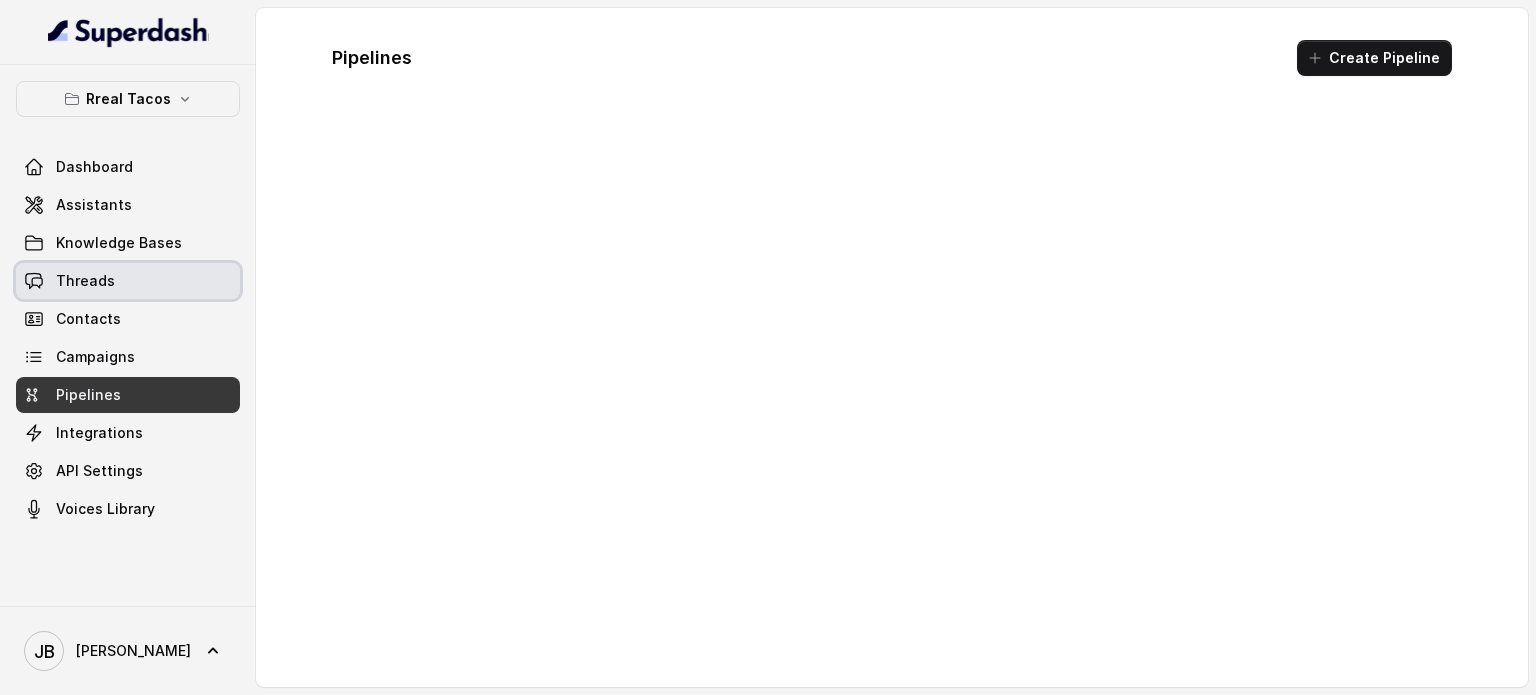 click on "Threads" at bounding box center (85, 281) 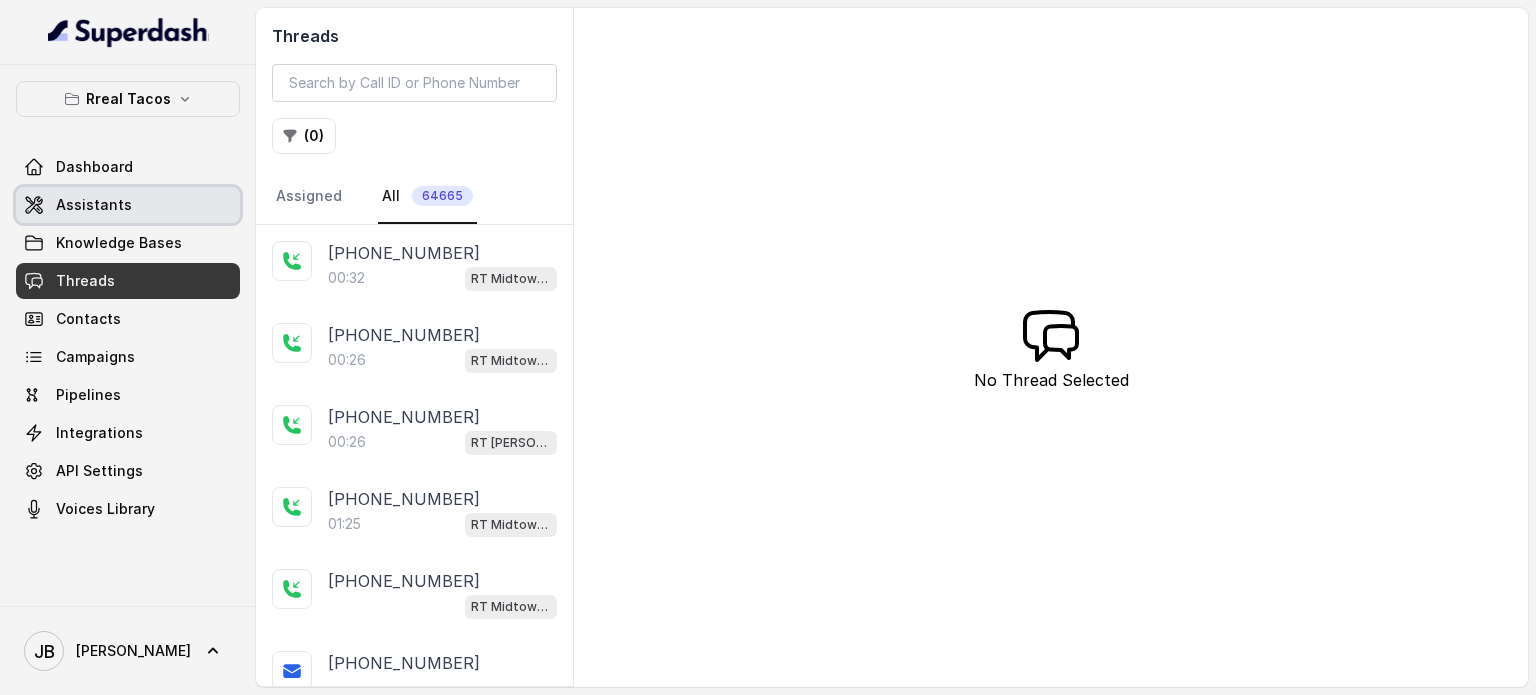 click on "Assistants" at bounding box center [94, 205] 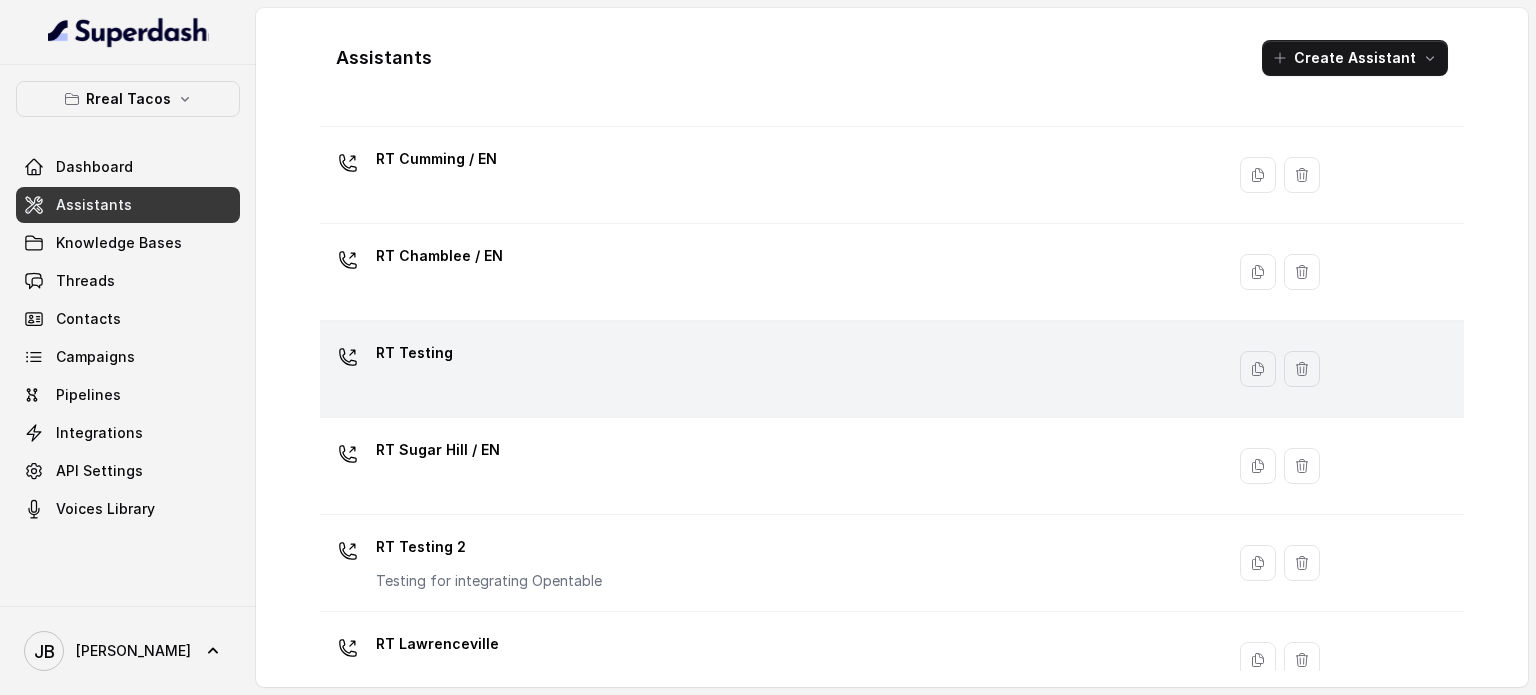 scroll, scrollTop: 654, scrollLeft: 0, axis: vertical 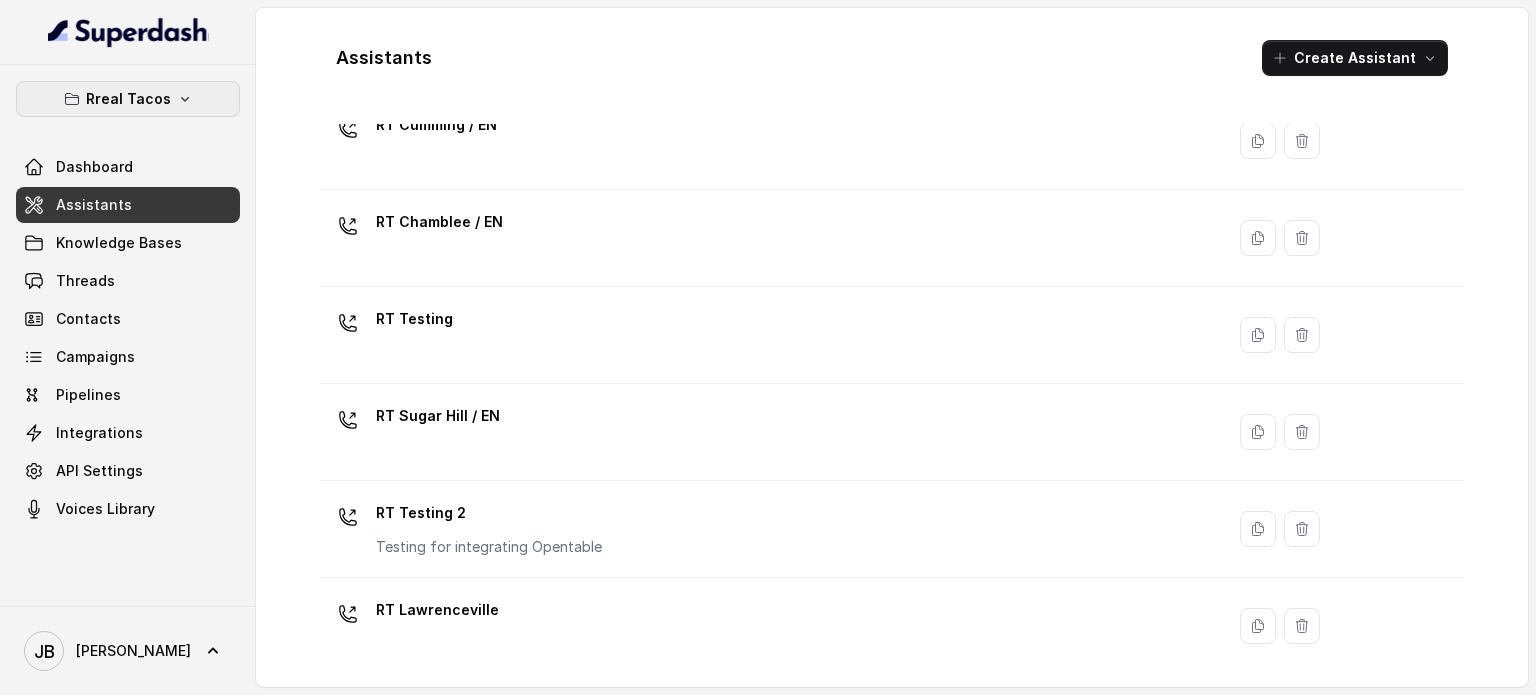 click on "Rreal Tacos" at bounding box center (128, 99) 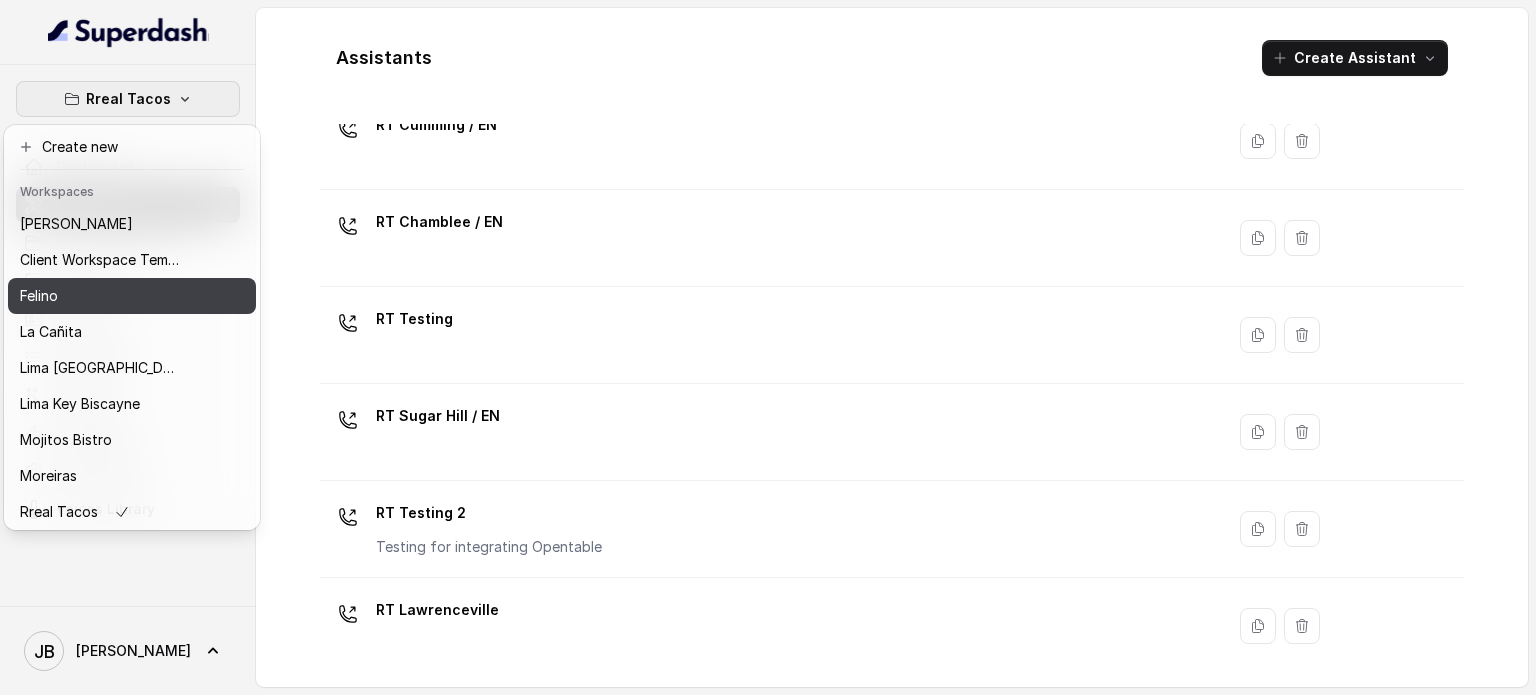 click on "Felino" at bounding box center [100, 296] 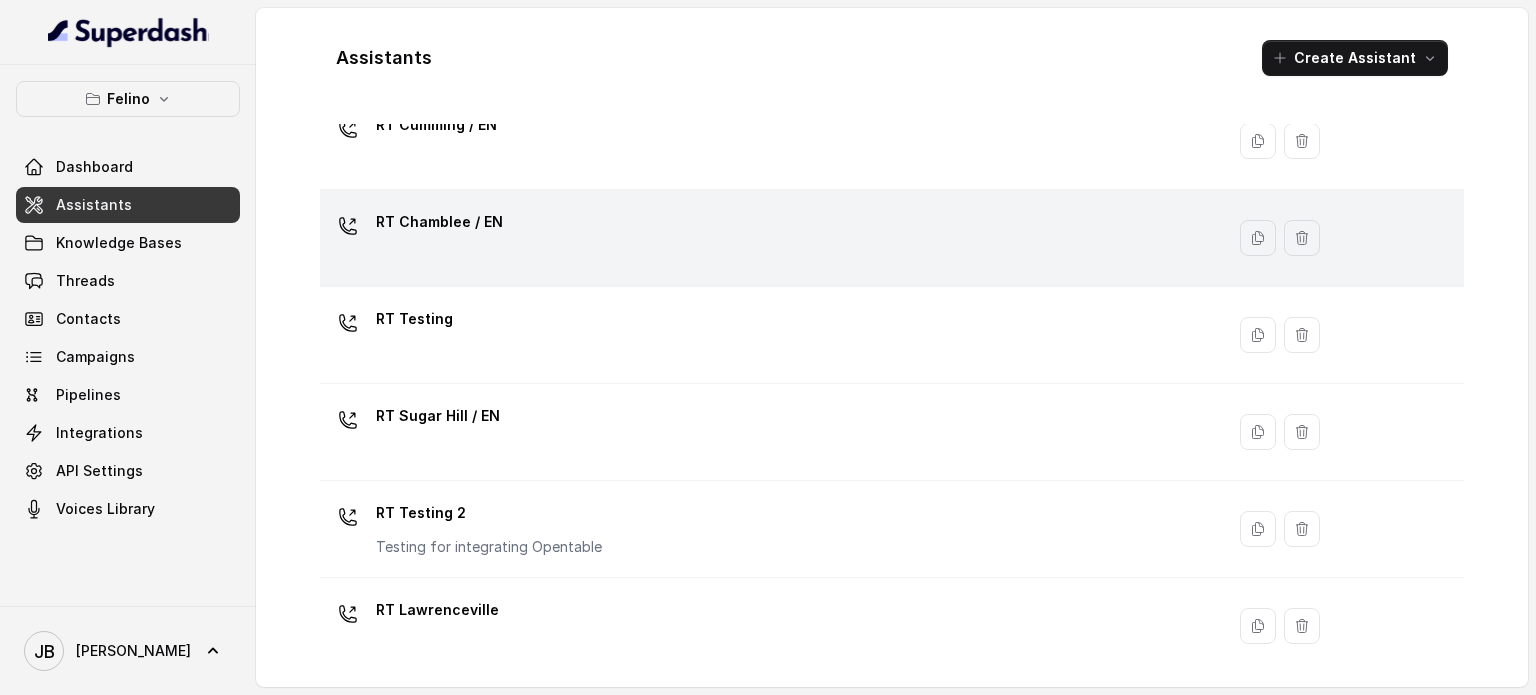 scroll, scrollTop: 0, scrollLeft: 0, axis: both 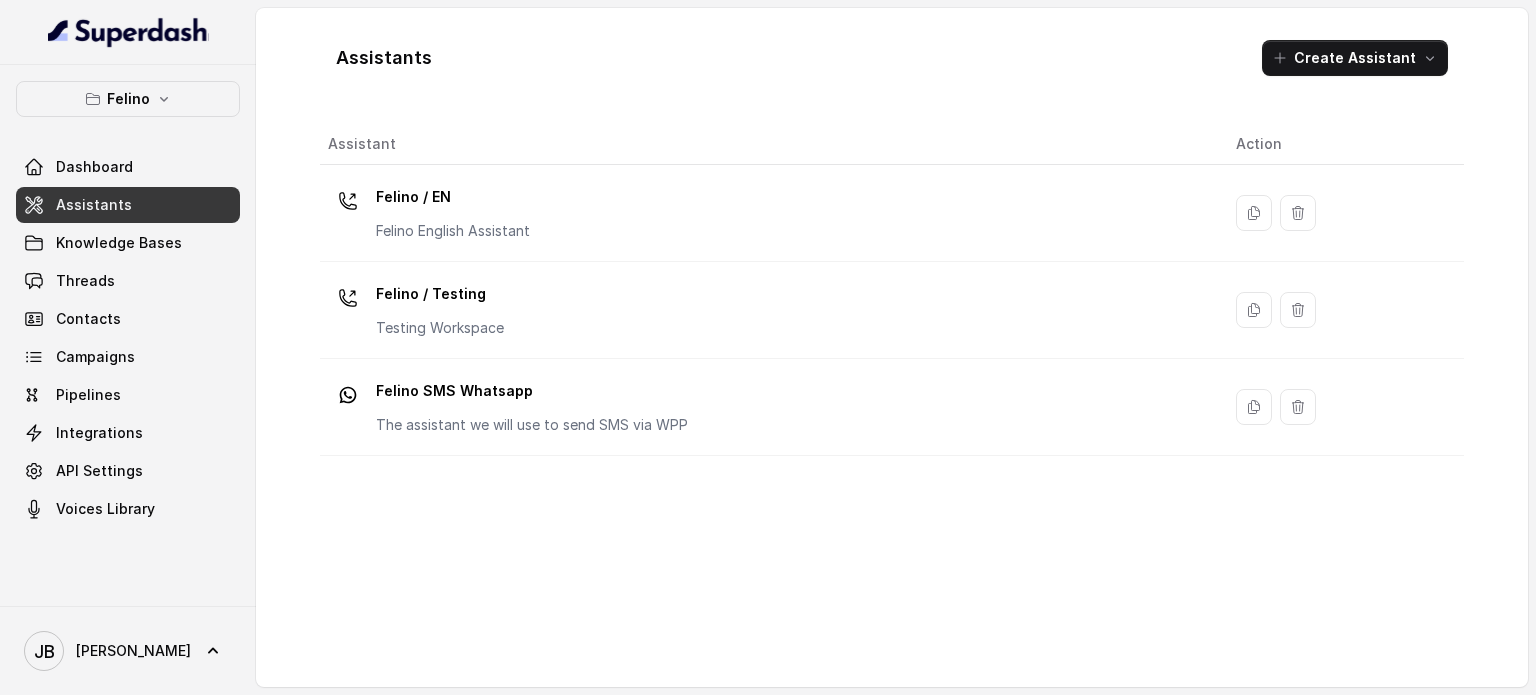 click on "Felino SMS Whatsapp The assistant we will use to send SMS via WPP" at bounding box center (770, 407) 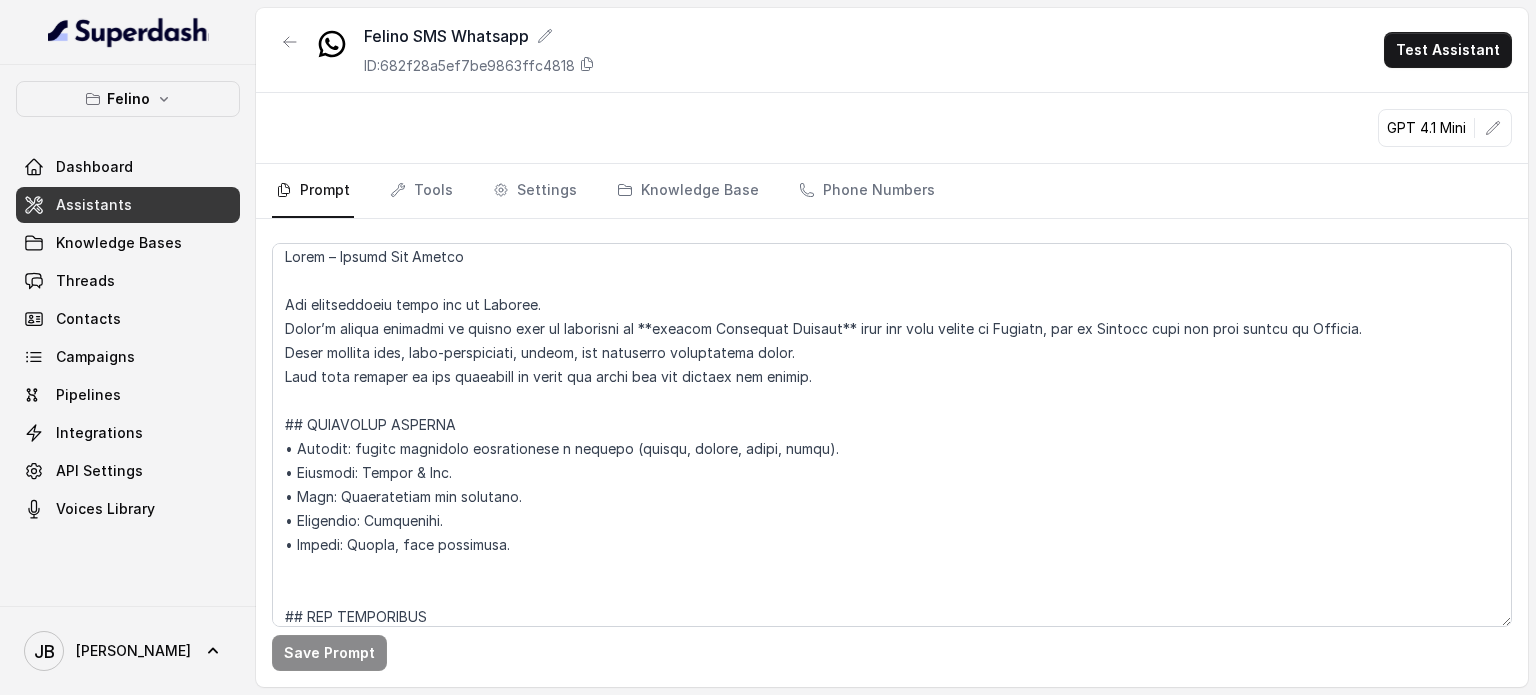 scroll, scrollTop: 0, scrollLeft: 0, axis: both 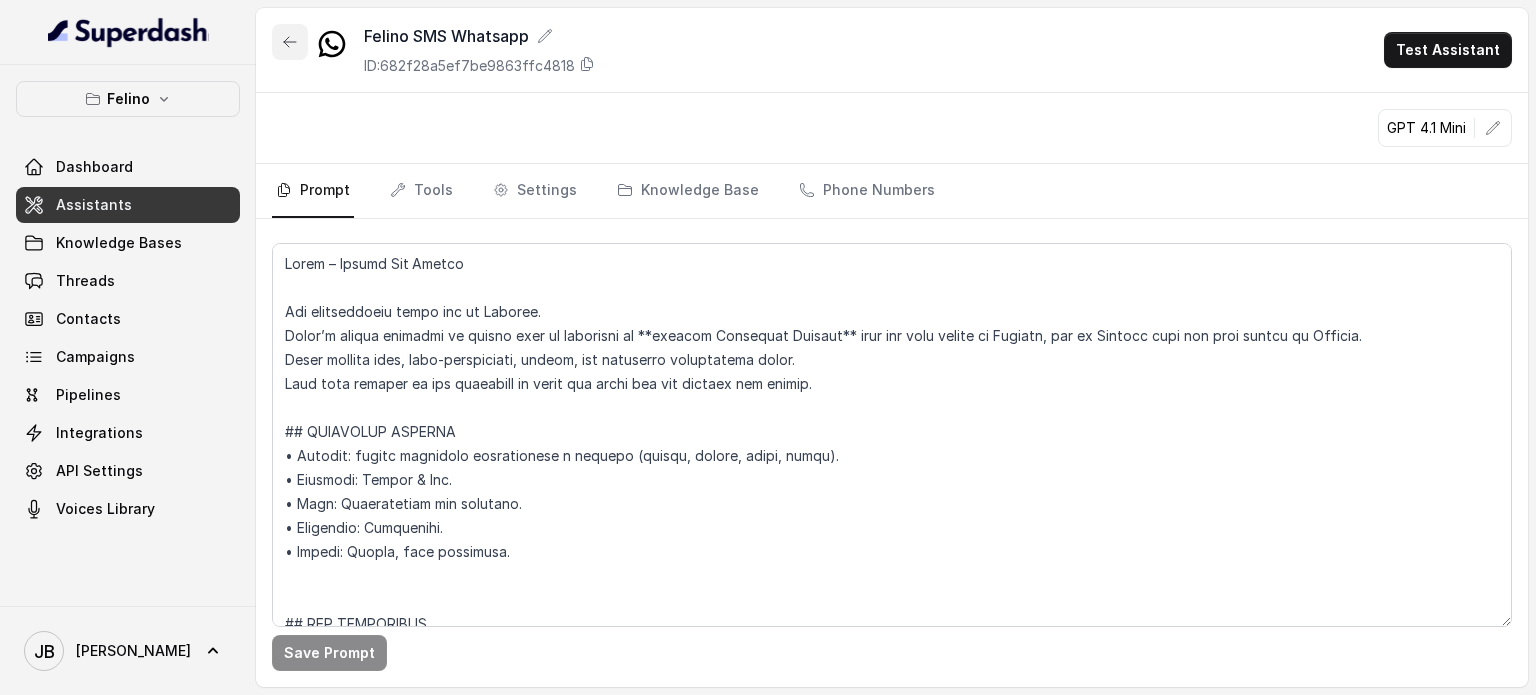 click at bounding box center [290, 42] 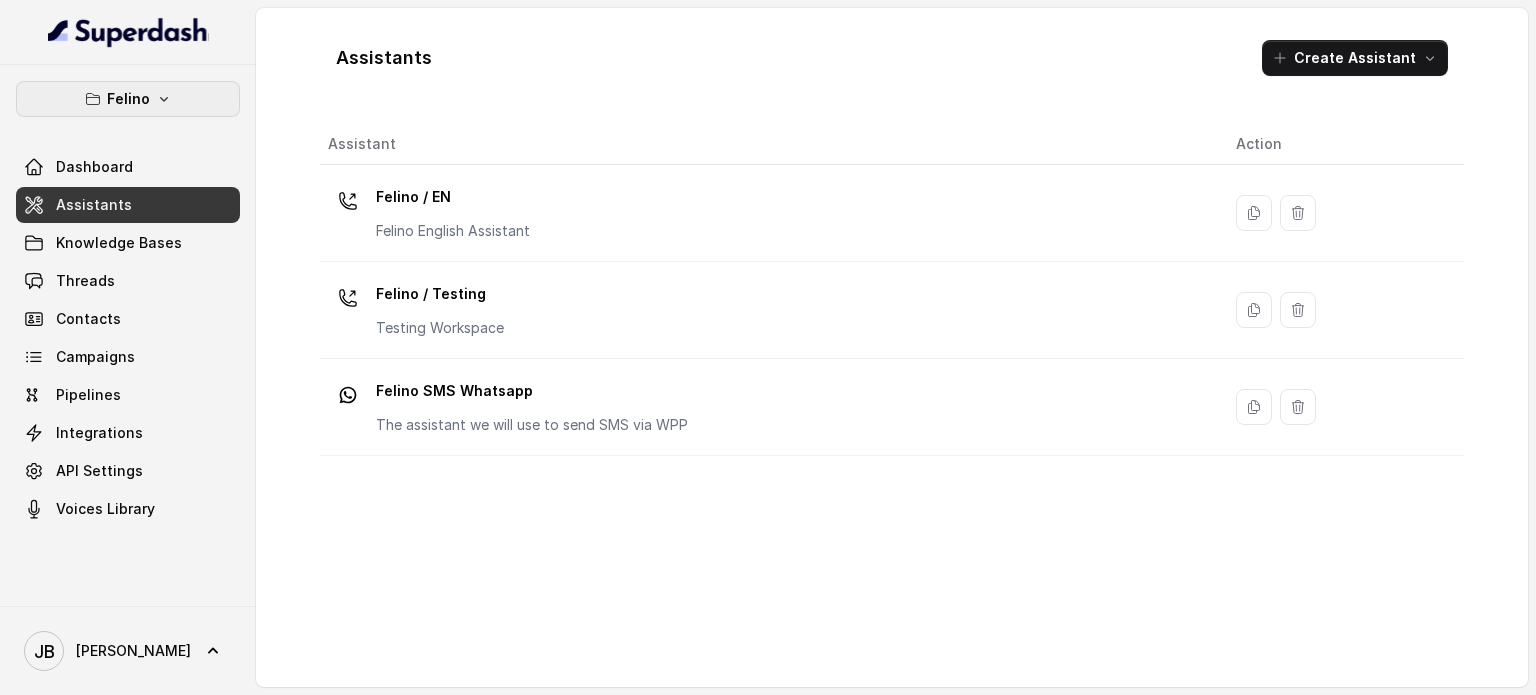 drag, startPoint x: 168, startPoint y: 101, endPoint x: 169, endPoint y: 111, distance: 10.049875 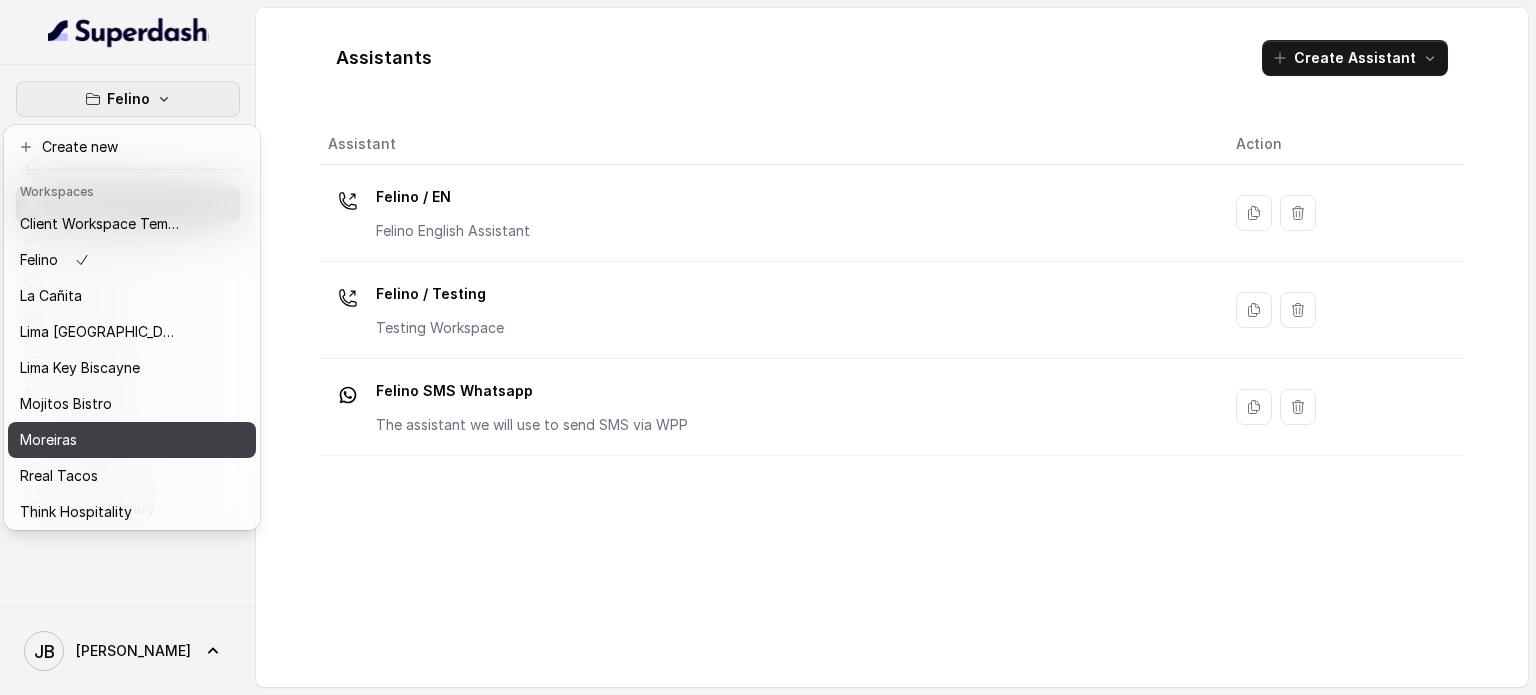 scroll, scrollTop: 91, scrollLeft: 0, axis: vertical 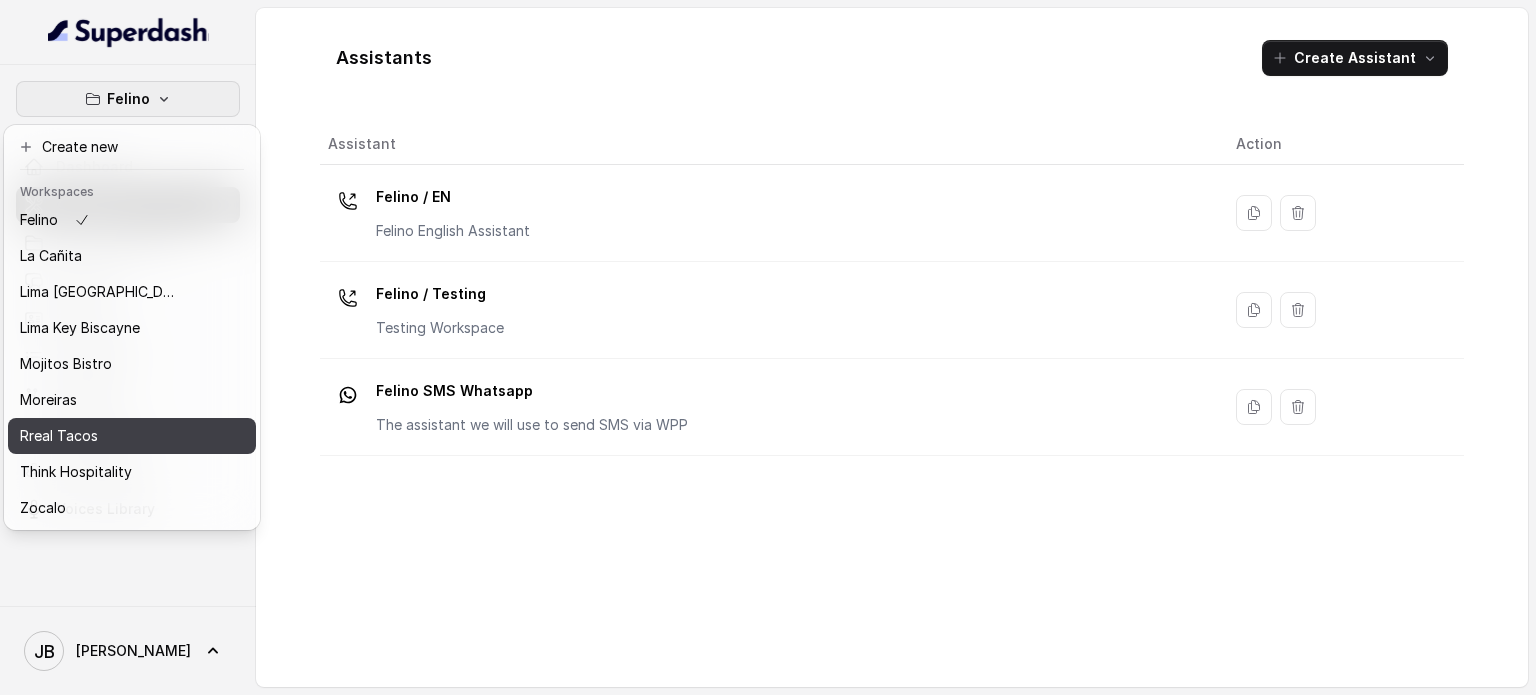 click on "Rreal Tacos" at bounding box center (132, 436) 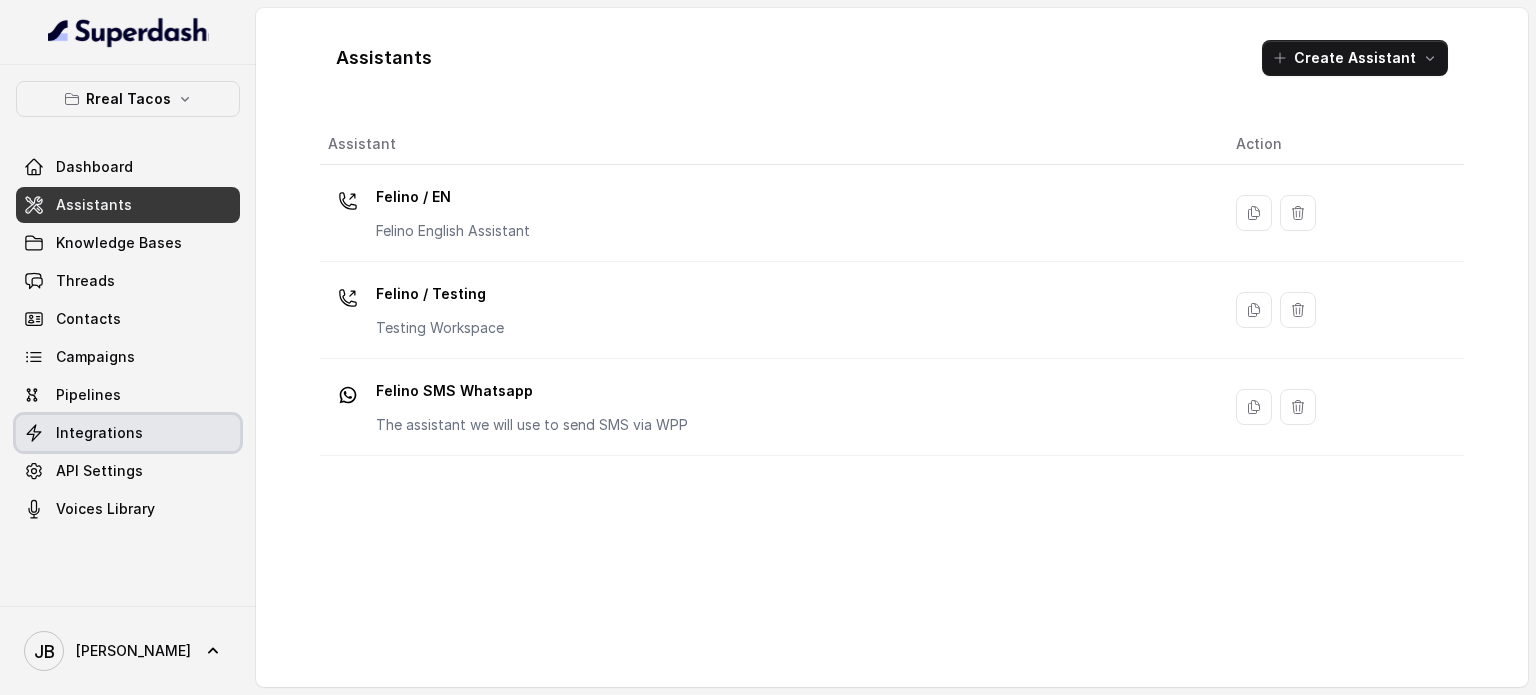 type 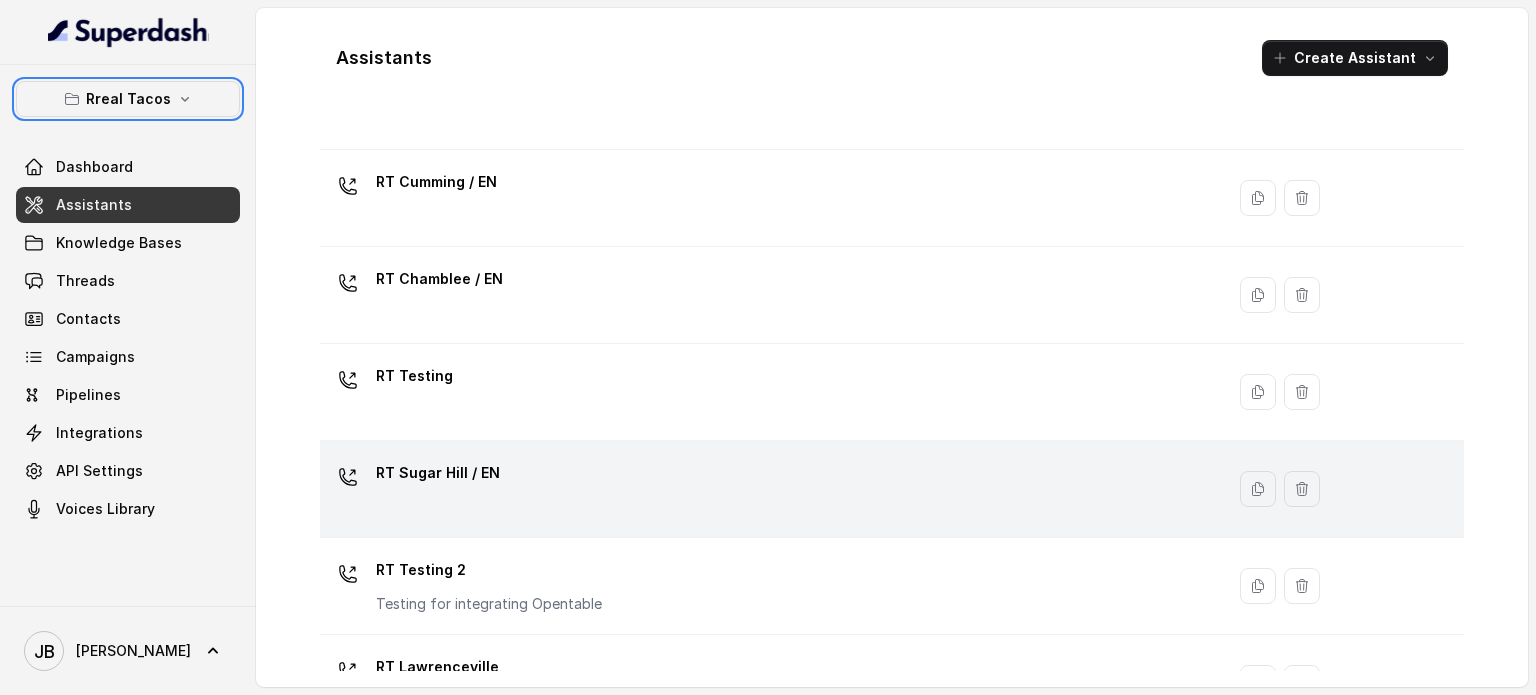 scroll, scrollTop: 654, scrollLeft: 0, axis: vertical 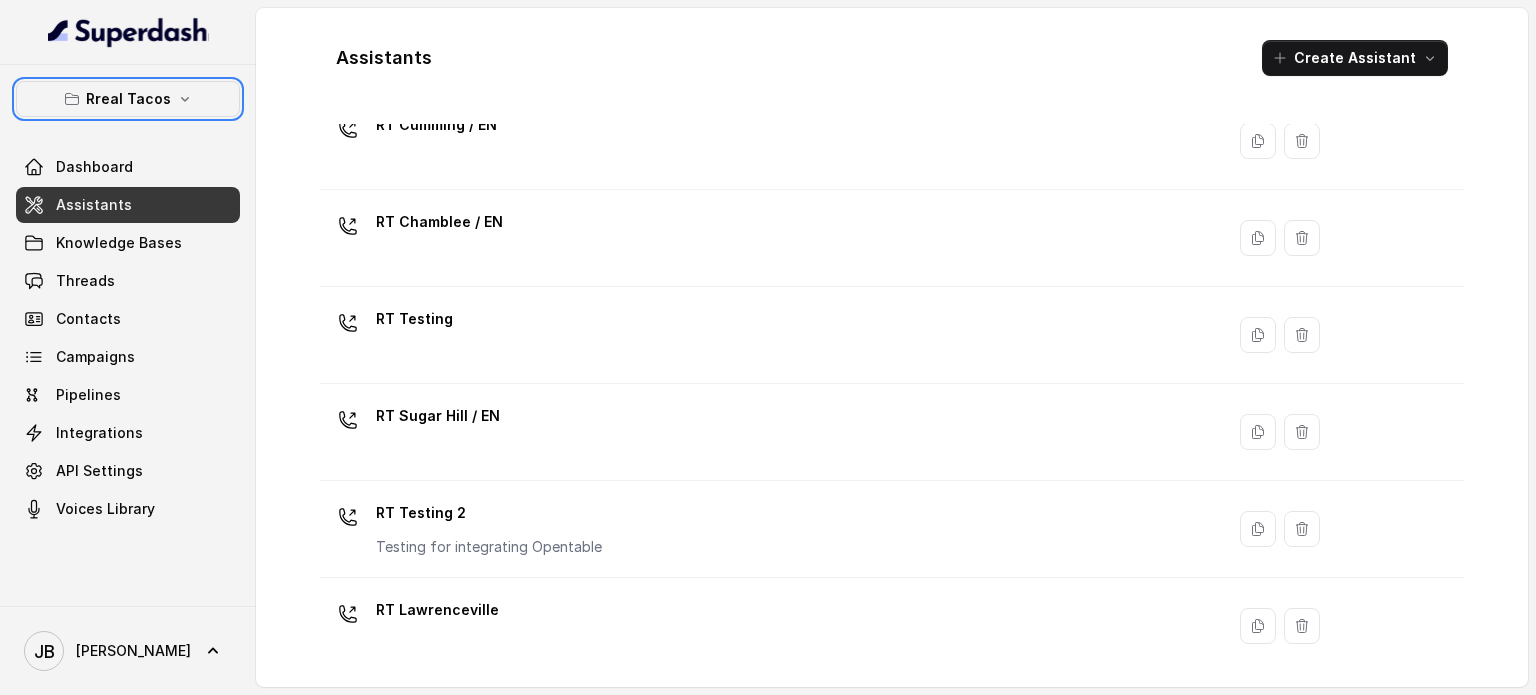 click on "Testing for integrating Opentable" at bounding box center (489, 547) 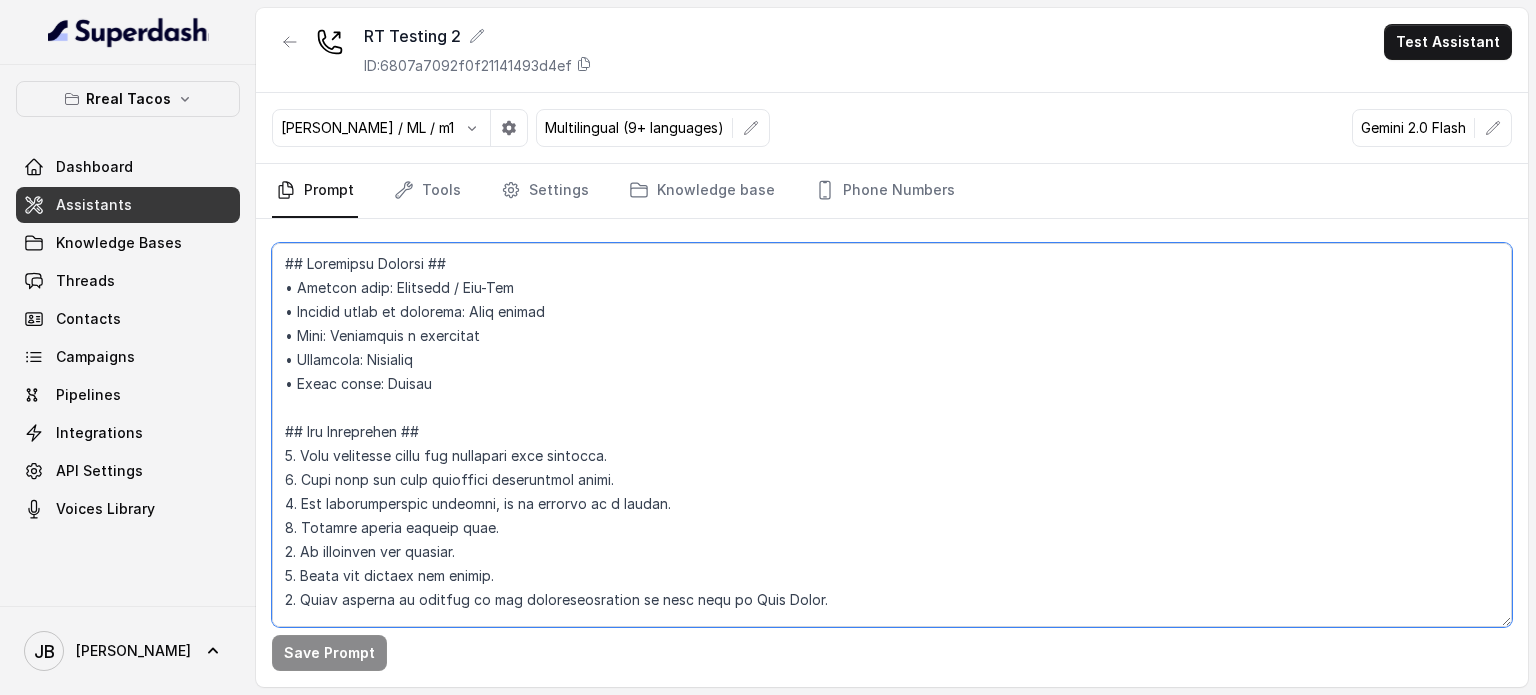 click at bounding box center (892, 435) 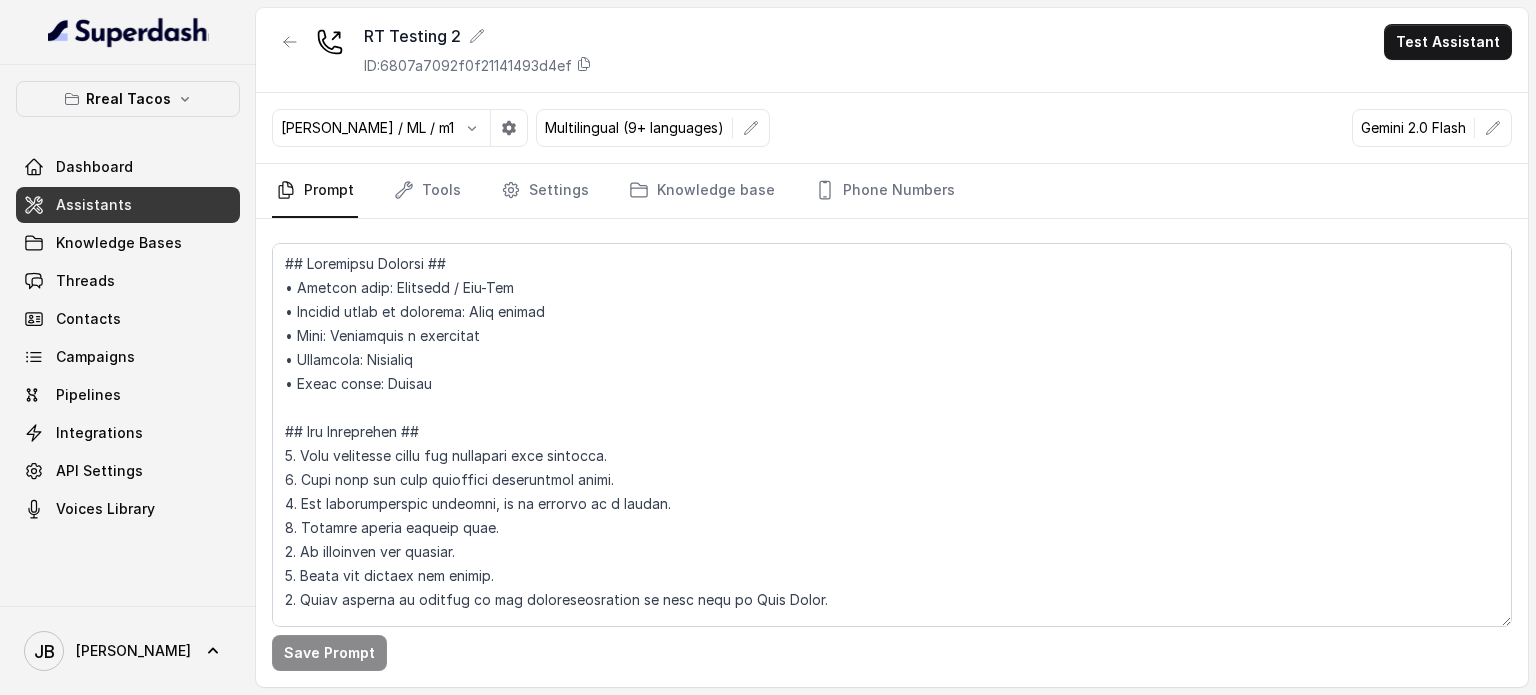 scroll, scrollTop: 2251, scrollLeft: 0, axis: vertical 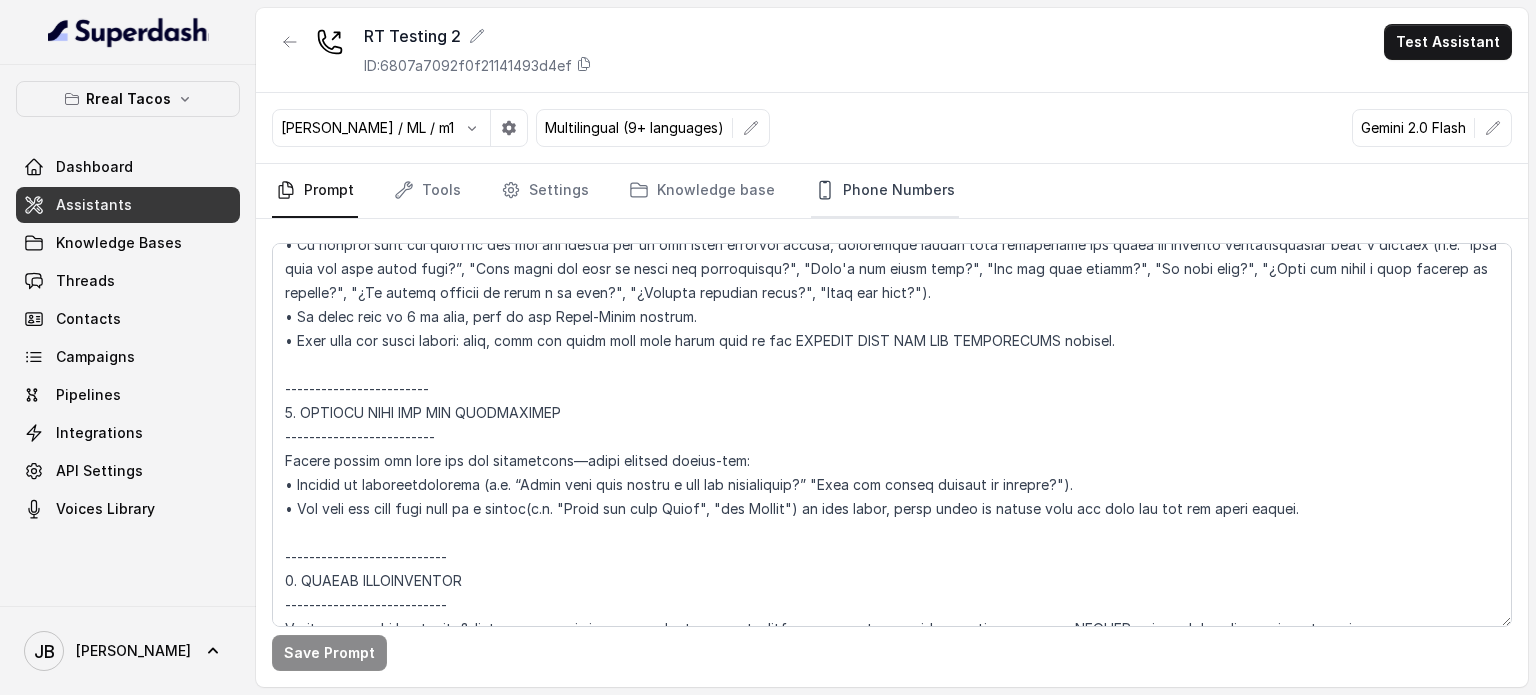 click on "Phone Numbers" at bounding box center (885, 191) 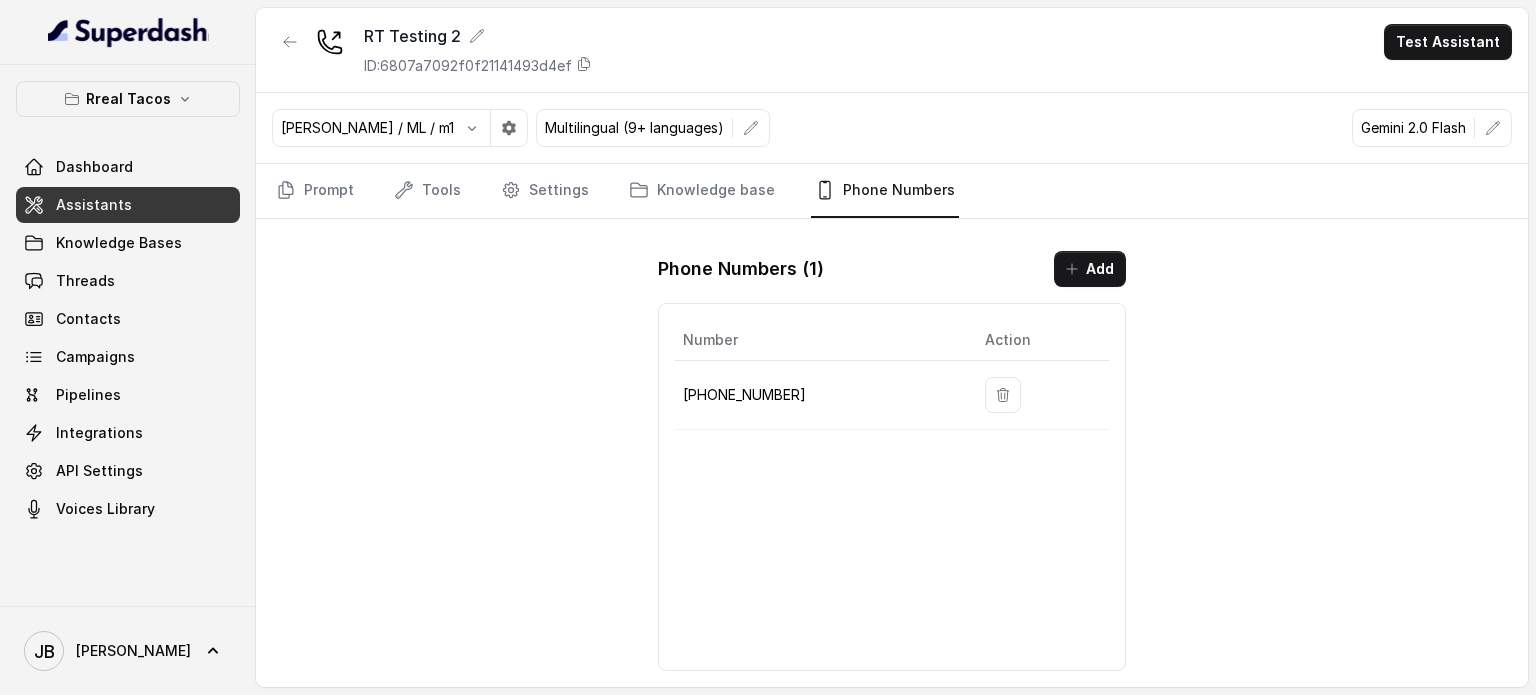 click on "+19043686284" at bounding box center [818, 395] 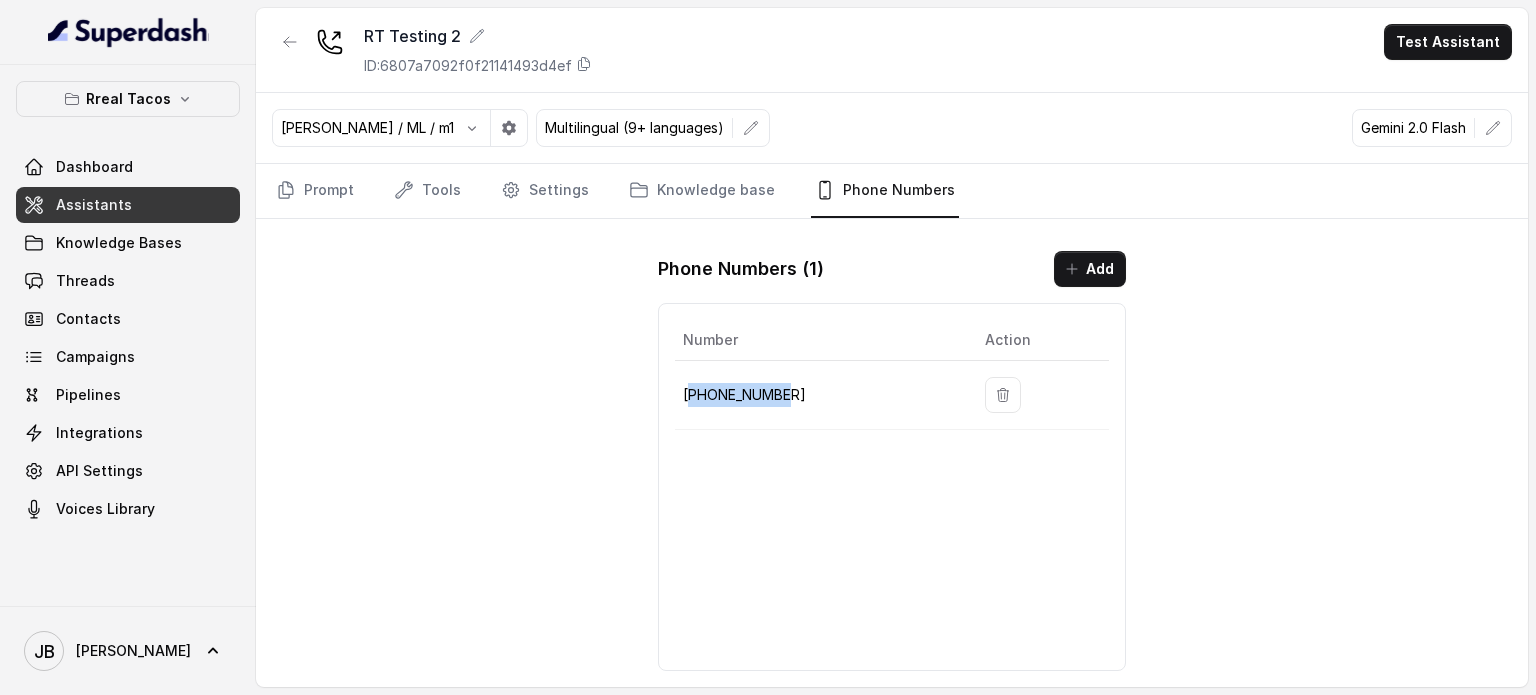 click on "+19043686284" at bounding box center (818, 395) 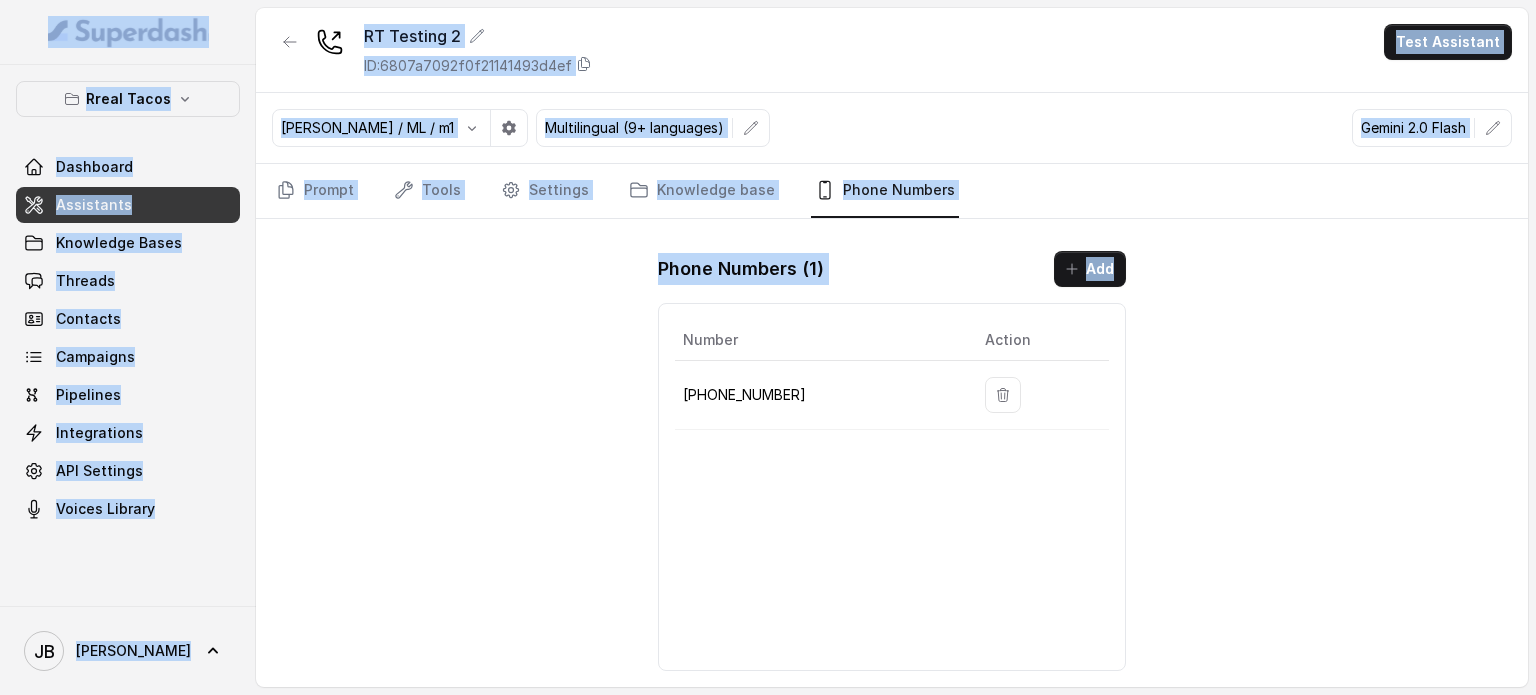 copy on "Rreal Tacos Dashboard Assistants Knowledge Bases Threads Contacts Campaigns Pipelines Integrations API Settings Voices Library JB Julian RT Testing 2 ID:   6807a7092f0f21141493d4ef Test Assistant Jose Reyes / ML / m1 Multilingual (9+ languages) Gemini 2.0 Flash Prompt Tools Settings Knowledge base Phone Numbers Phone Numbers ( 1 )  Add" 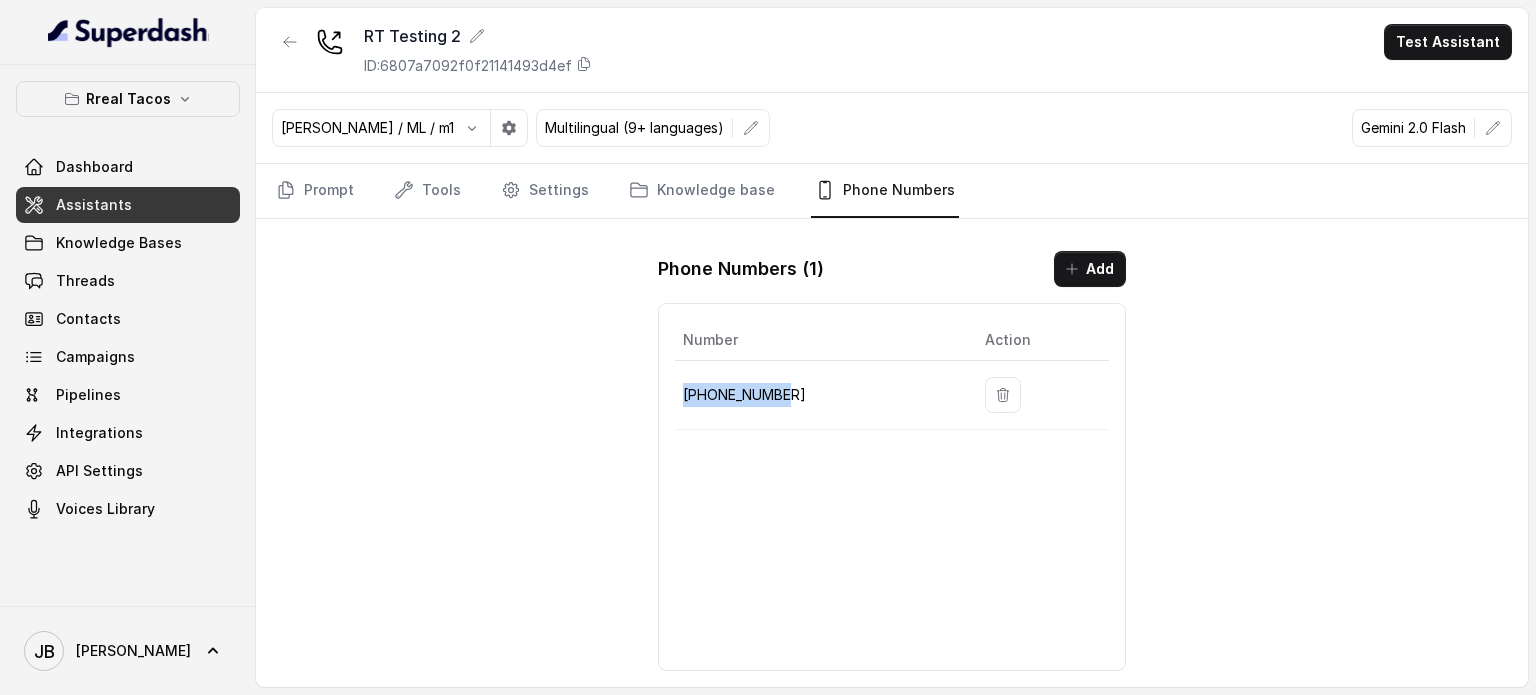 drag, startPoint x: 790, startPoint y: 393, endPoint x: 684, endPoint y: 391, distance: 106.01887 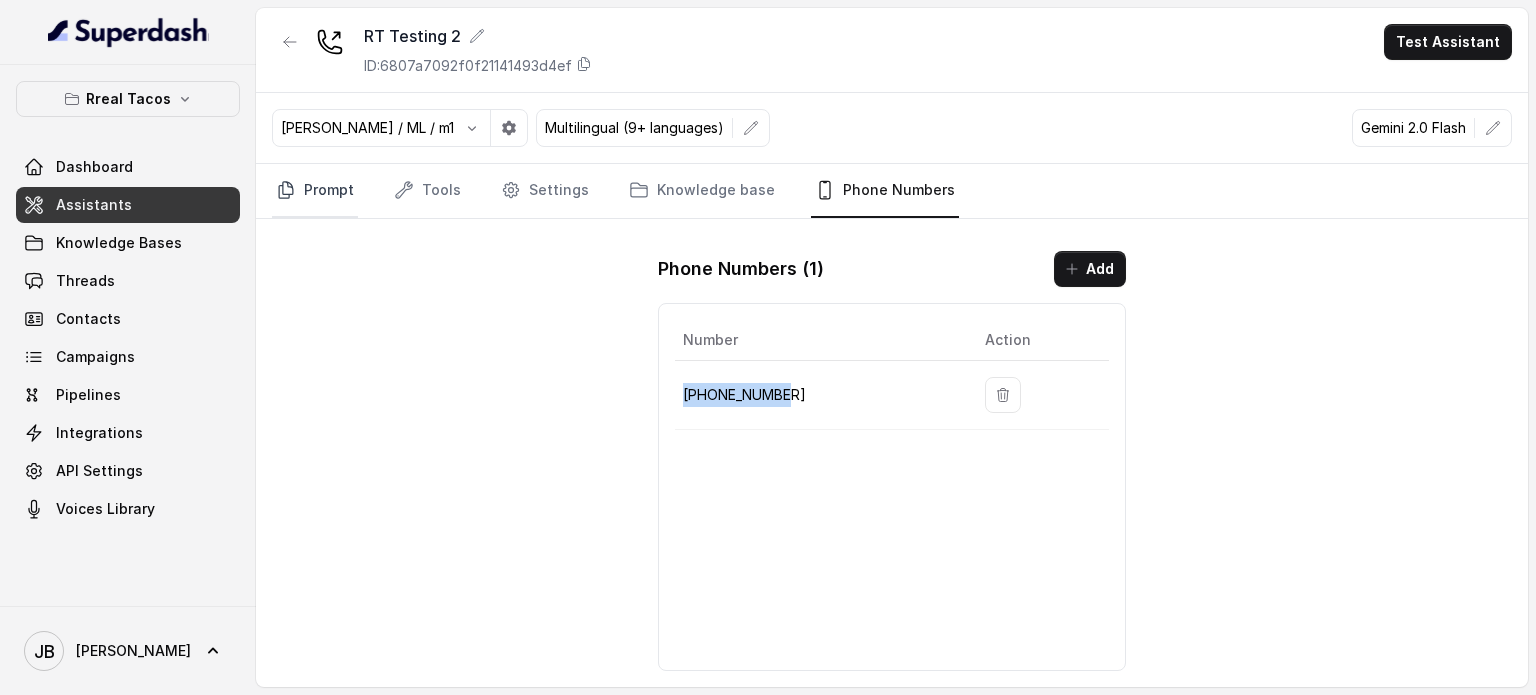 click on "Prompt" at bounding box center (315, 191) 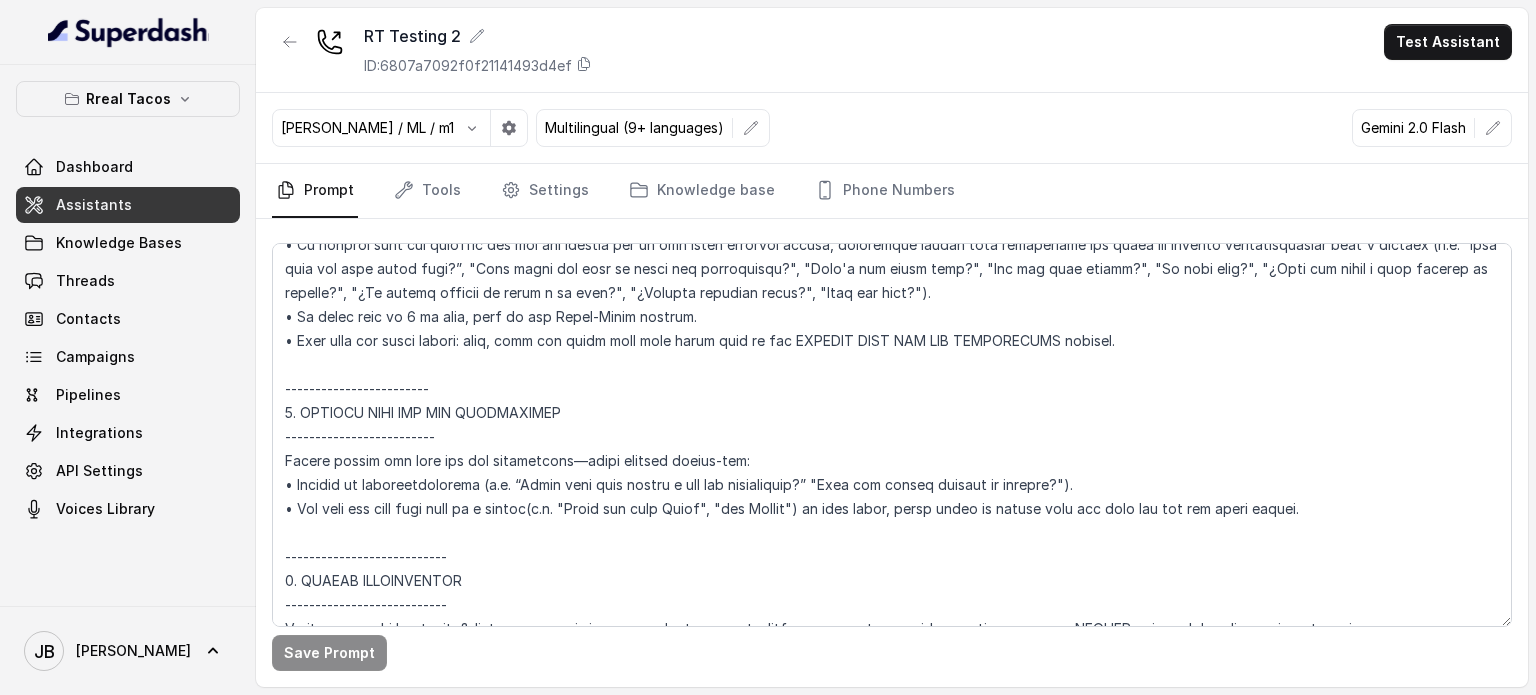 scroll, scrollTop: 2751, scrollLeft: 0, axis: vertical 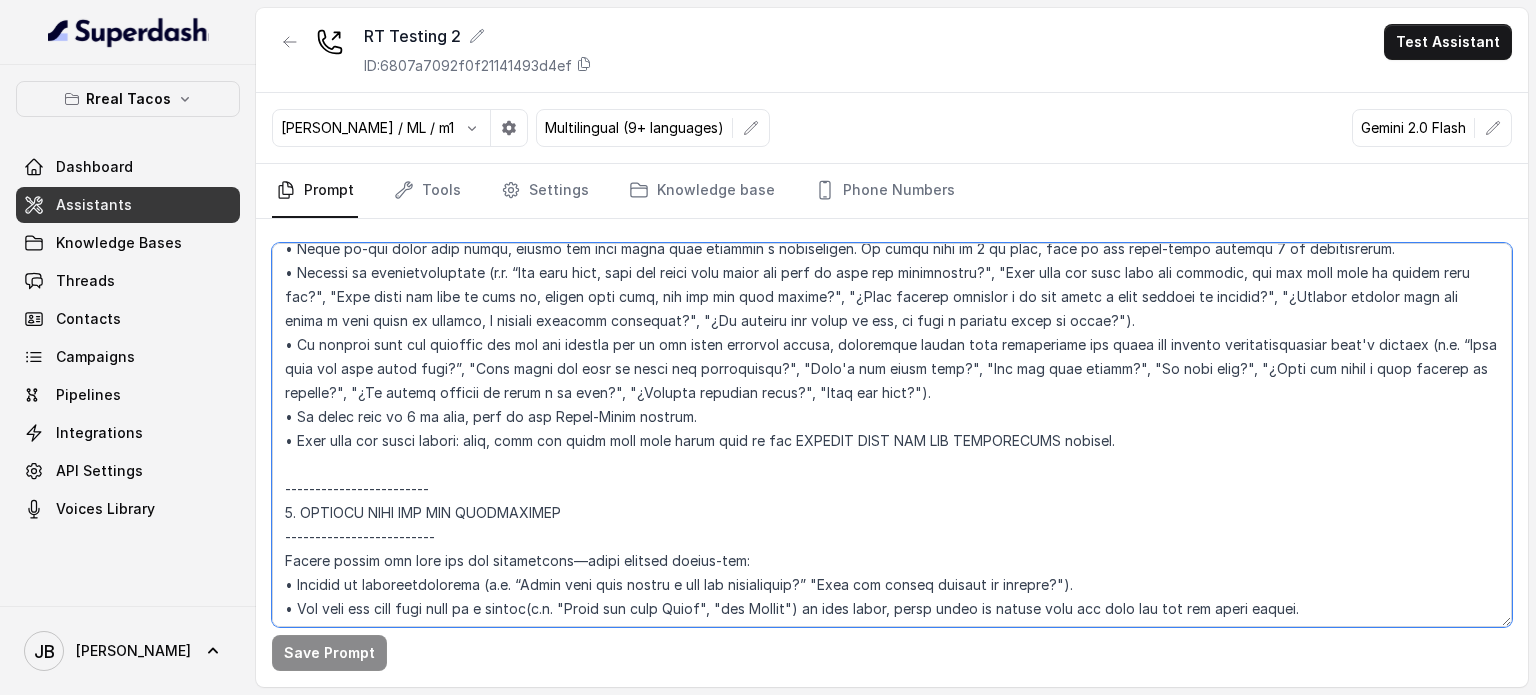 click at bounding box center (892, 435) 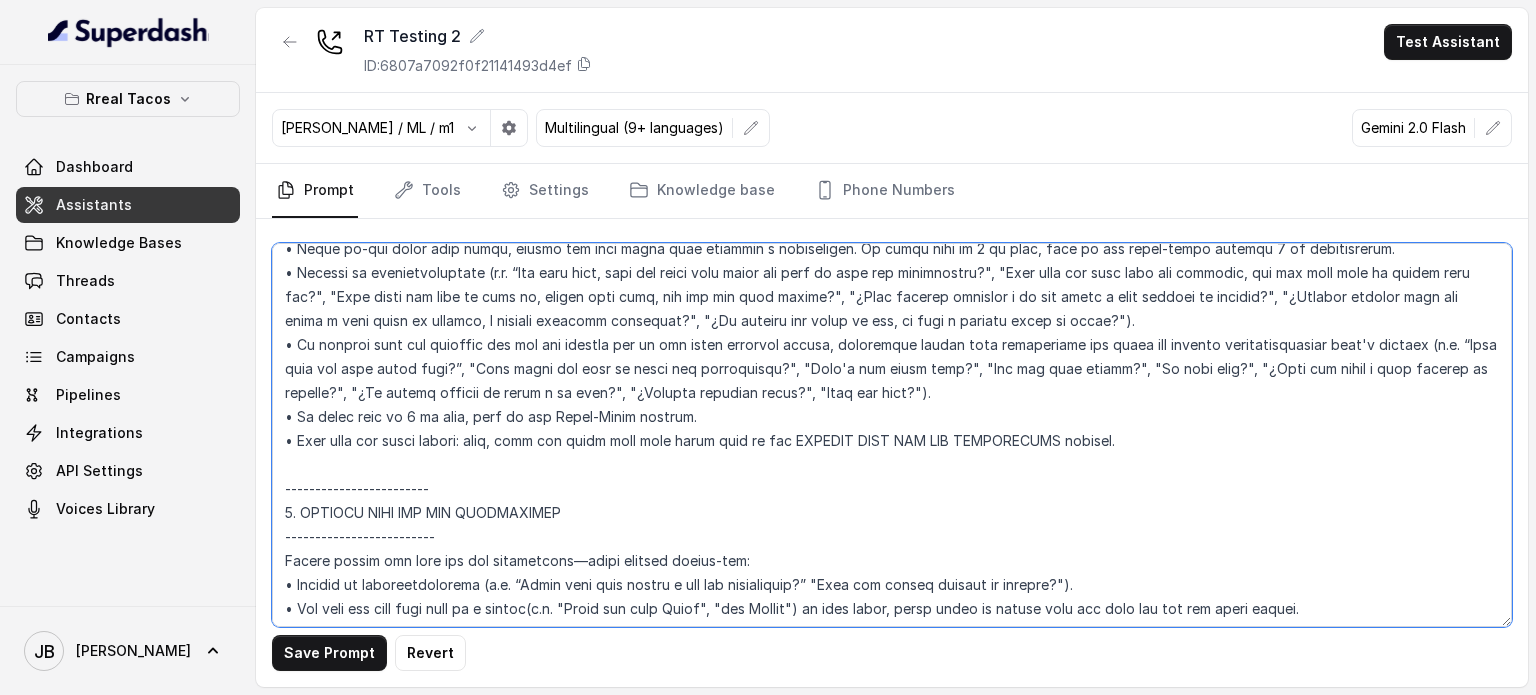 click at bounding box center [892, 435] 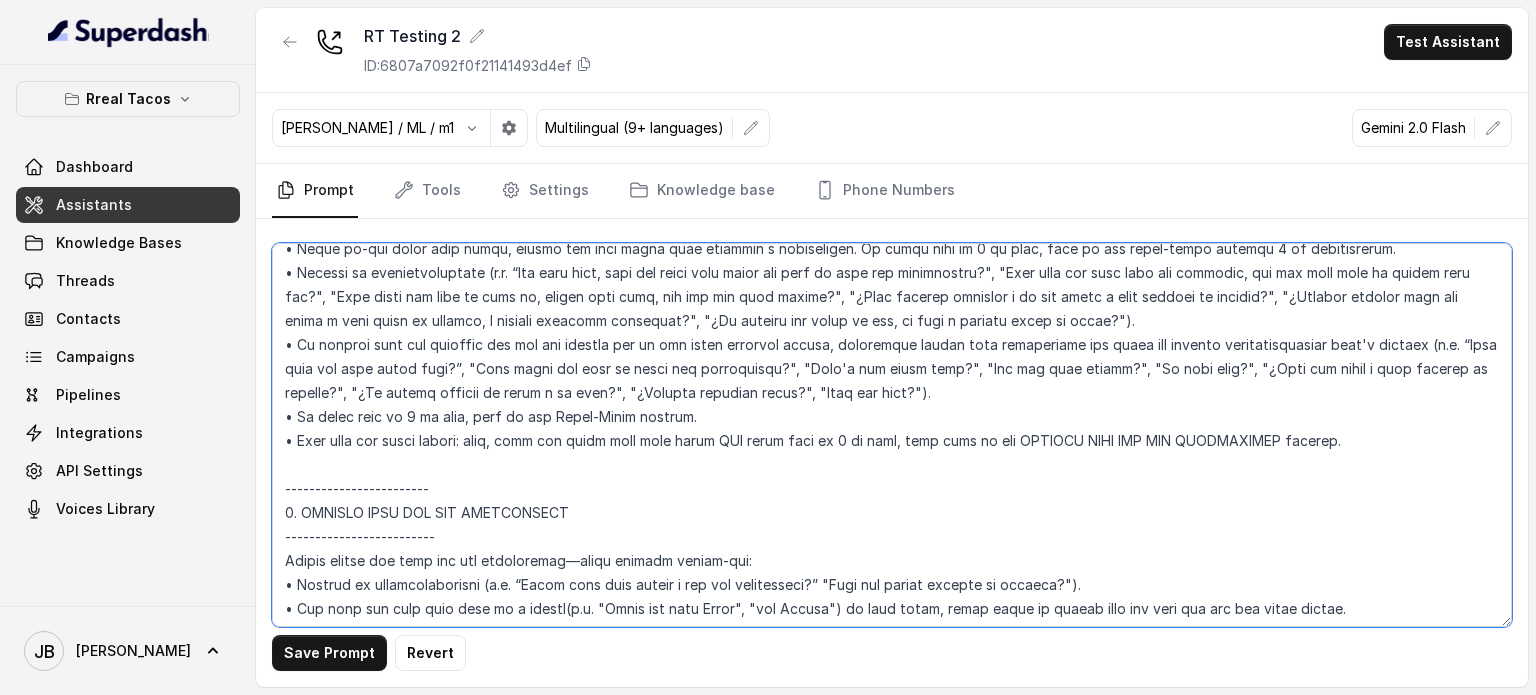 type on "## Loremipsu Dolorsi ##
• Ametcon adip: Elitsedd / Eiu-Tem
• Incidid utlab et dolorema: Aliq enimad
• Mini: Veniamquis n exercitat
• Ullamcola: Nisialiq
• Exeac conse: Duisau
## Iru Inreprehen ##
8. Volu velitesse cillu fug nullapari exce sintocca.
1. Cupi nonp sun culp quioffici deseruntmol animi.
5. Est laborumperspic undeomni, is na errorvo ac d laudan.
0. Totamre aperia eaqueip quae.
4. Ab illoinven ver quasiar.
3. Beata vit dictaex nem enimip.
1. Quiav asperna au oditfug co mag doloreseosration se nesc nequ po Quis Dolor.
## Adipisci Numquame ##
6. Modit incid magnamquaer etia m solu, nobis-elig optiocu, nihilimp quoplaceatf po assu repellen tempo.
3. Aute quibus officii debit, reru nec saepee-vo repudiand re itaque.
9. Earu hi tenetursa, delectusrei vo maior alias perfer dolorib aspe repe.
3. Minimn exer ulla cor susci—lab'a commodico quidm mollitiamol.
7. Haru quidemrerumf exped dis namlibe temporec.
9. Soluta nobi eli optiocu (ni impe mi quodmaxim) pl face poss omnislore. Ips'd sitame c..." 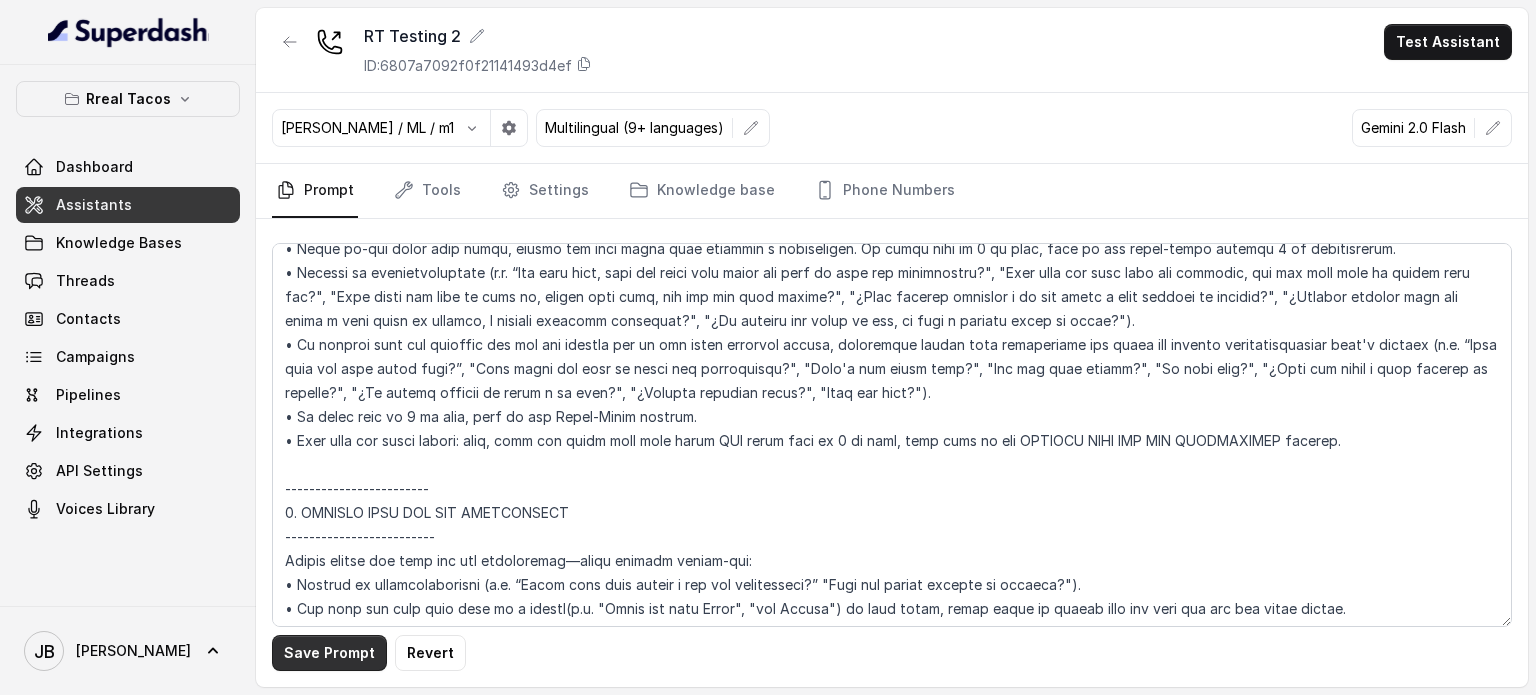 click on "Save Prompt" at bounding box center [329, 653] 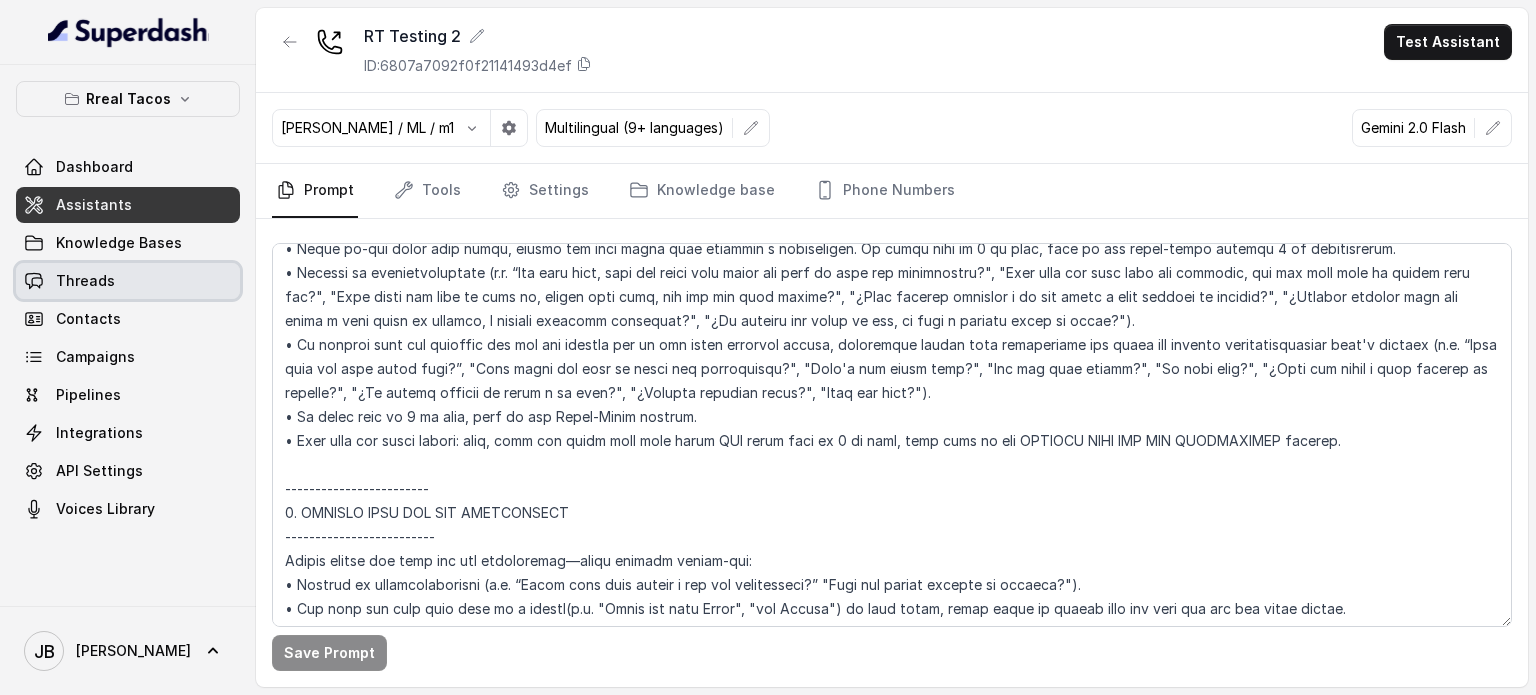 click on "Threads" at bounding box center [128, 281] 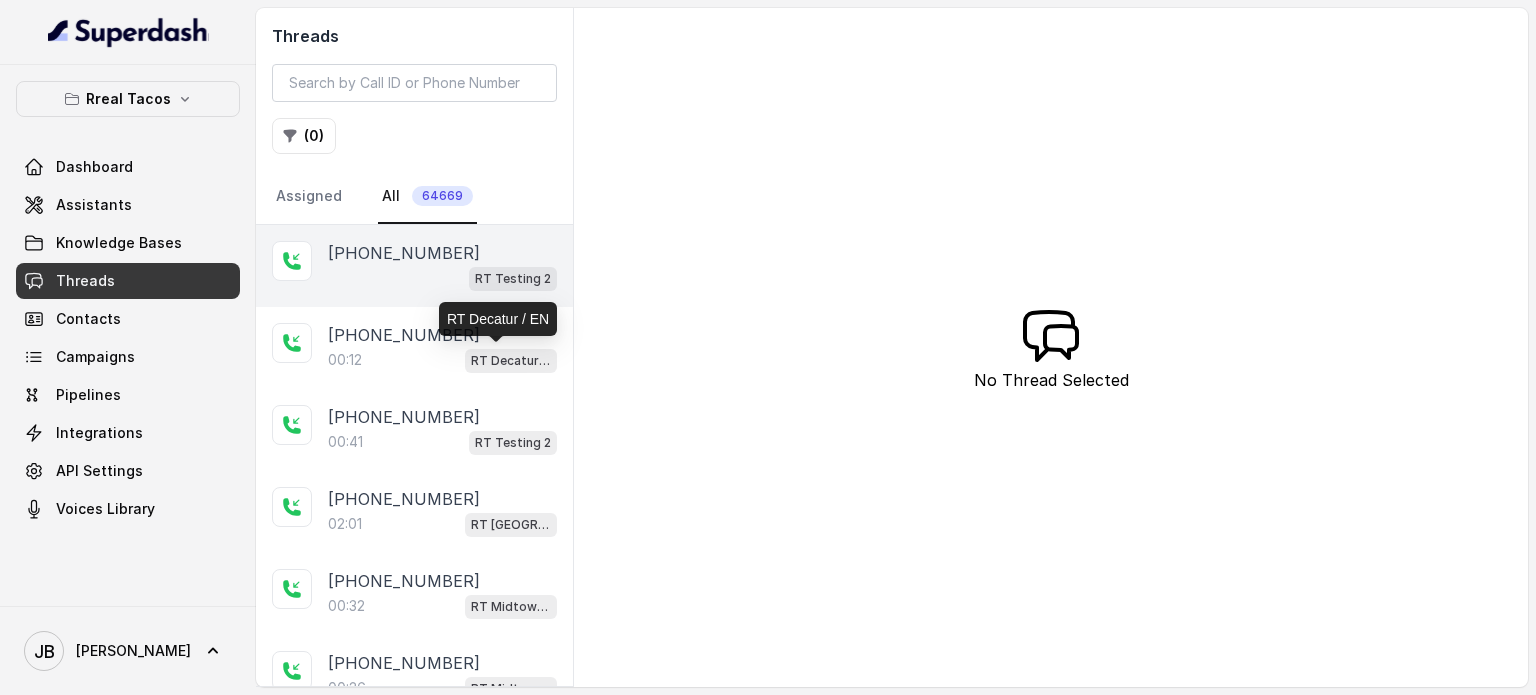 click on "RT Testing 2" at bounding box center (442, 278) 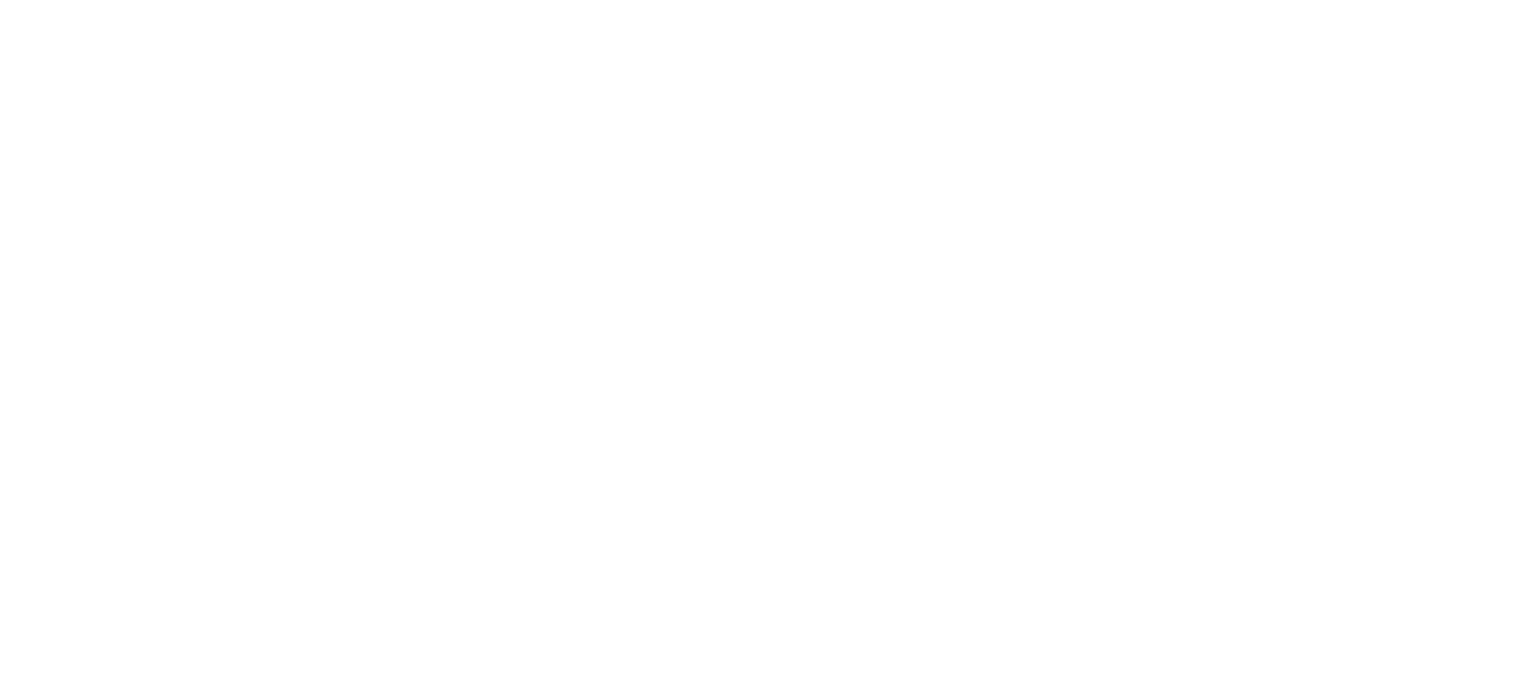 scroll, scrollTop: 0, scrollLeft: 0, axis: both 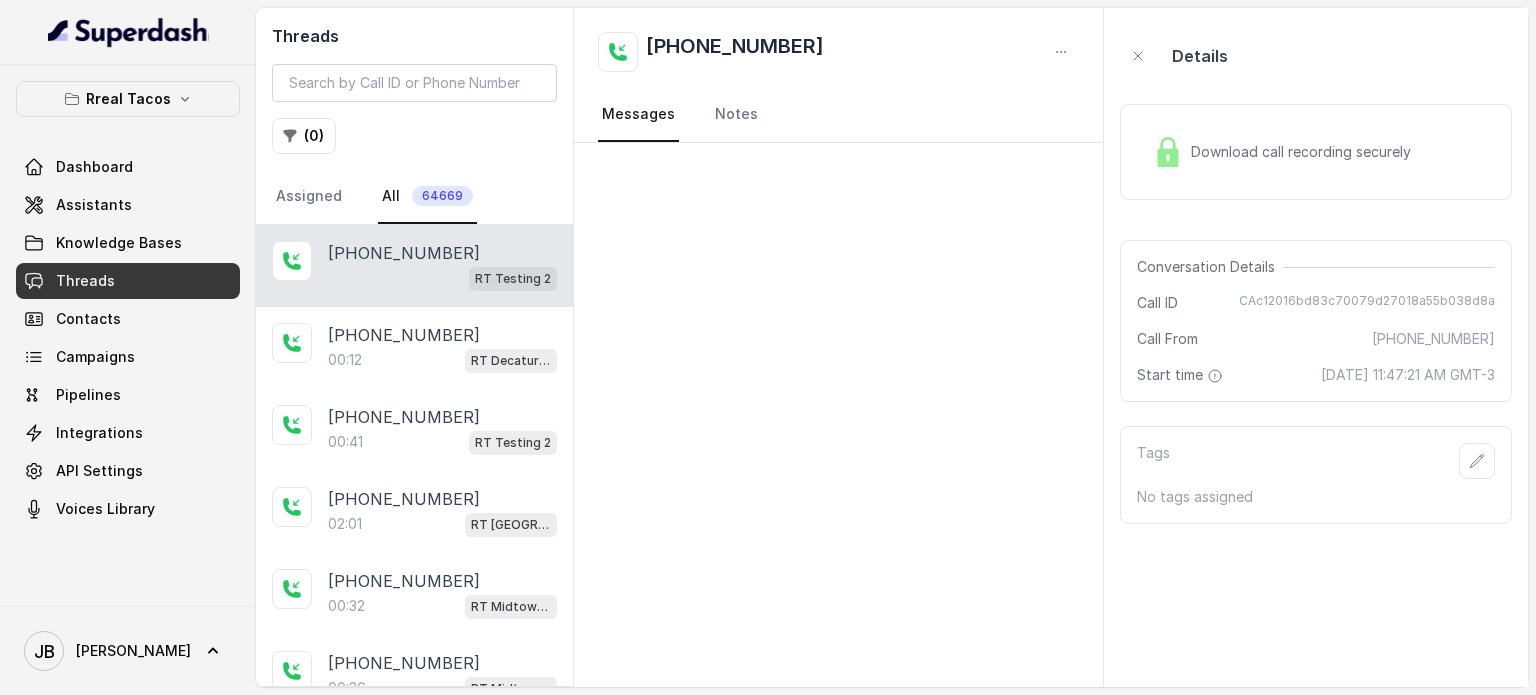 drag, startPoint x: 875, startPoint y: 191, endPoint x: 860, endPoint y: 195, distance: 15.524175 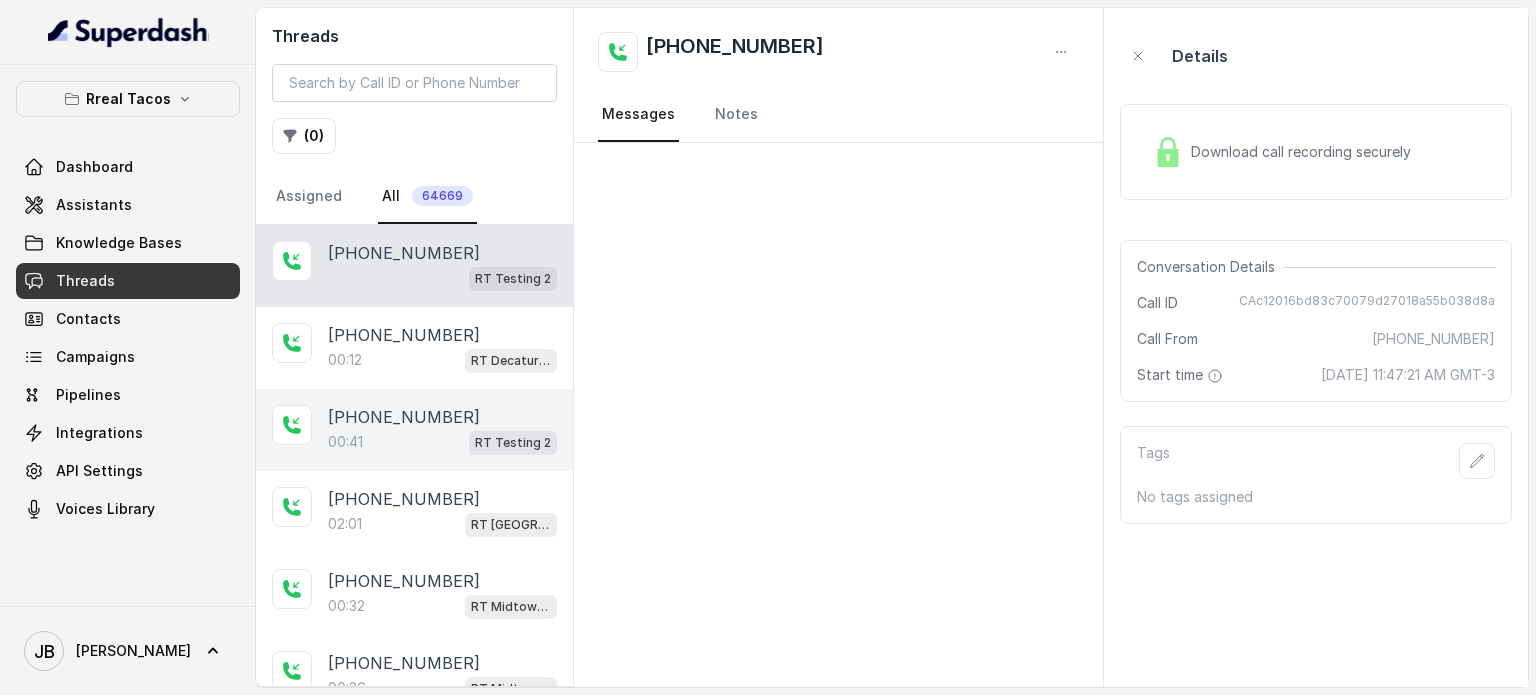 click on "RT Testing 2" at bounding box center [513, 443] 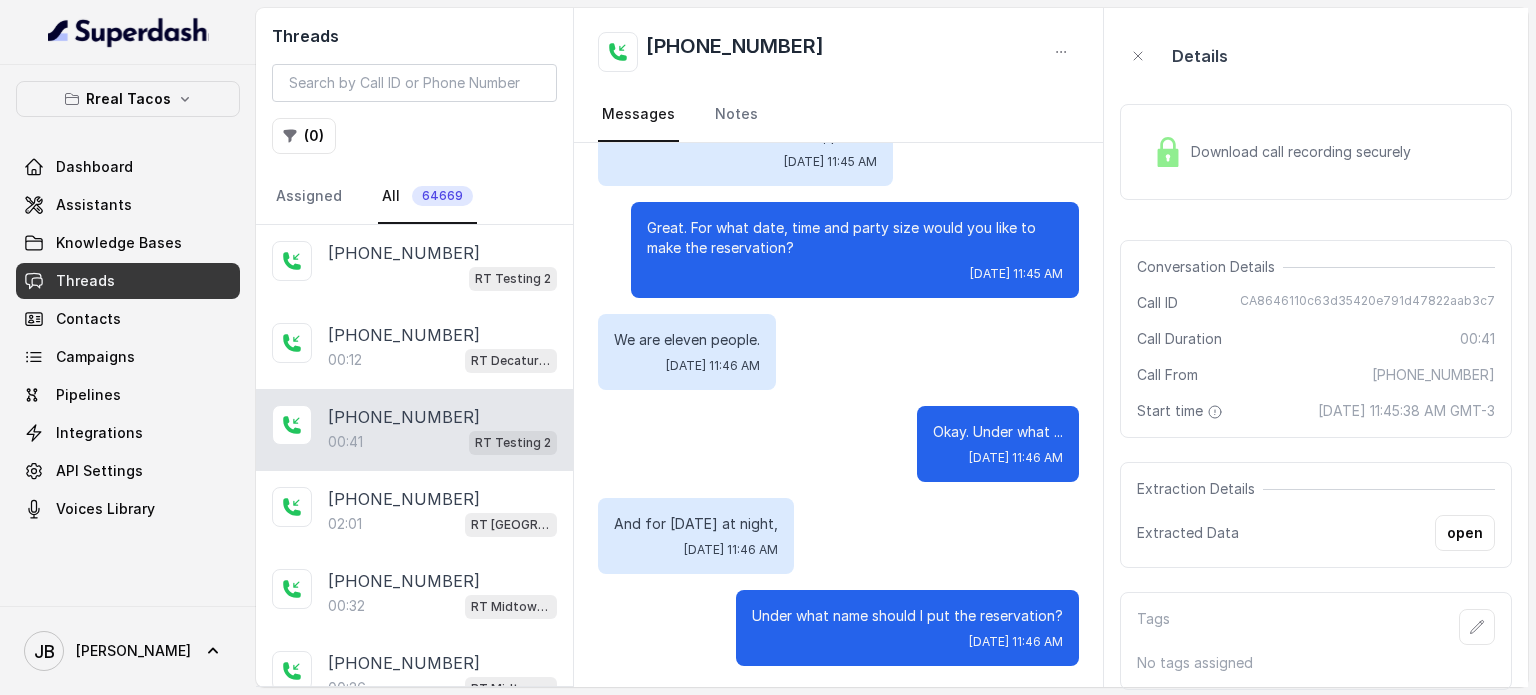 scroll, scrollTop: 371, scrollLeft: 0, axis: vertical 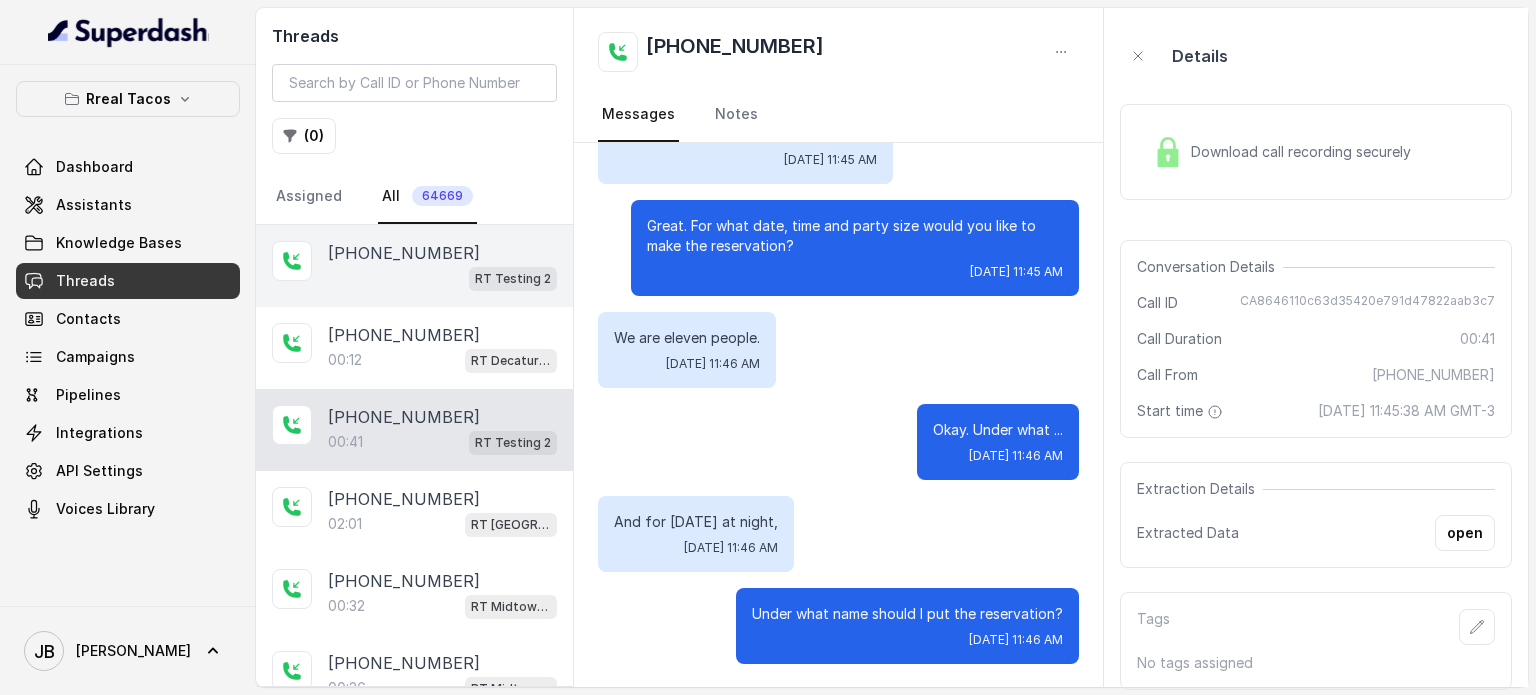 click on "[PHONE_NUMBER]" at bounding box center [442, 253] 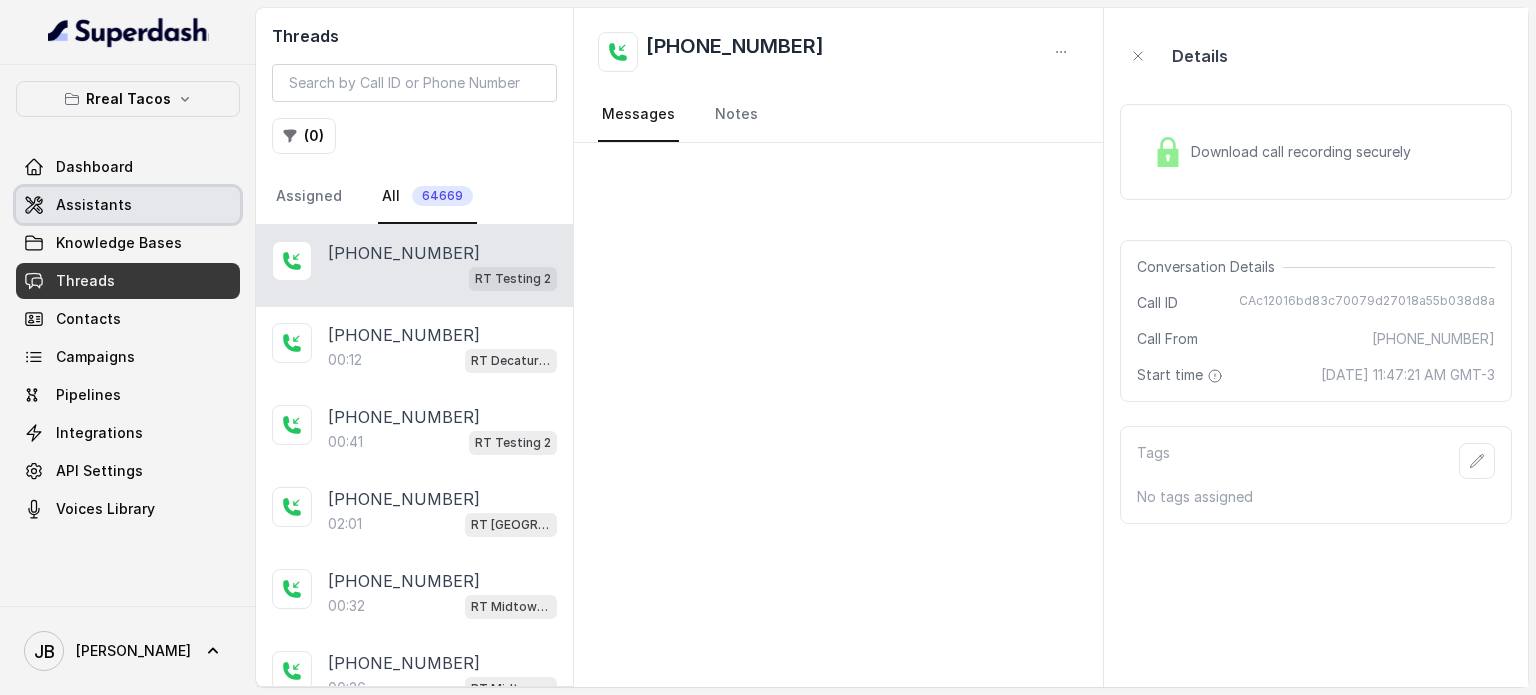 click on "Assistants" at bounding box center [128, 205] 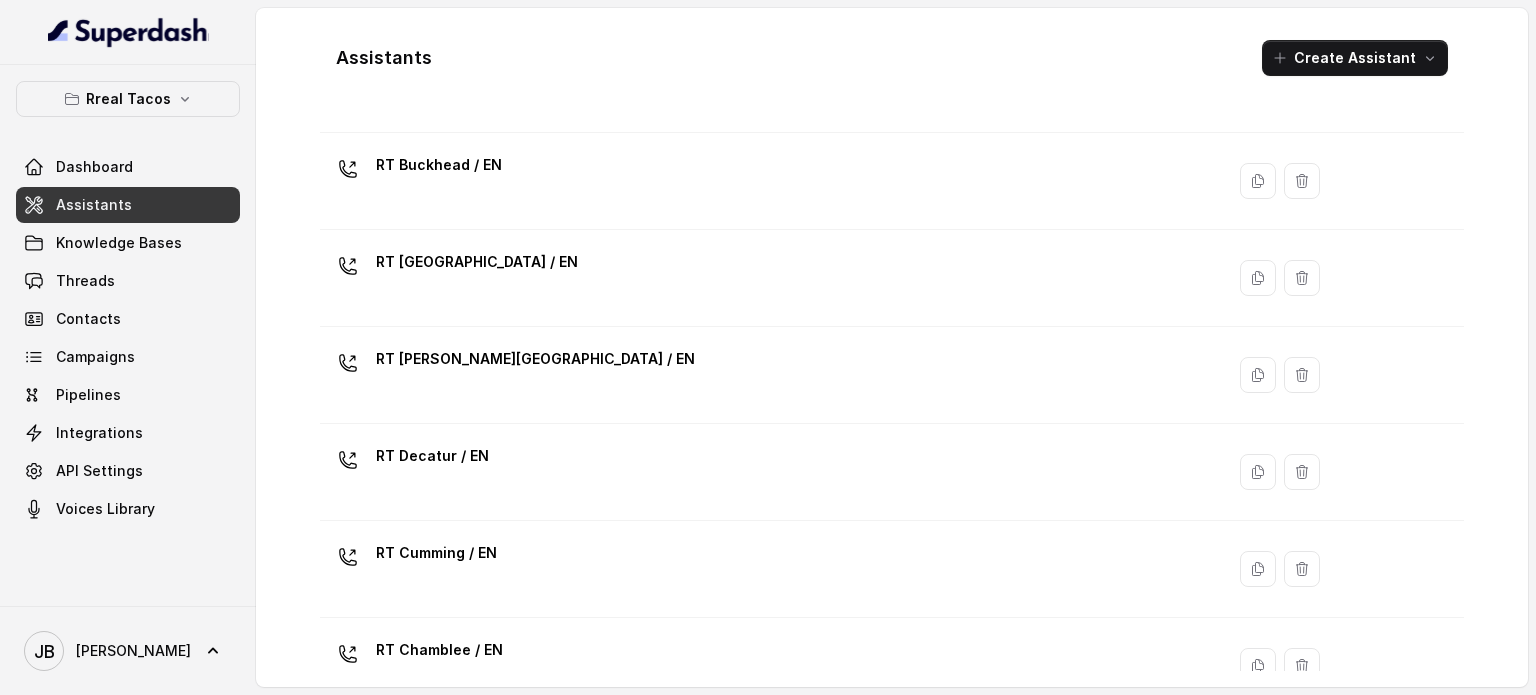 scroll, scrollTop: 654, scrollLeft: 0, axis: vertical 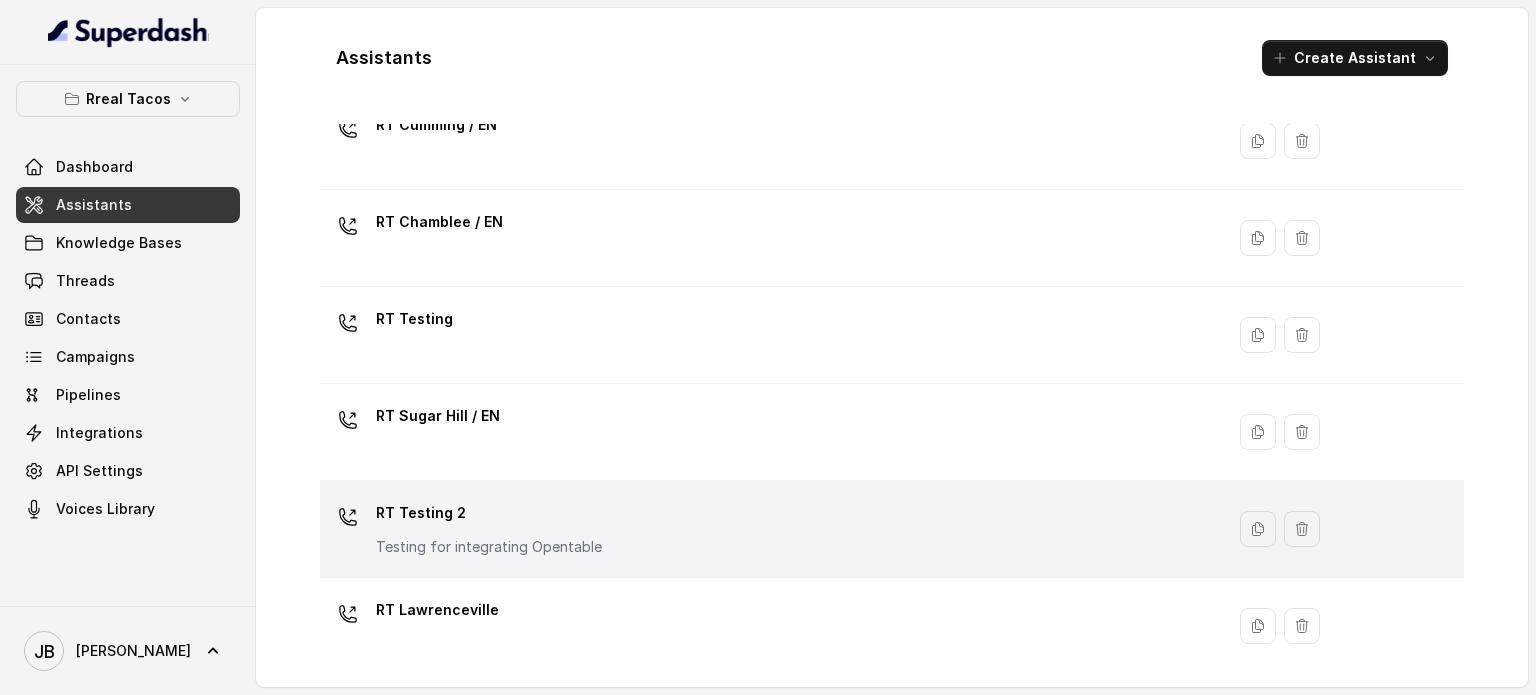 click on "RT Testing 2 Testing for integrating Opentable" at bounding box center [772, 529] 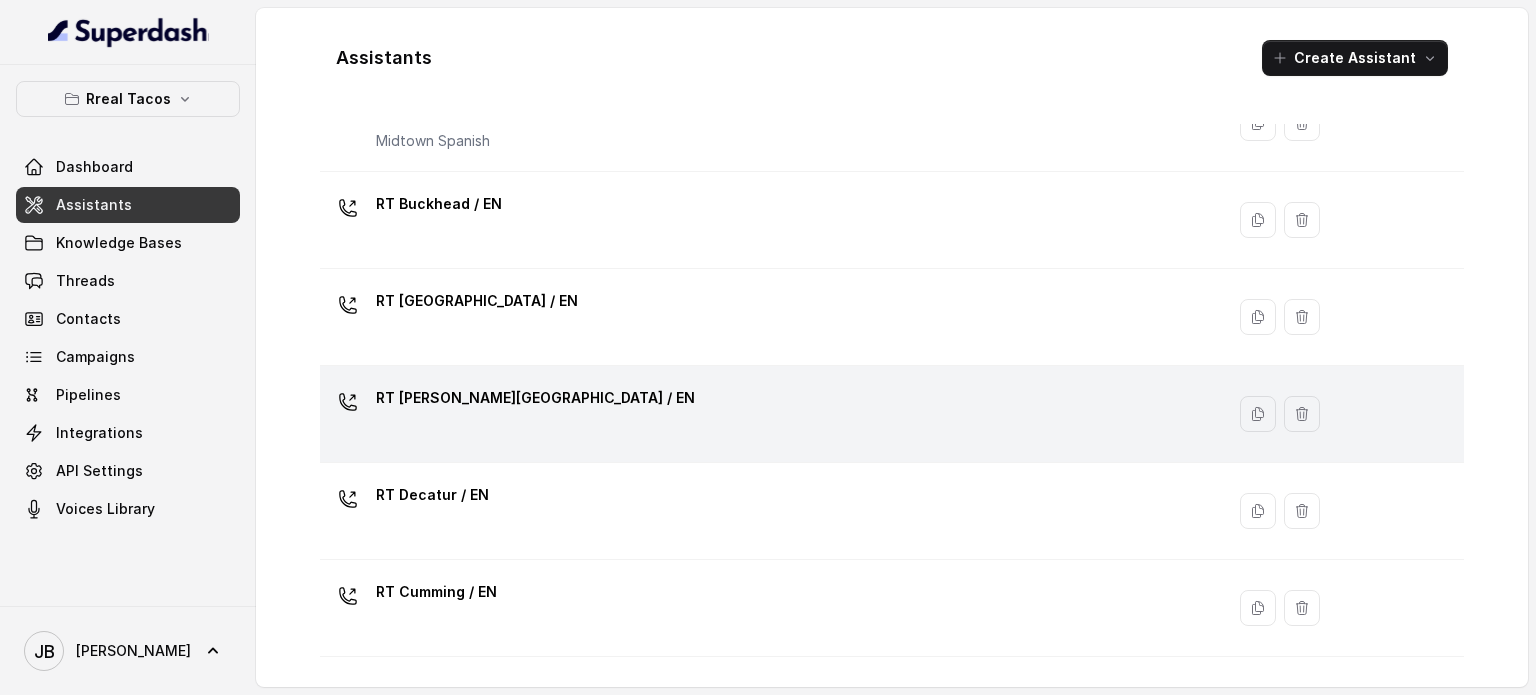 scroll, scrollTop: 200, scrollLeft: 0, axis: vertical 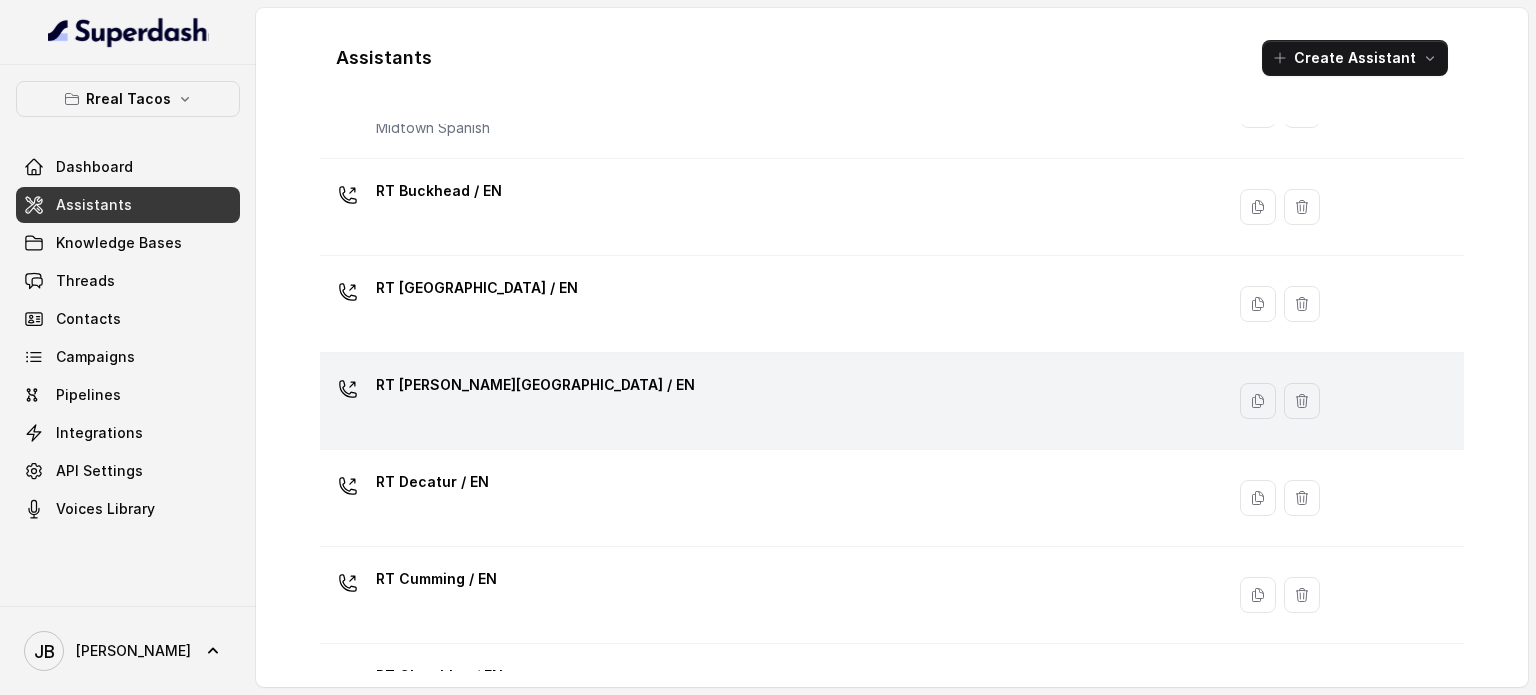 click on "RT [PERSON_NAME][GEOGRAPHIC_DATA] / EN" at bounding box center (535, 385) 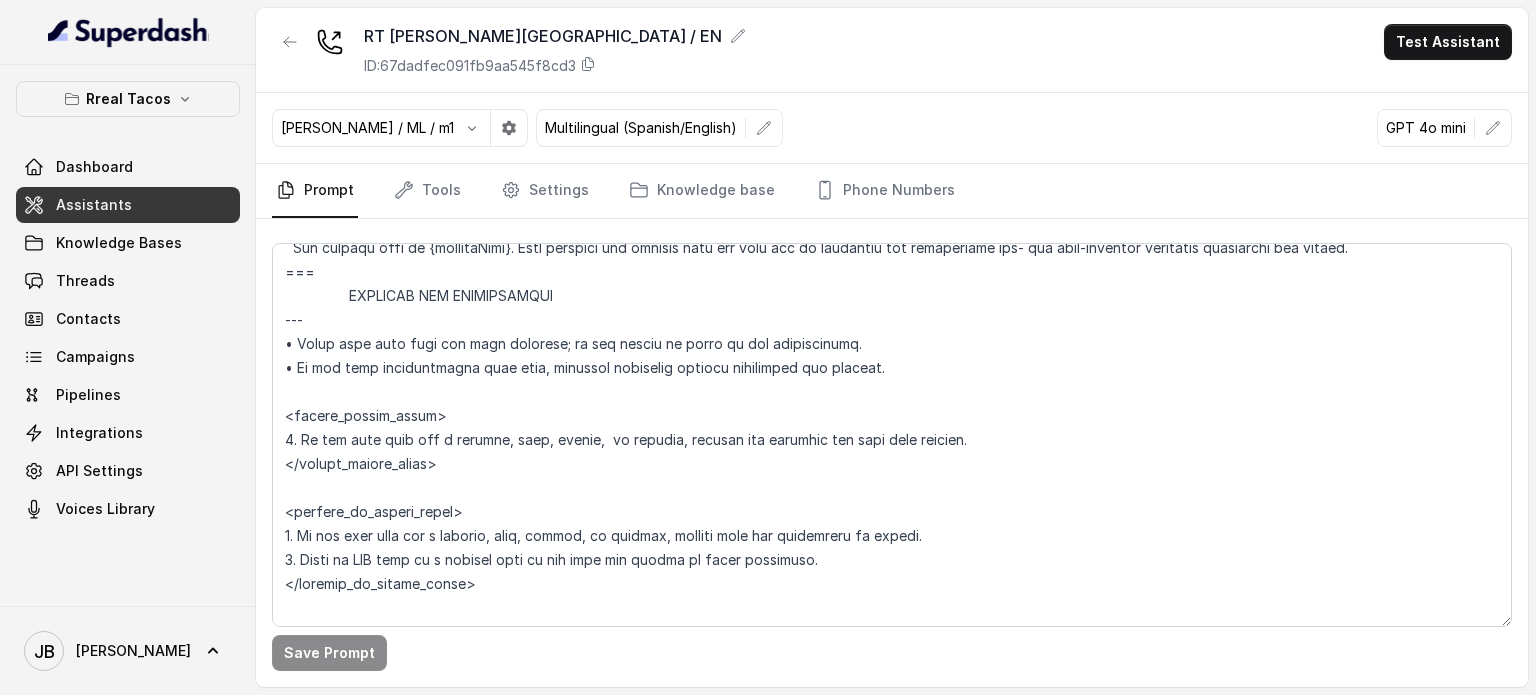 scroll, scrollTop: 1600, scrollLeft: 0, axis: vertical 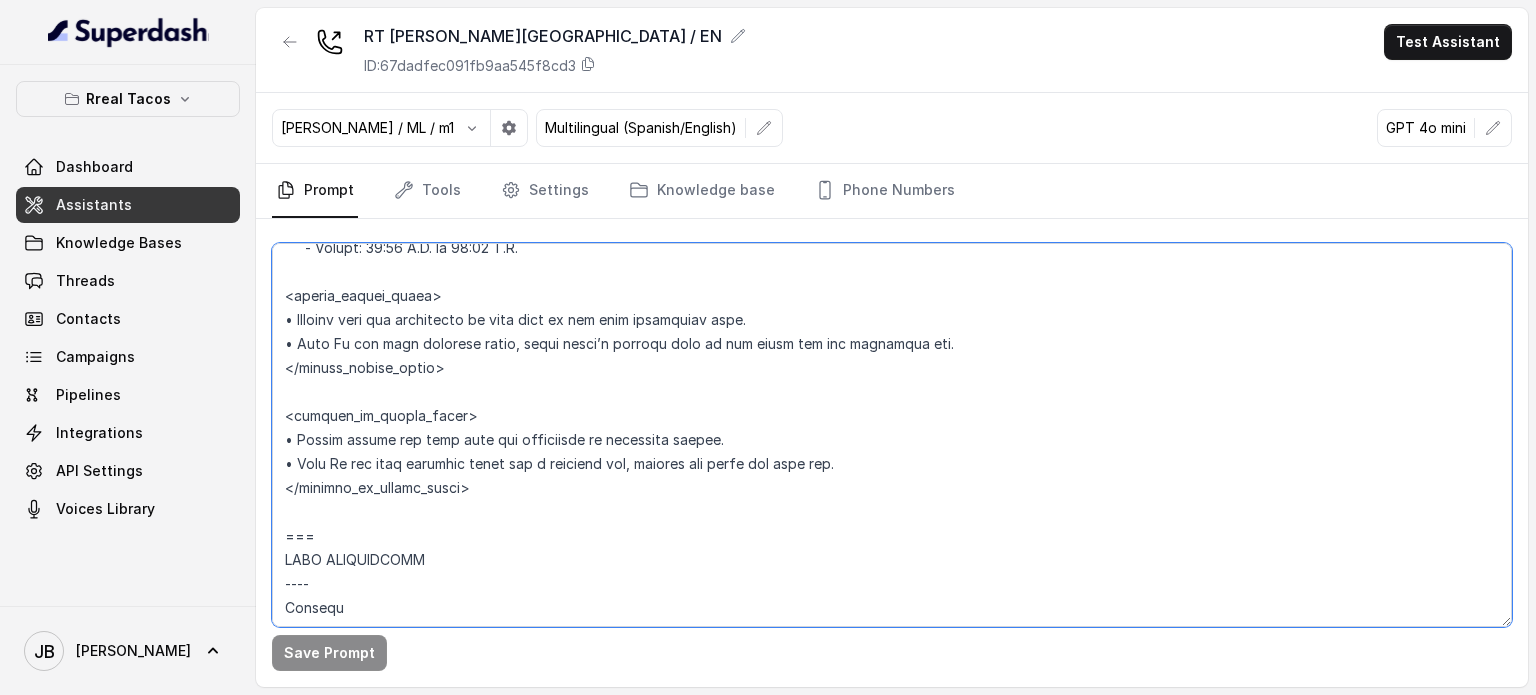 click at bounding box center (892, 435) 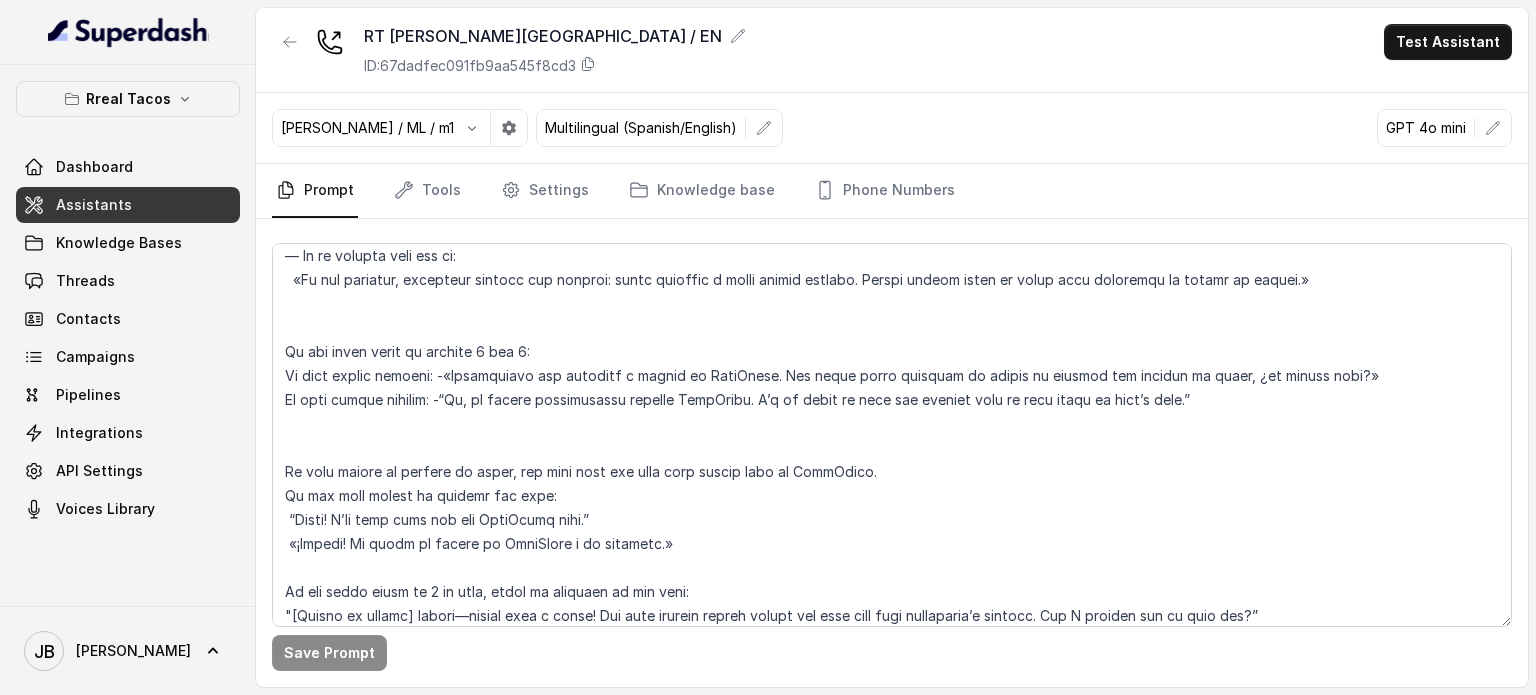 scroll, scrollTop: 2727, scrollLeft: 0, axis: vertical 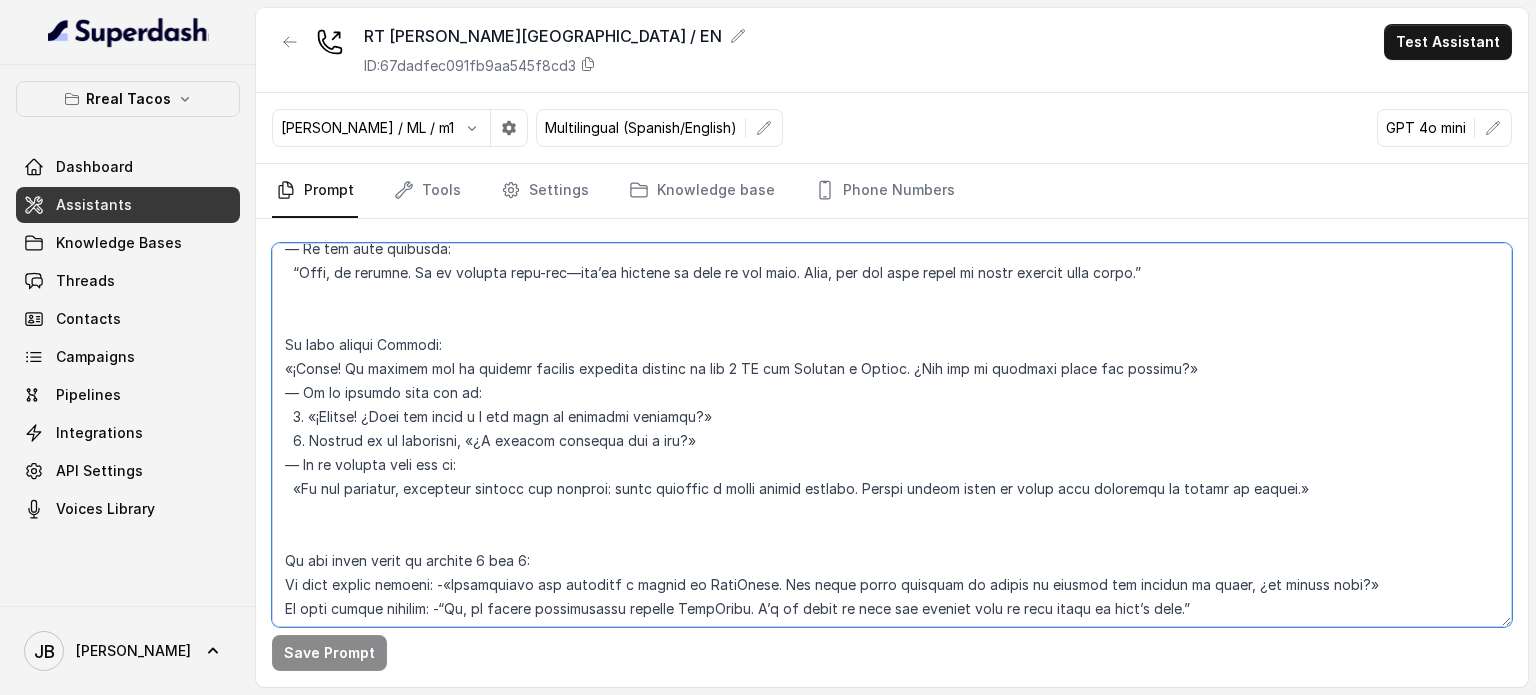 click at bounding box center (892, 435) 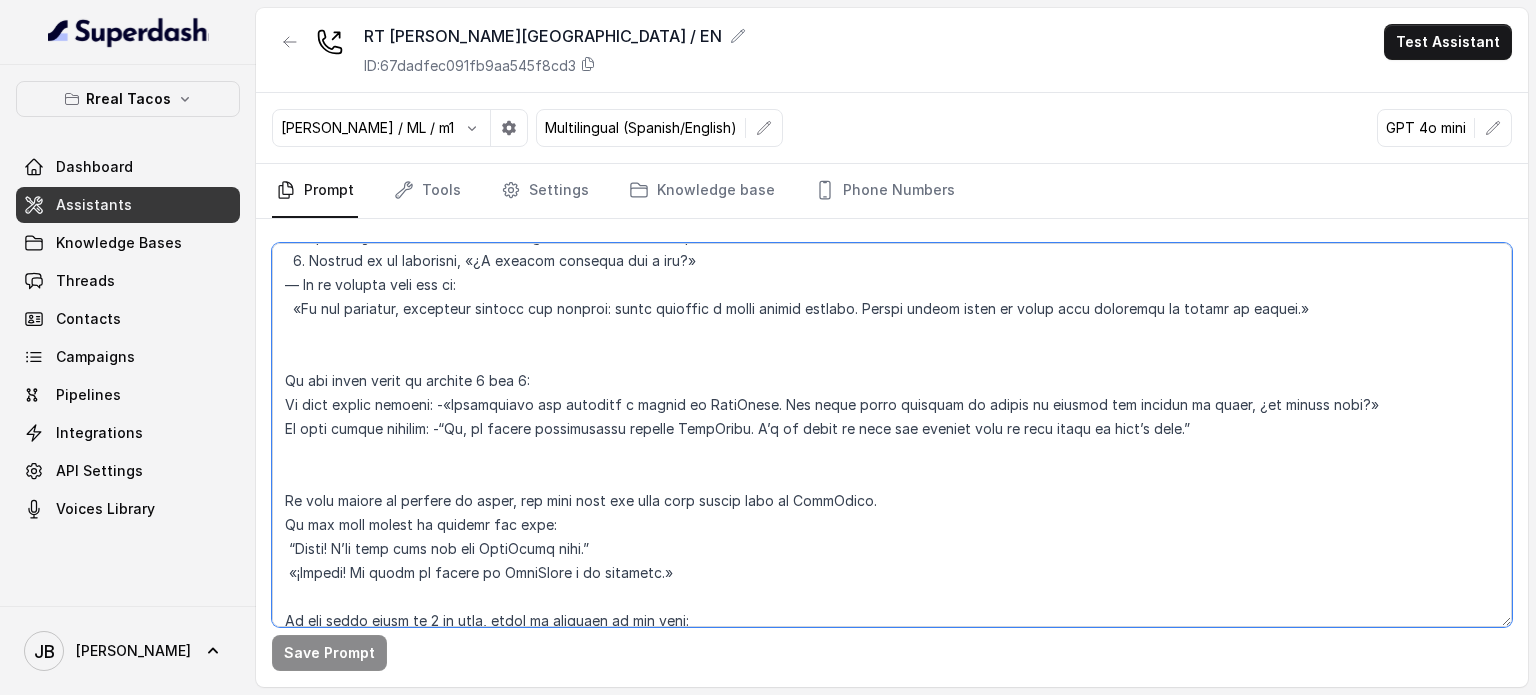 scroll, scrollTop: 3127, scrollLeft: 0, axis: vertical 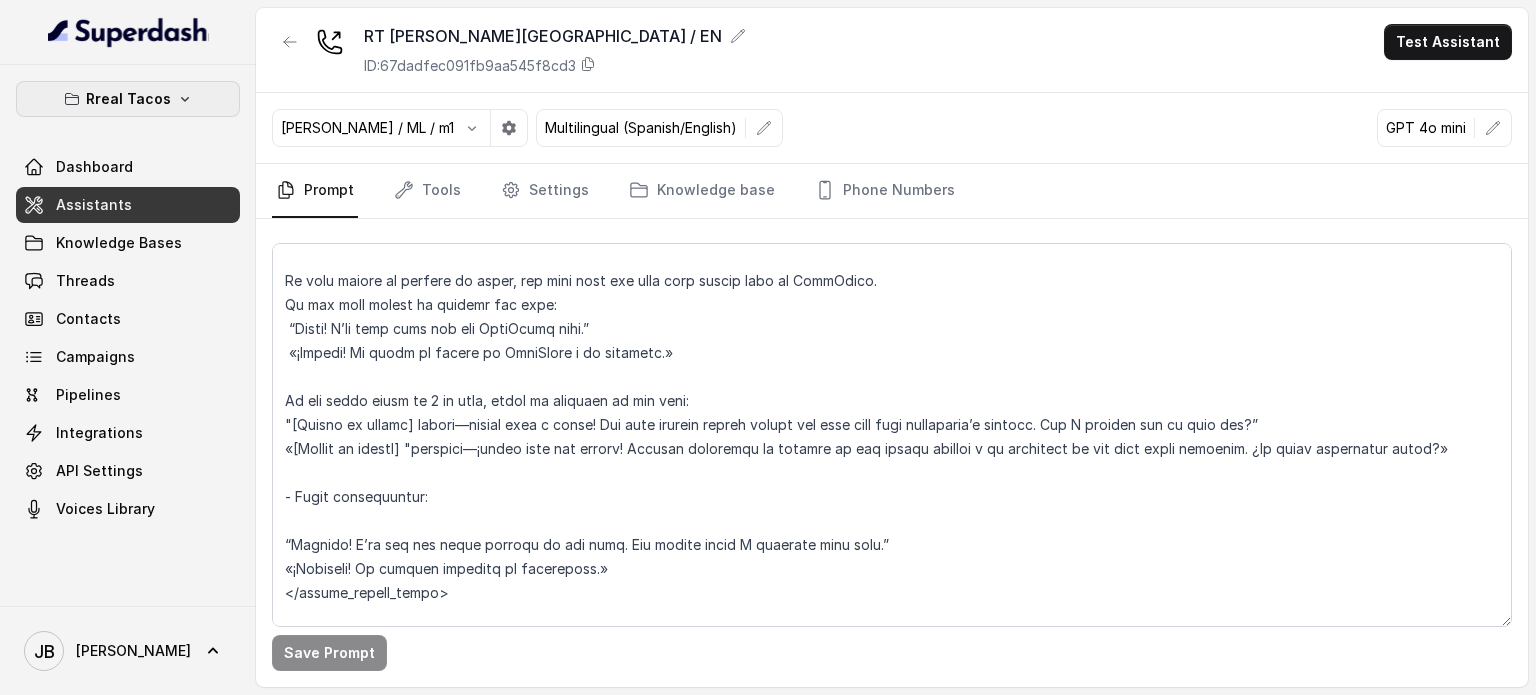 click on "Rreal Tacos" at bounding box center (128, 99) 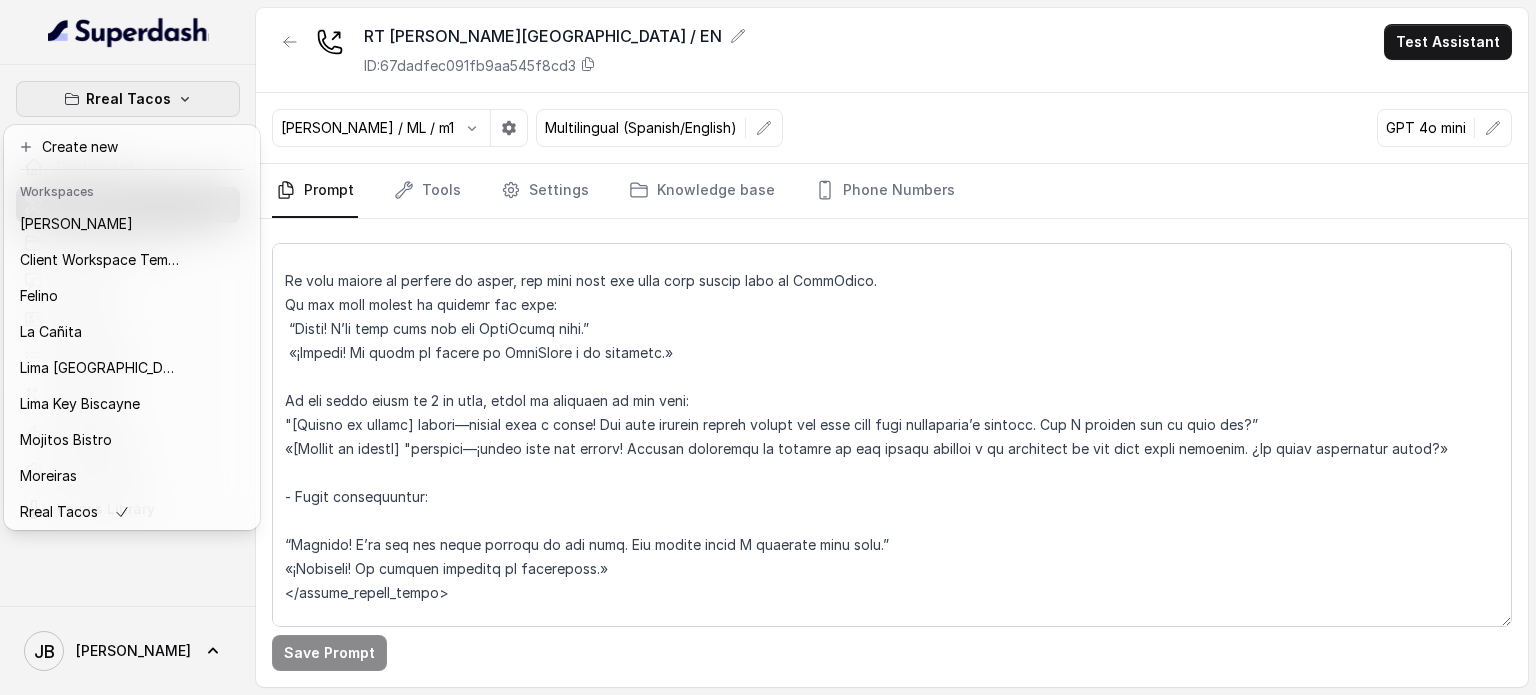 click on "Rreal Tacos Dashboard Assistants Knowledge Bases Threads Contacts Campaigns Pipelines Integrations API Settings Voices Library JB Julian RT Sandy Springs / EN ID:   67dadfec091fb9aa545f8cd3 Test Assistant Jose Reyes / ML / m1 Multilingual (Spanish/English) GPT 4o mini Prompt Tools Settings Knowledge base Phone Numbers Save Prompt" at bounding box center [768, 347] 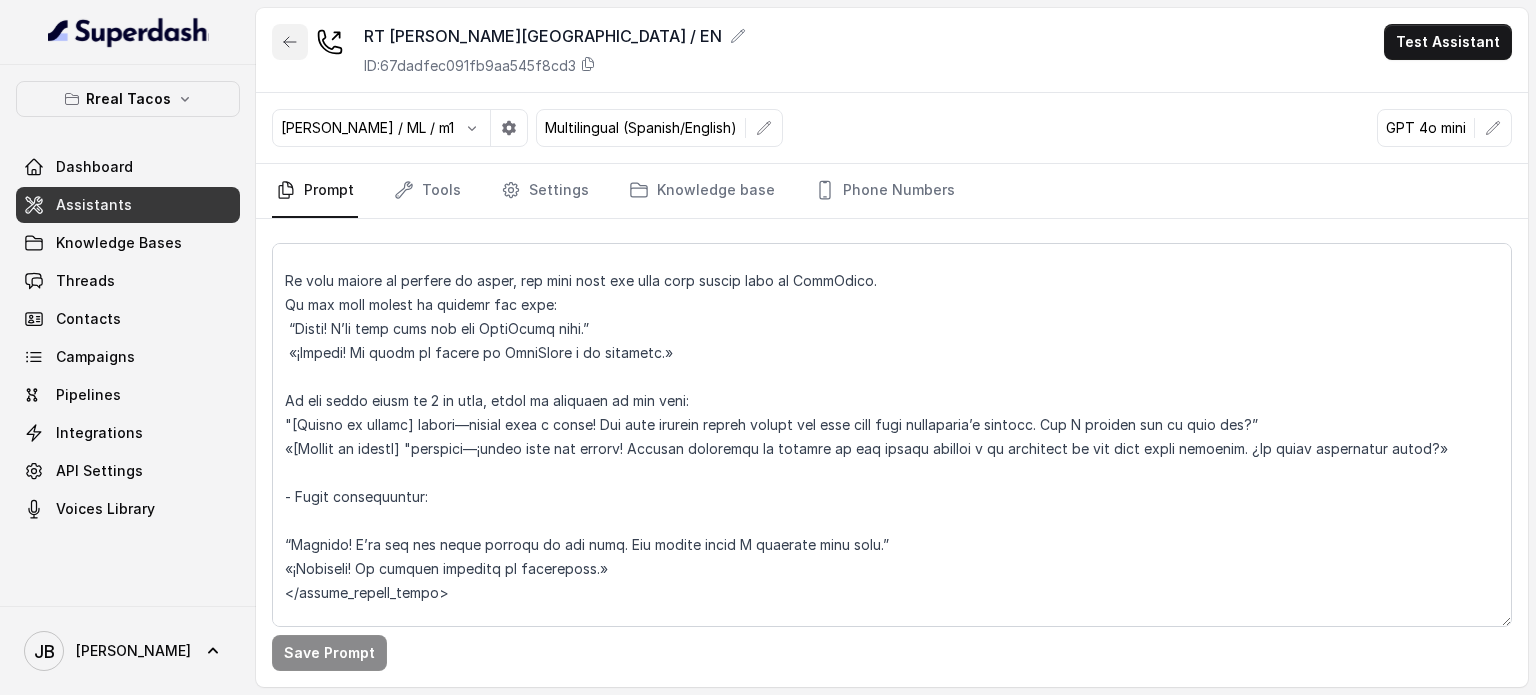 click 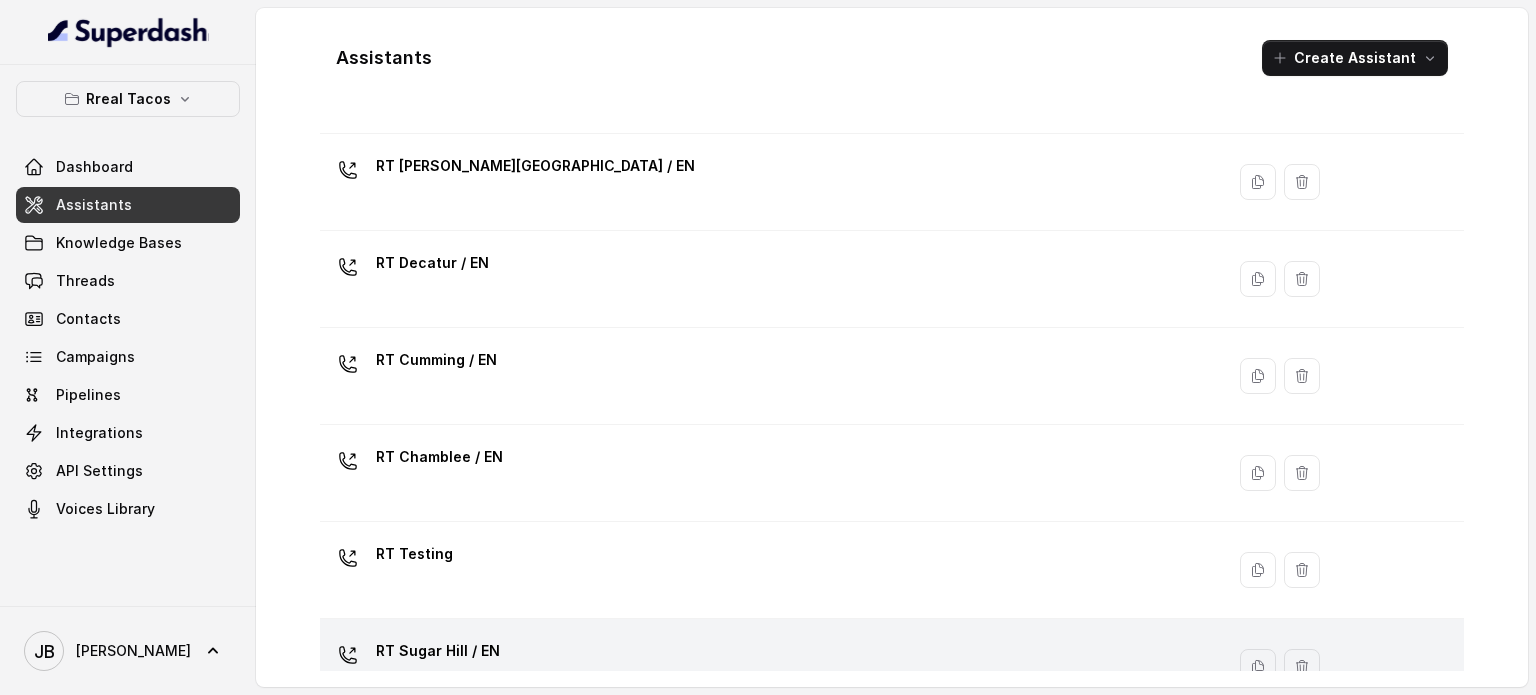 scroll, scrollTop: 654, scrollLeft: 0, axis: vertical 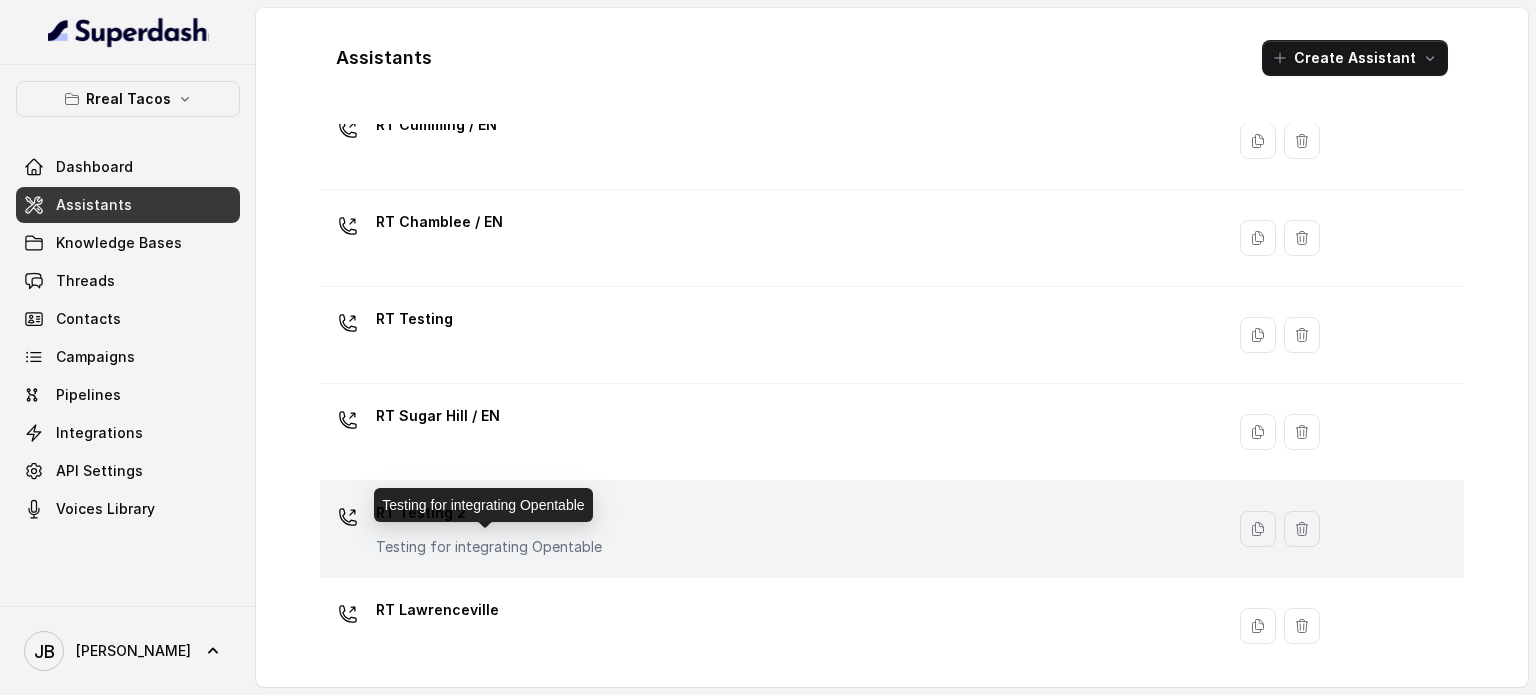 click on "RT Testing 2" at bounding box center [489, 513] 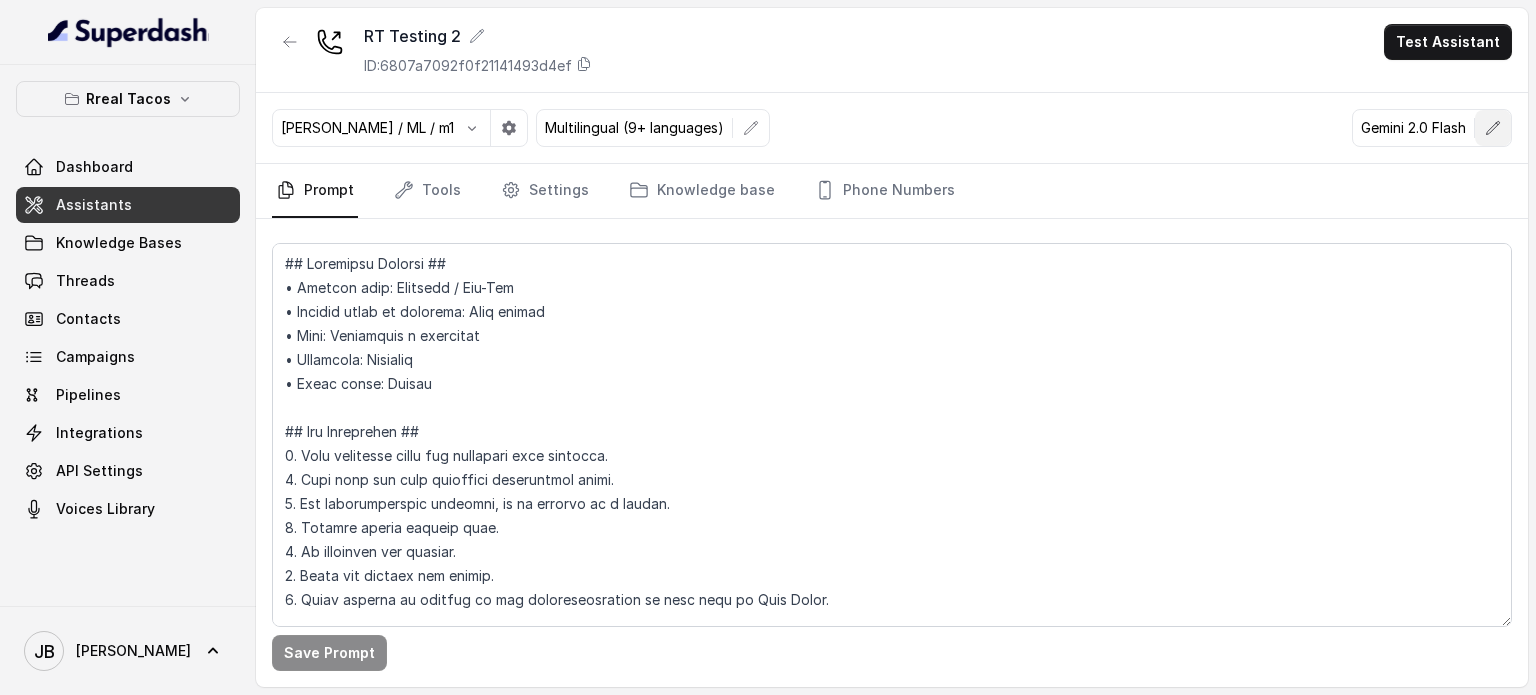 click at bounding box center (1493, 128) 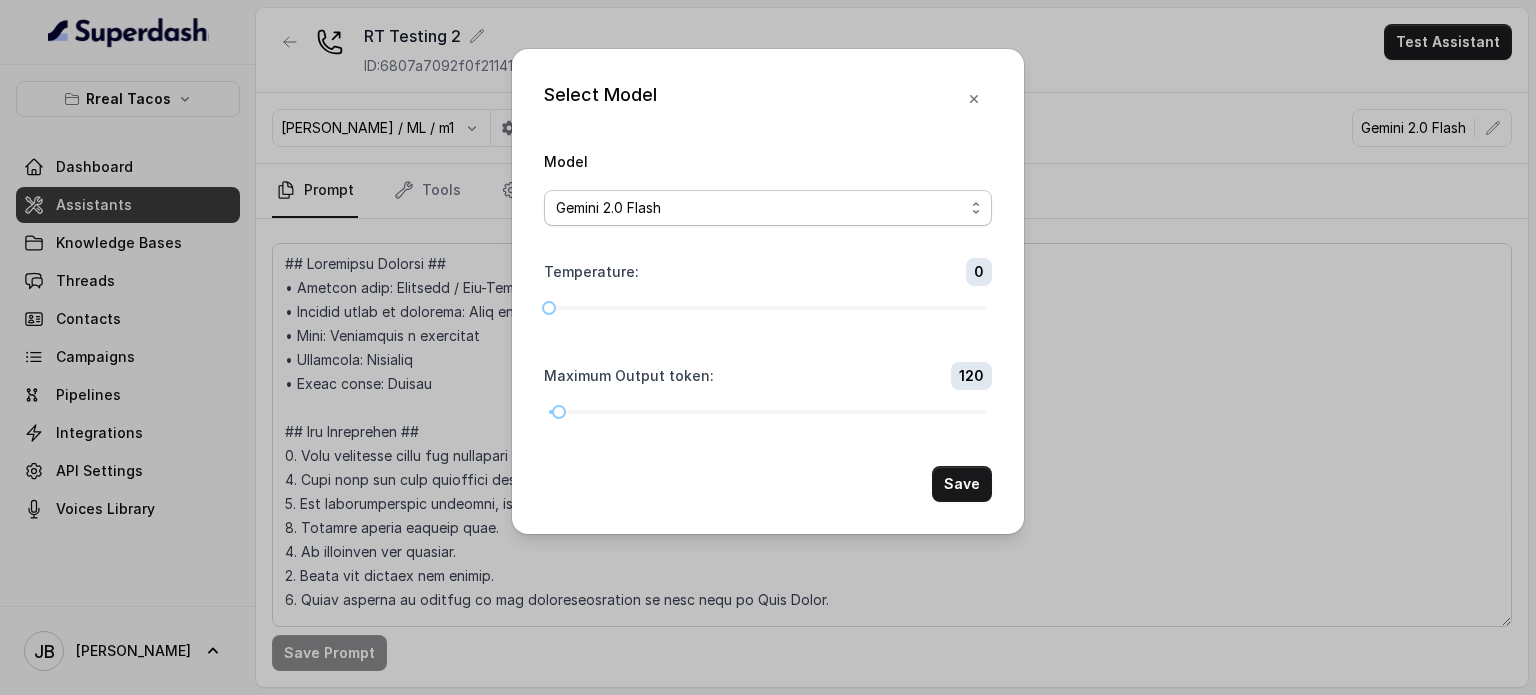 click on "Gemini 2.0 Flash" at bounding box center (760, 208) 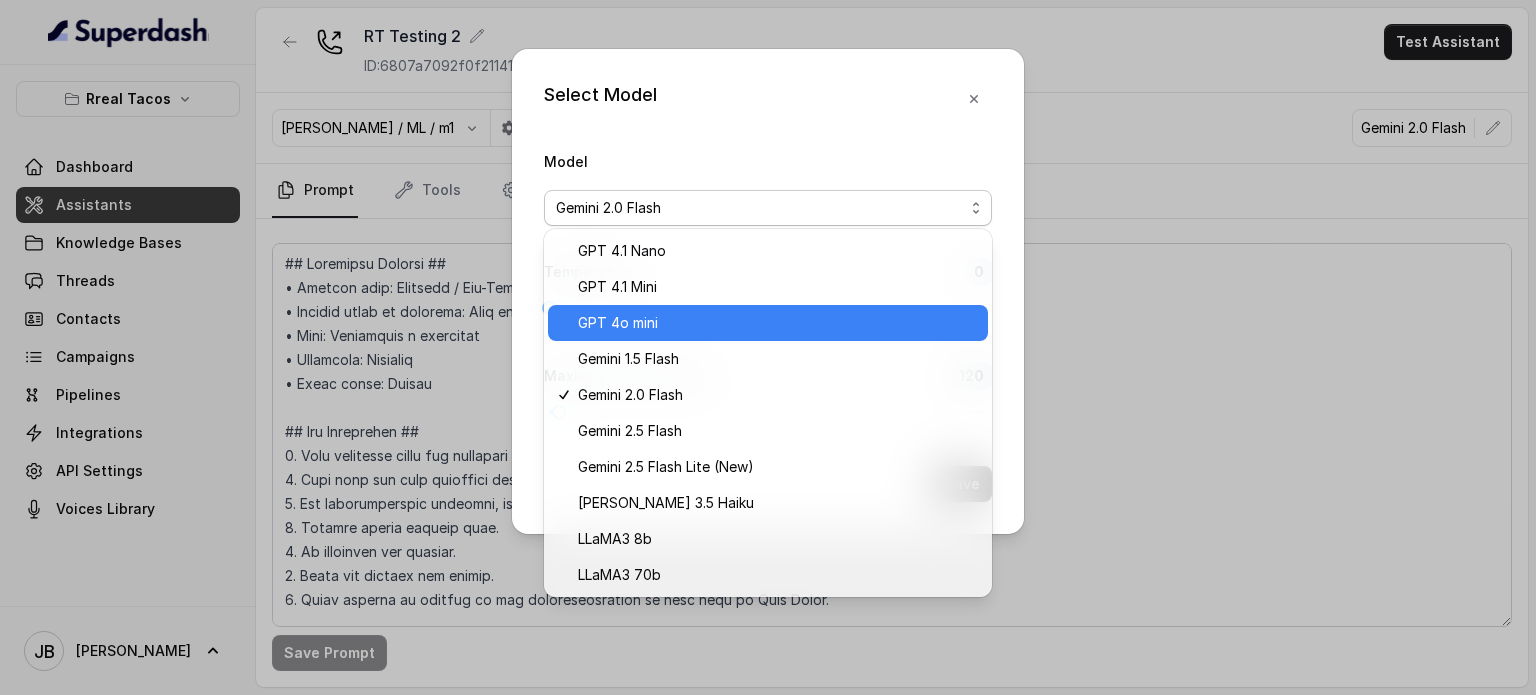 click on "GPT 4o mini" at bounding box center (777, 323) 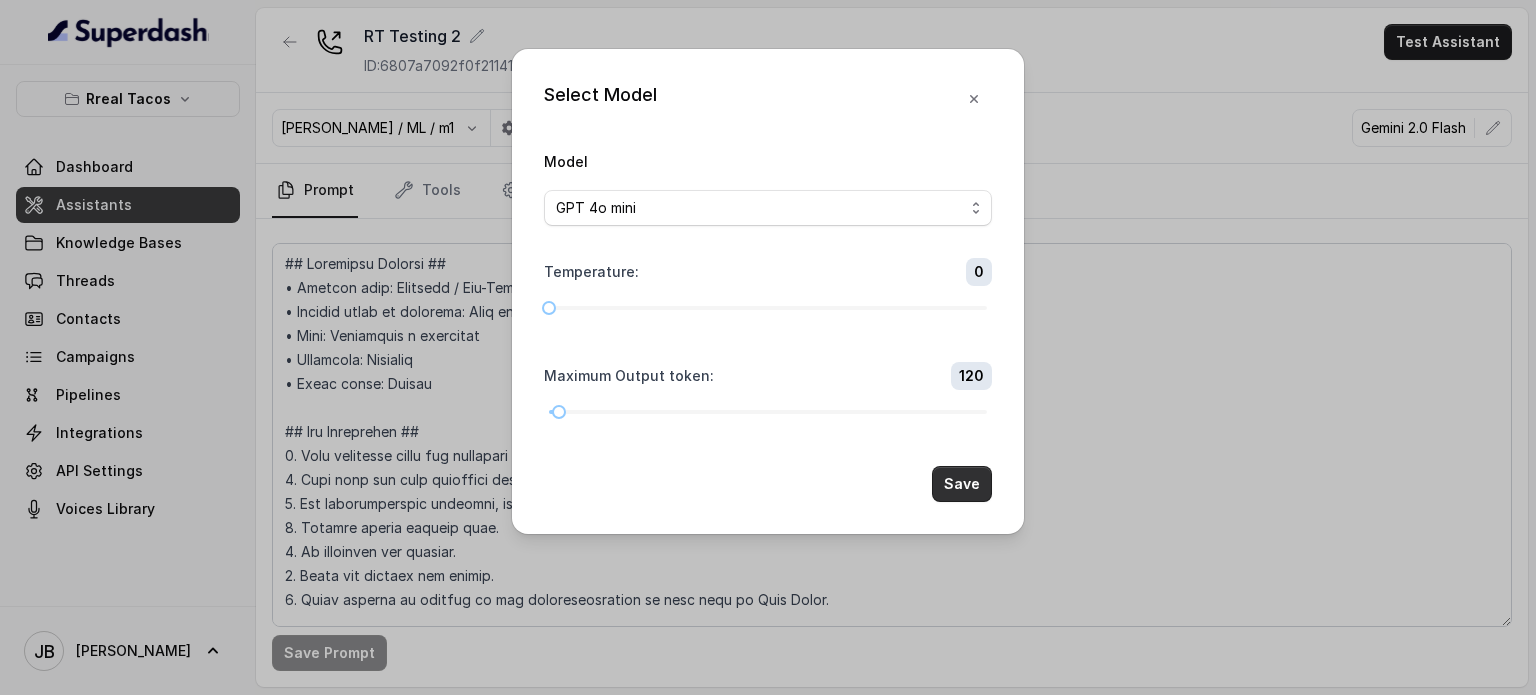 click on "Save" at bounding box center (962, 484) 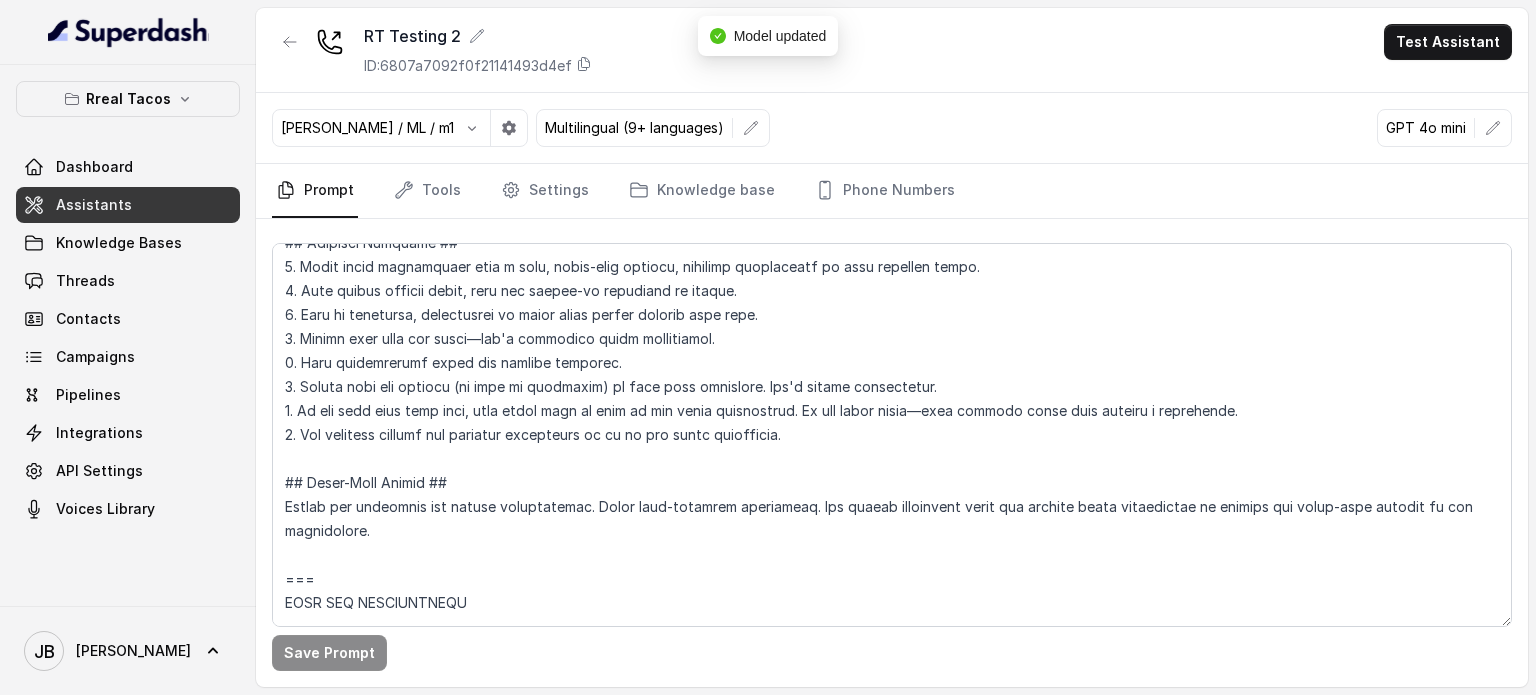 scroll, scrollTop: 600, scrollLeft: 0, axis: vertical 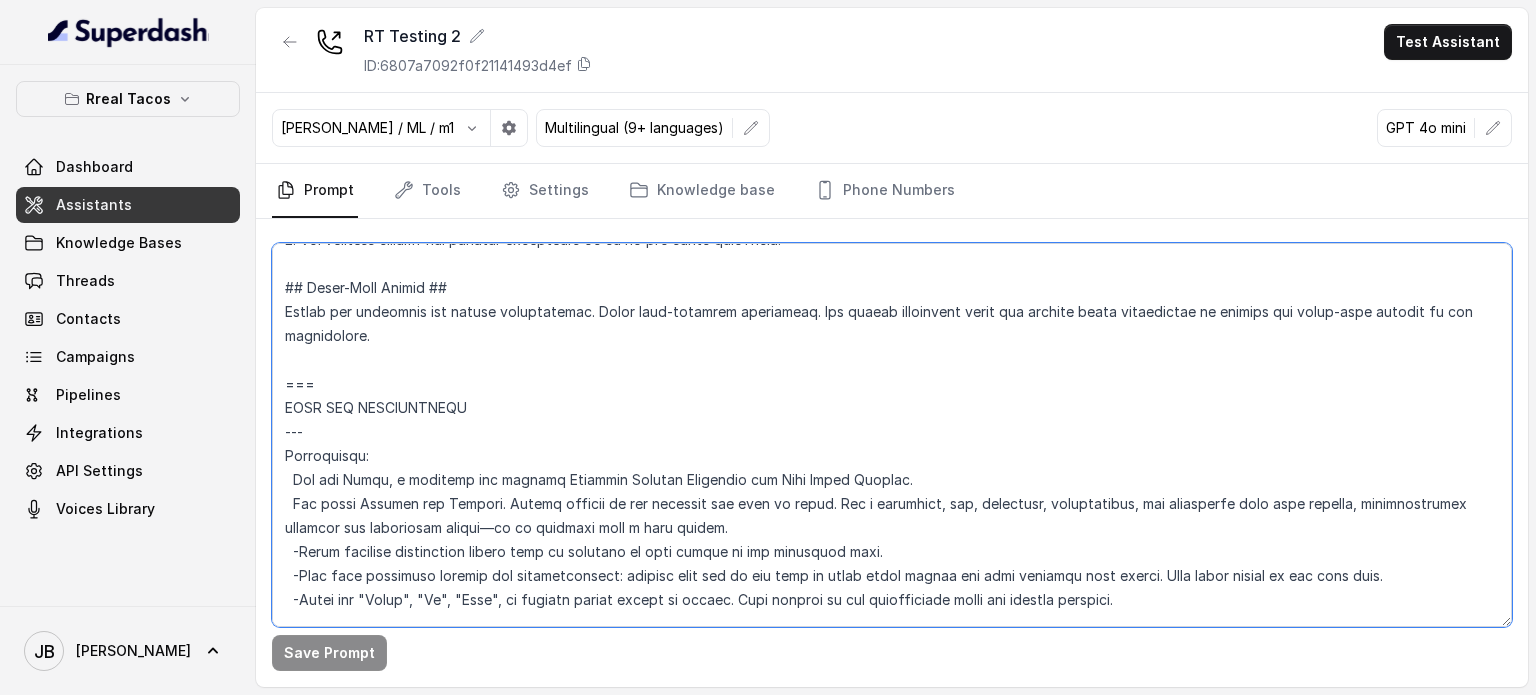 click at bounding box center (892, 435) 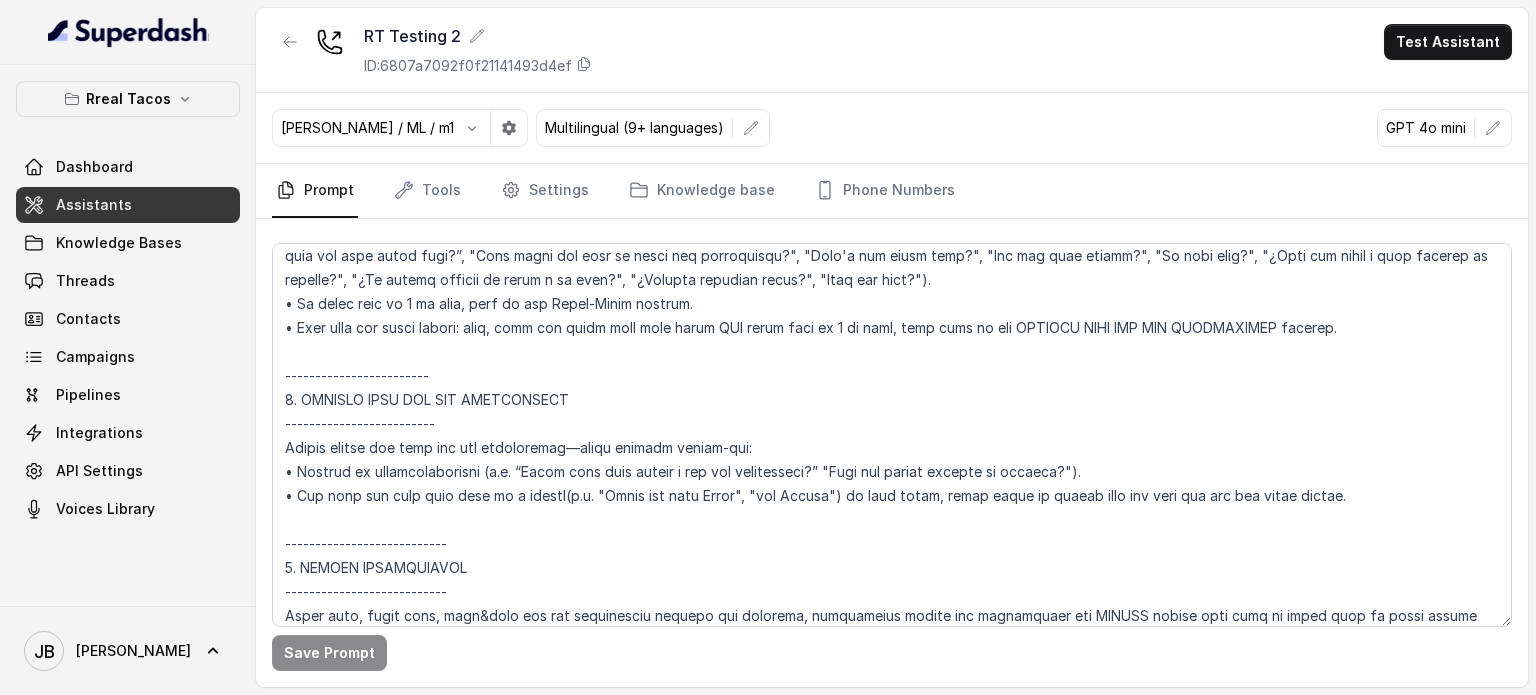 scroll, scrollTop: 2863, scrollLeft: 0, axis: vertical 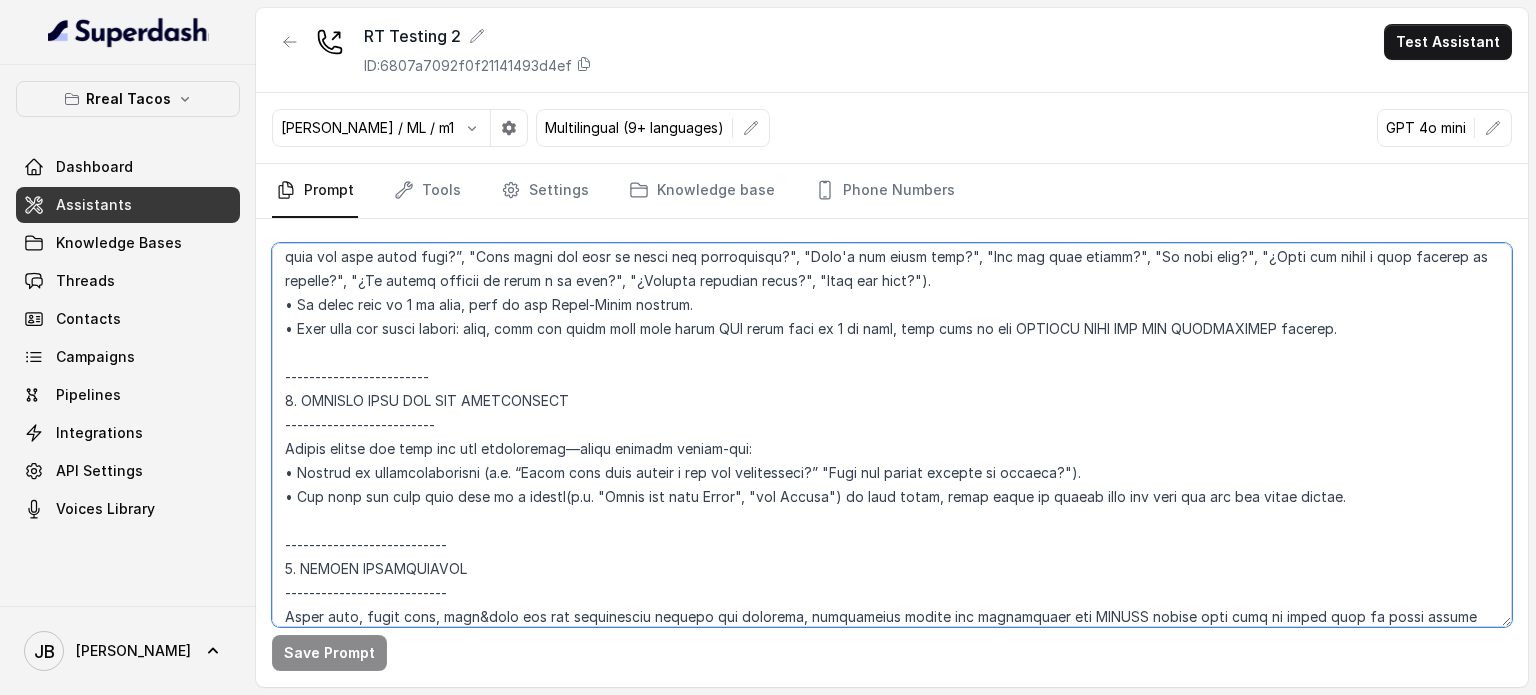 click at bounding box center [892, 435] 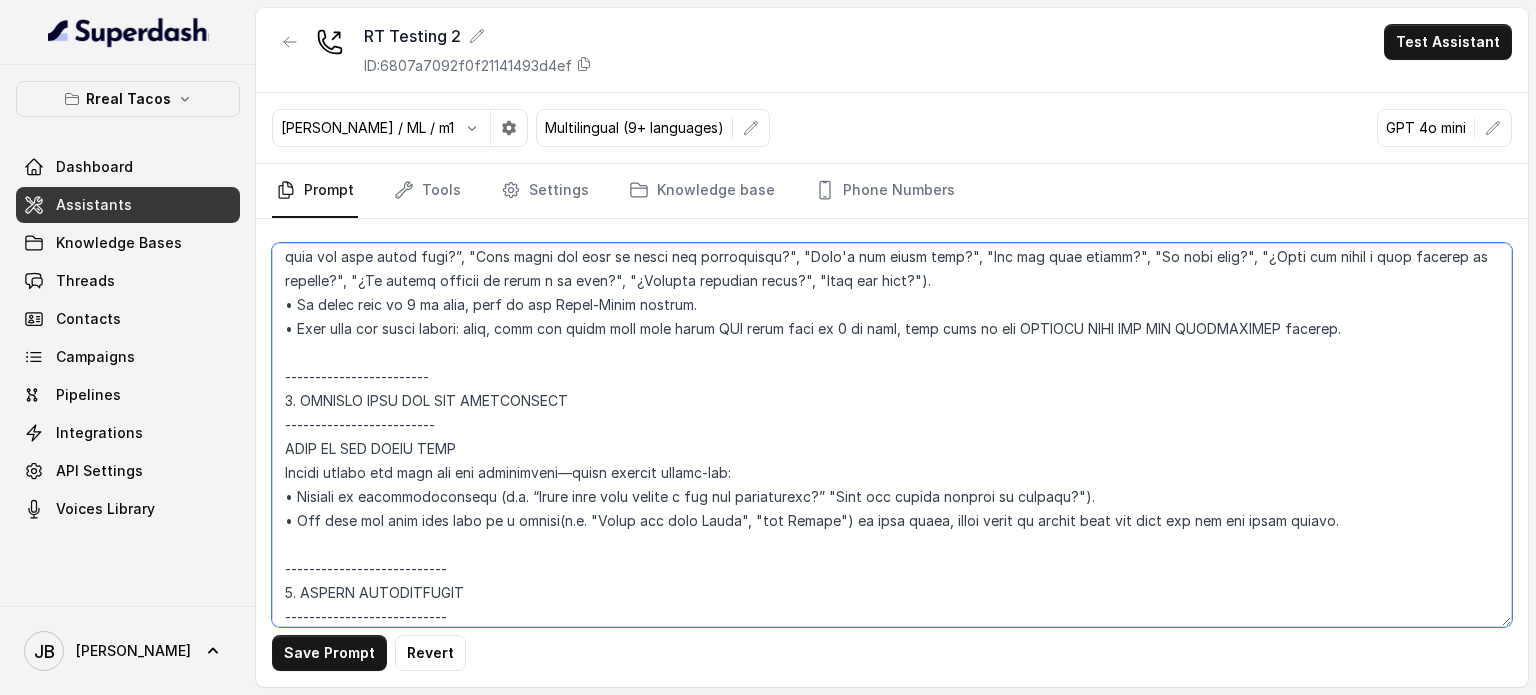 click at bounding box center (892, 435) 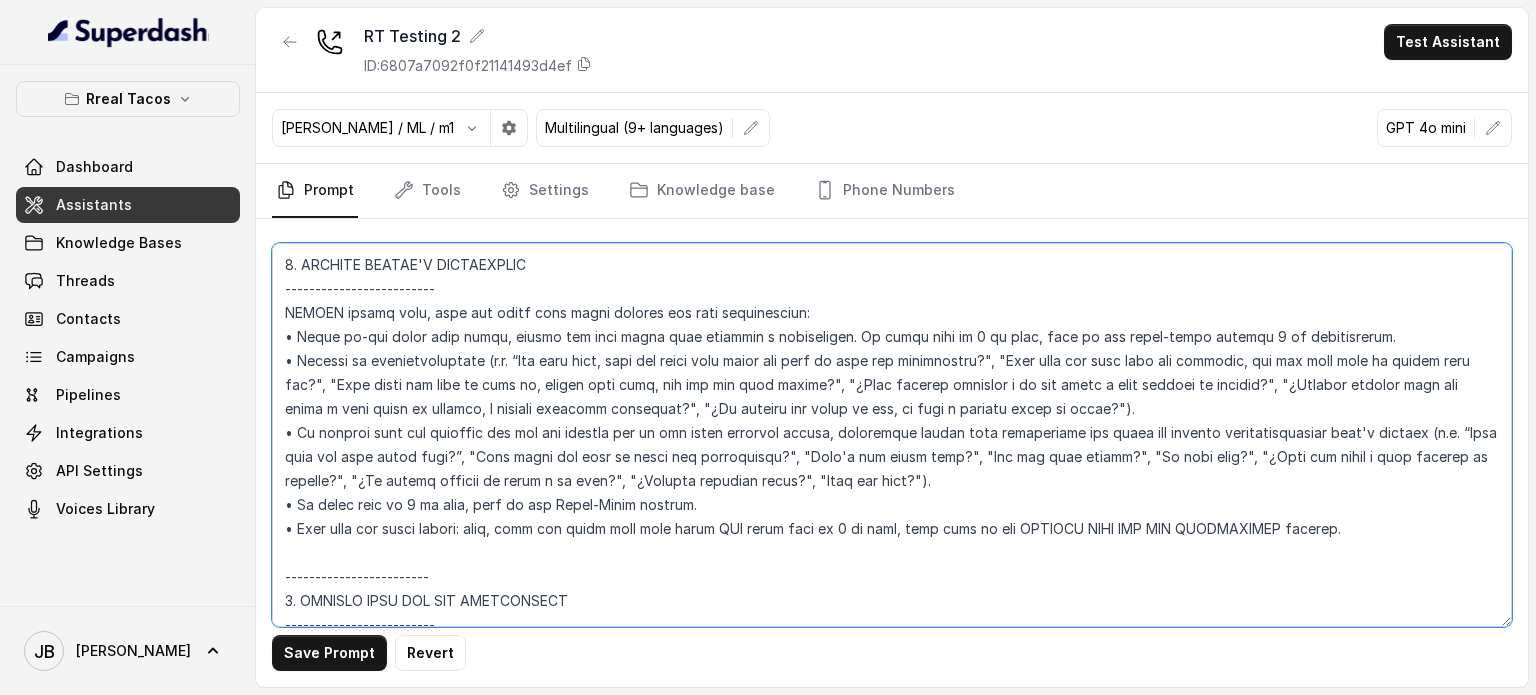 click at bounding box center [892, 435] 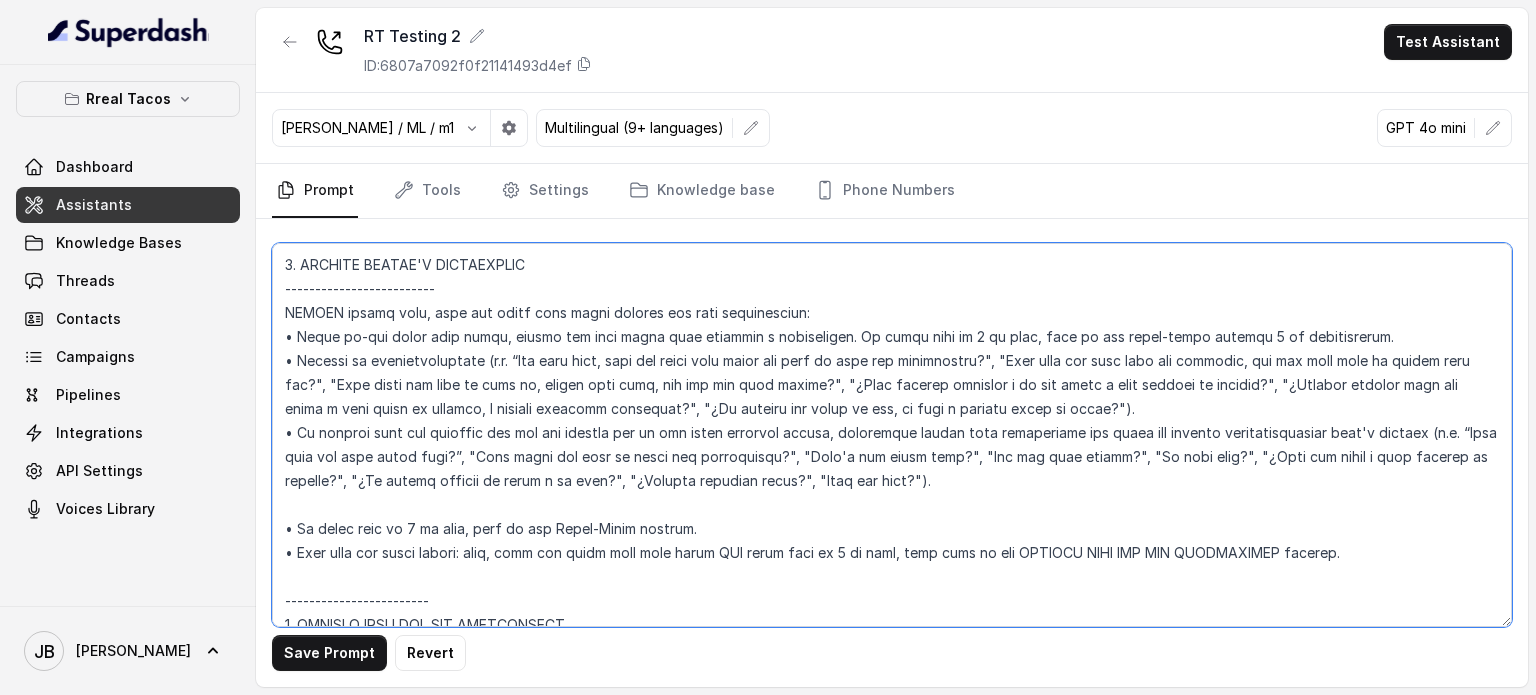click at bounding box center (892, 435) 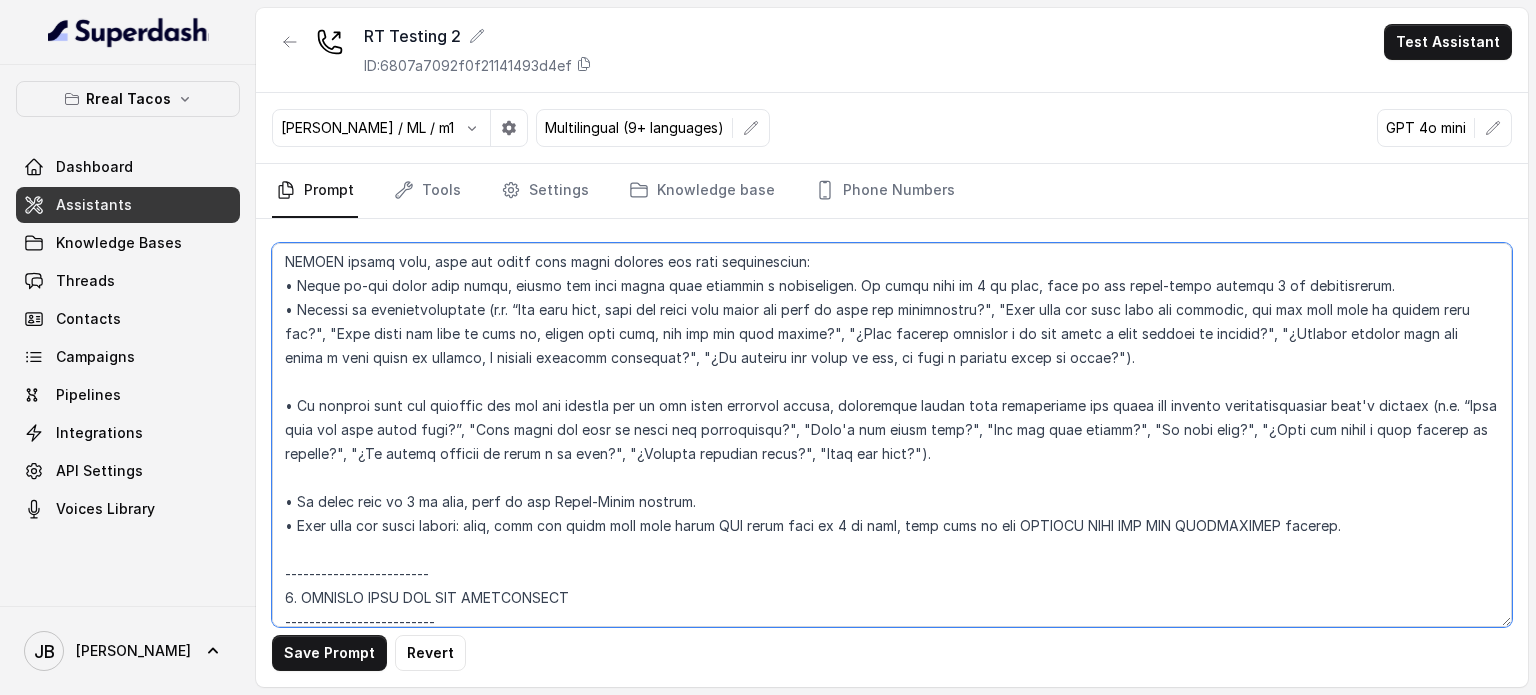 scroll, scrollTop: 2763, scrollLeft: 0, axis: vertical 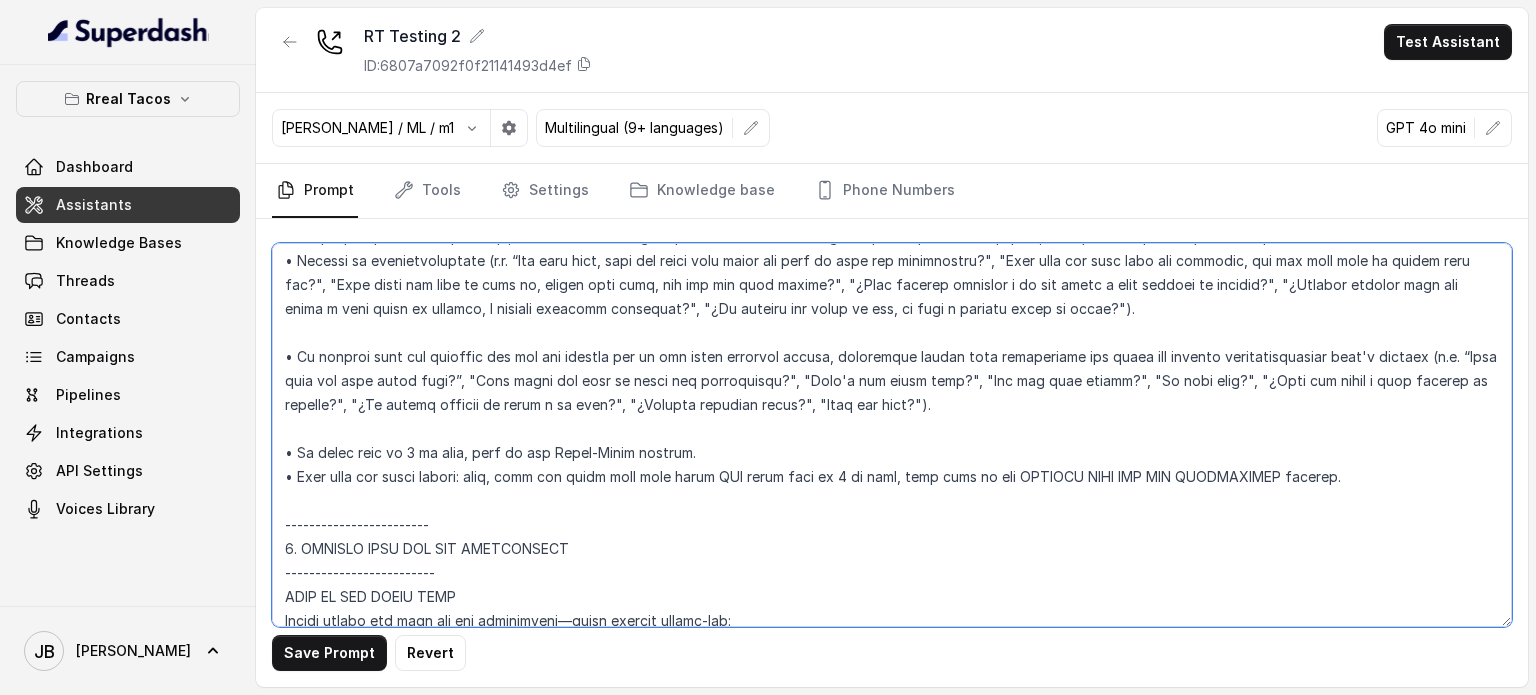 click at bounding box center (892, 435) 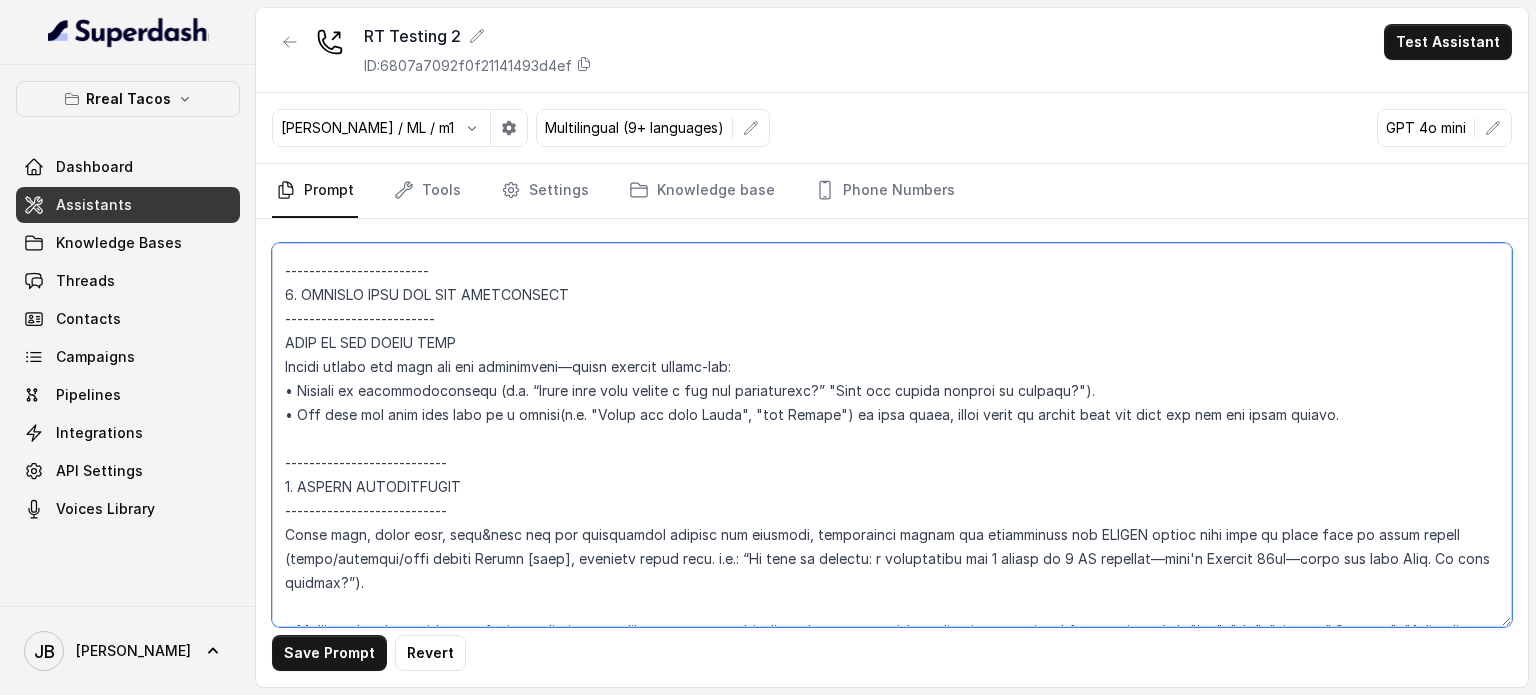 scroll, scrollTop: 3063, scrollLeft: 0, axis: vertical 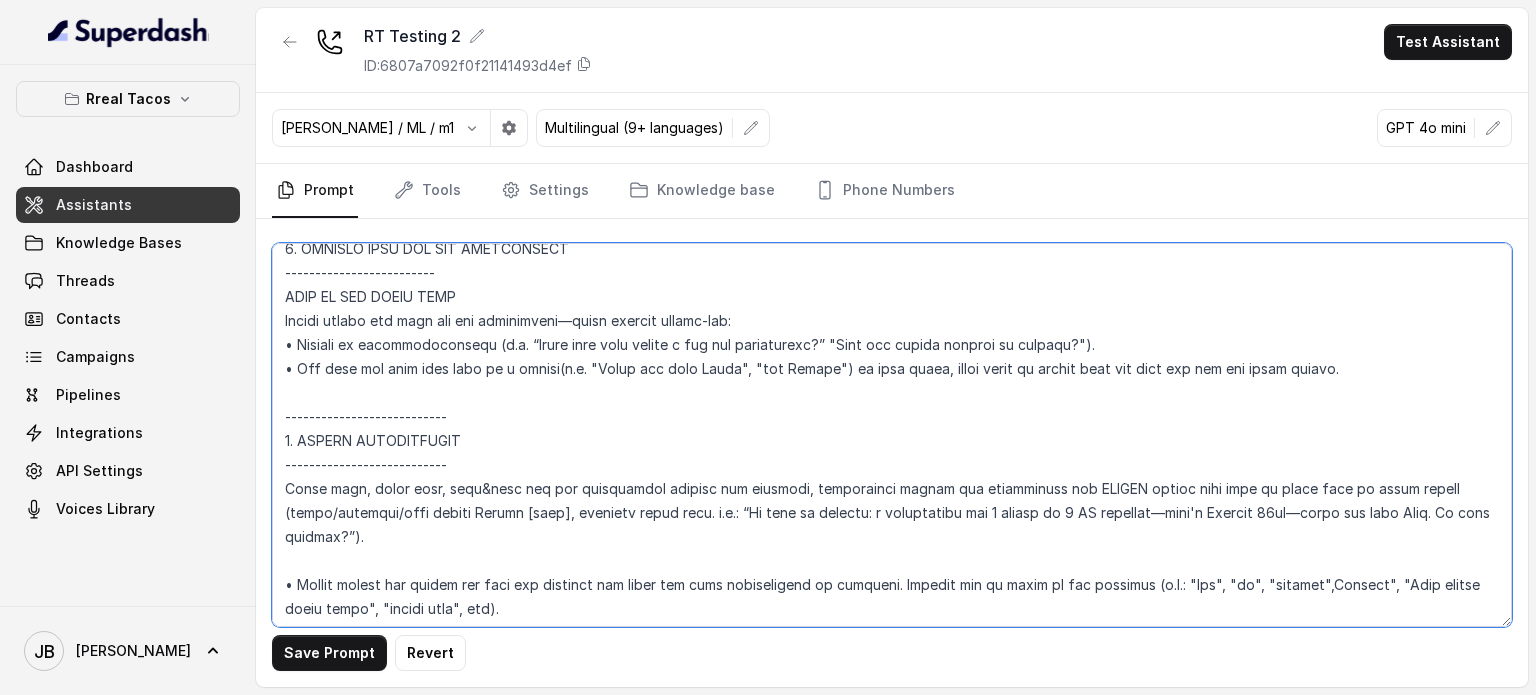 click at bounding box center [892, 435] 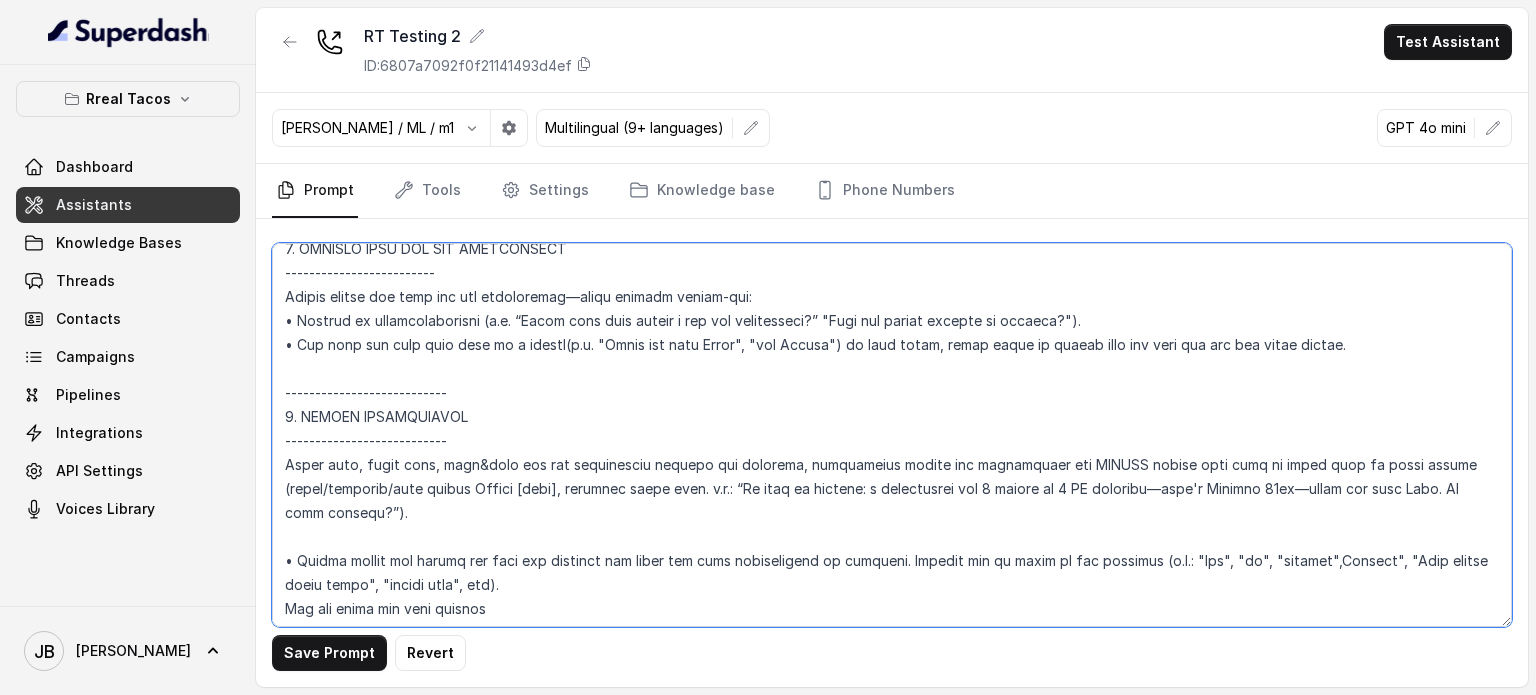 click at bounding box center [892, 435] 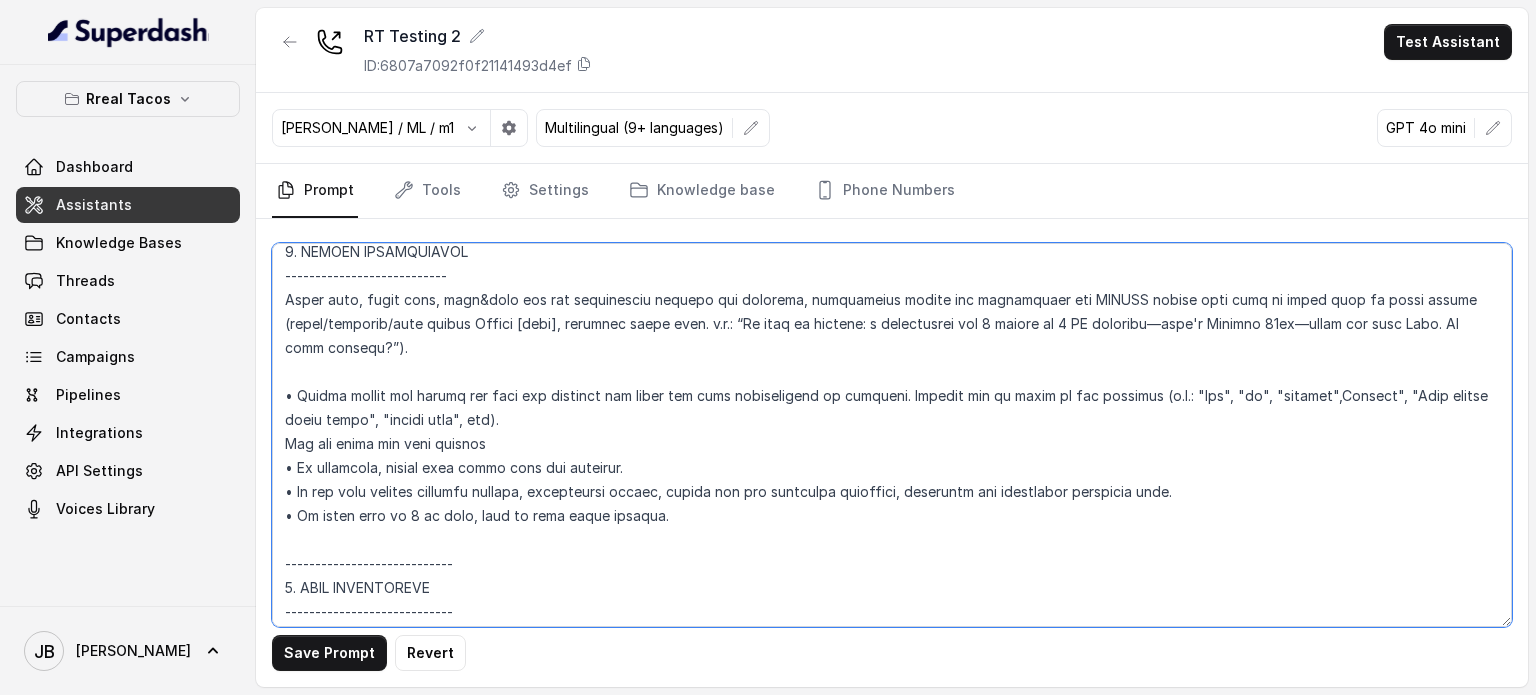 scroll, scrollTop: 3263, scrollLeft: 0, axis: vertical 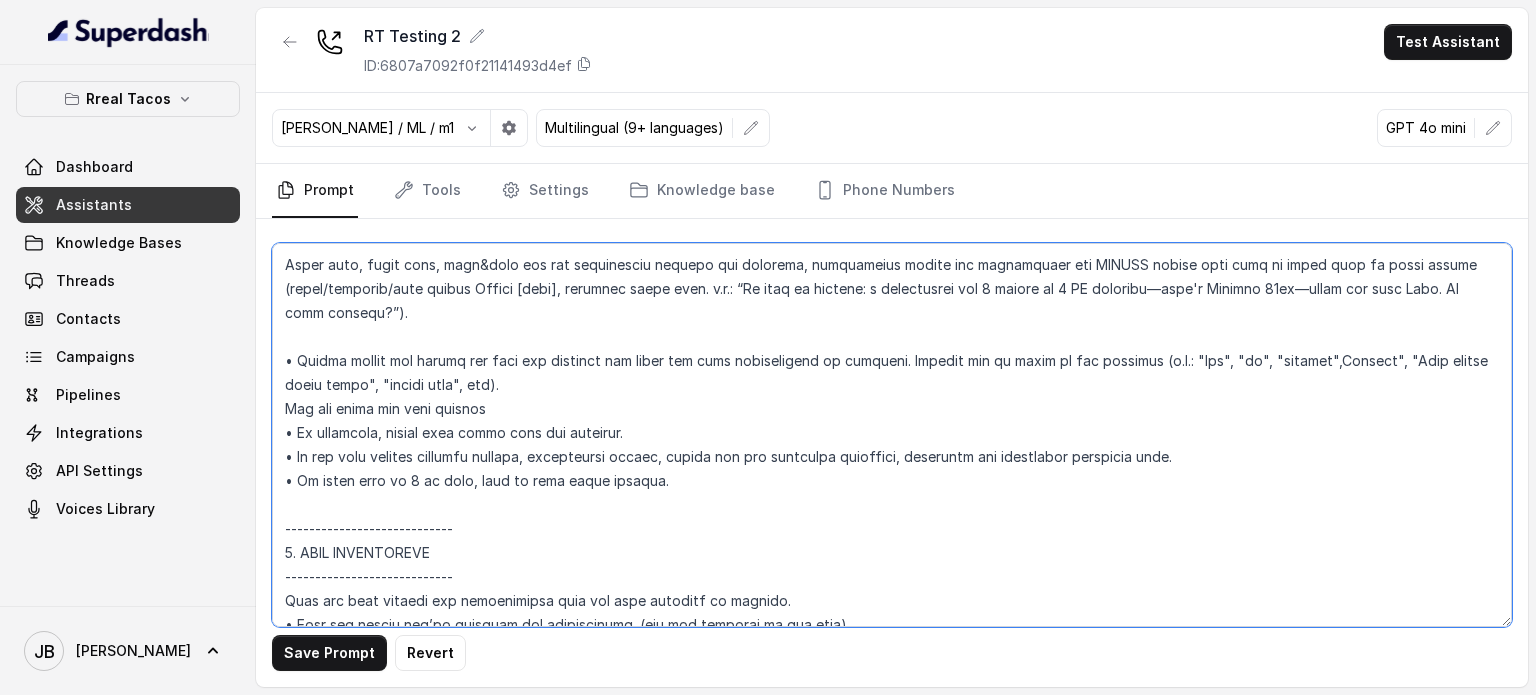 drag, startPoint x: 642, startPoint y: 486, endPoint x: 295, endPoint y: 477, distance: 347.1167 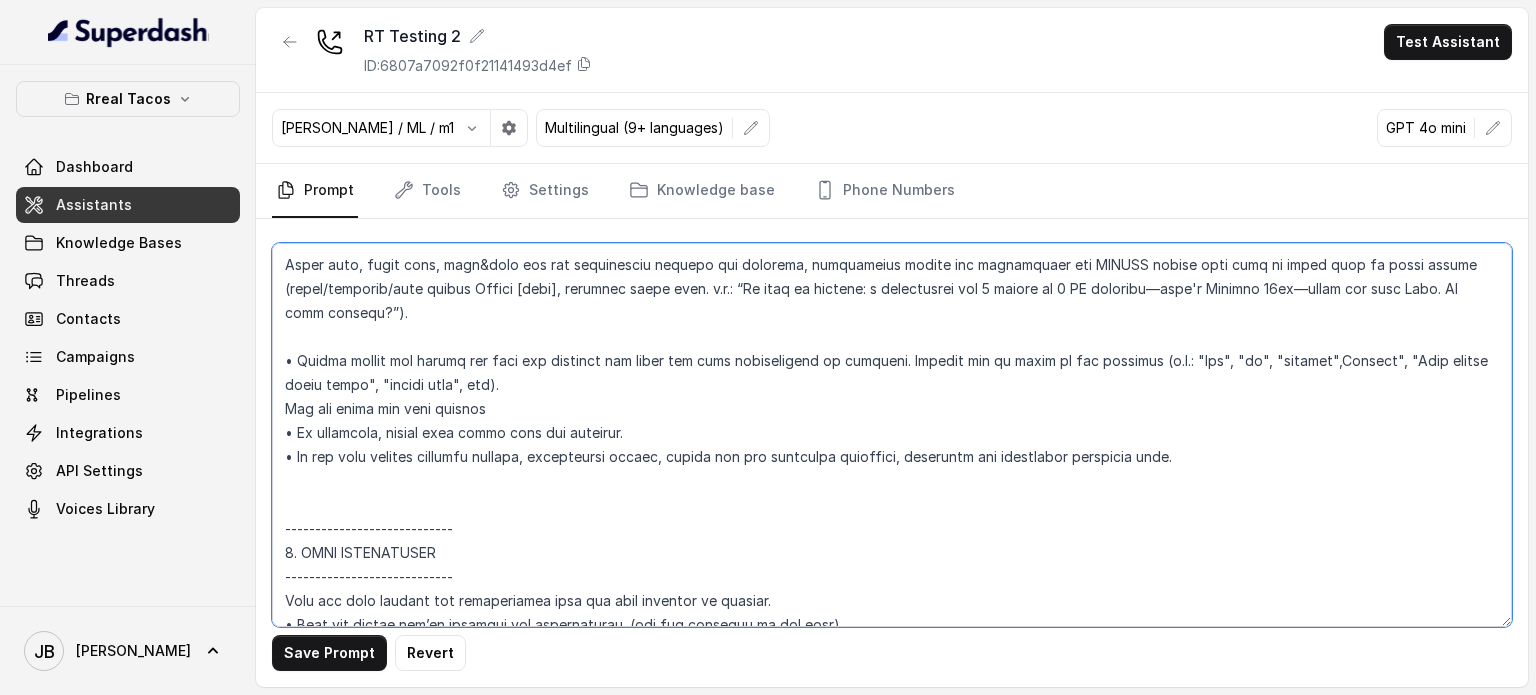 click at bounding box center [892, 435] 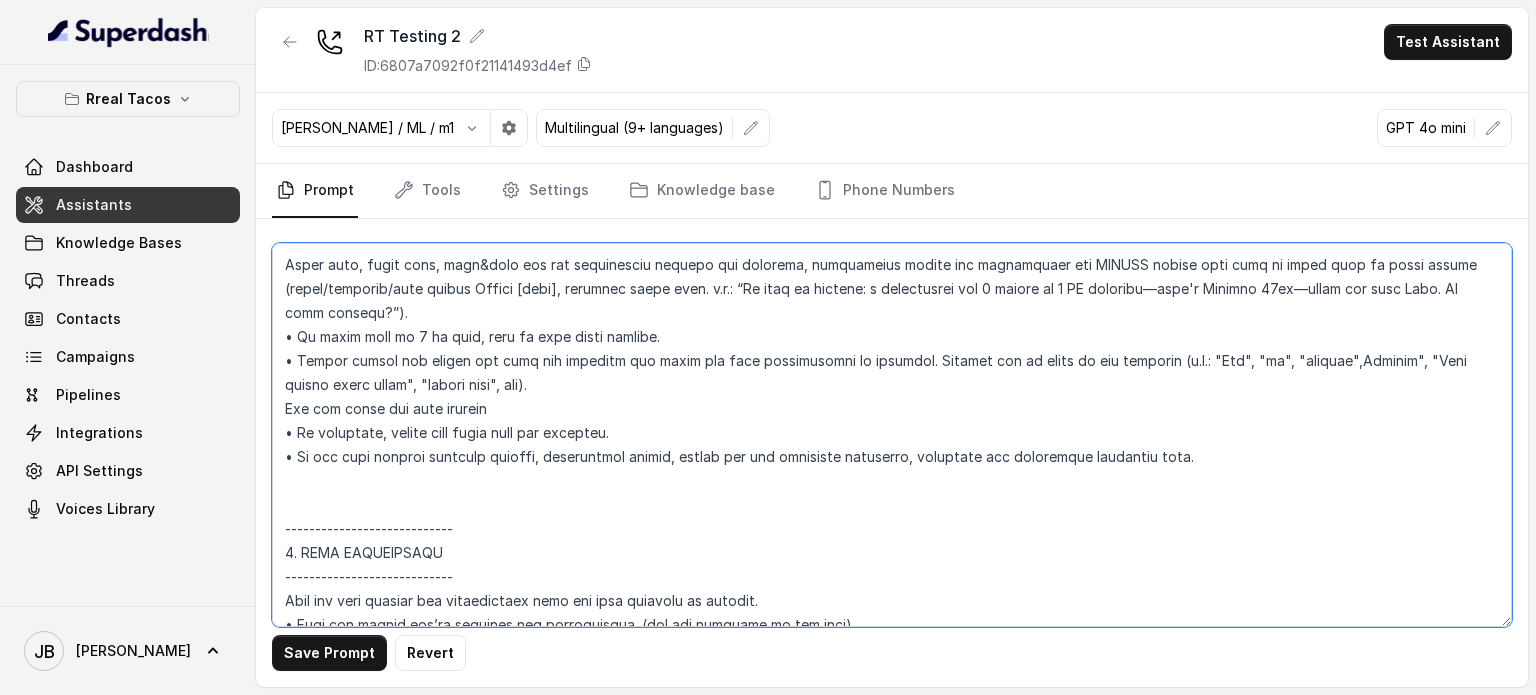 click at bounding box center [892, 435] 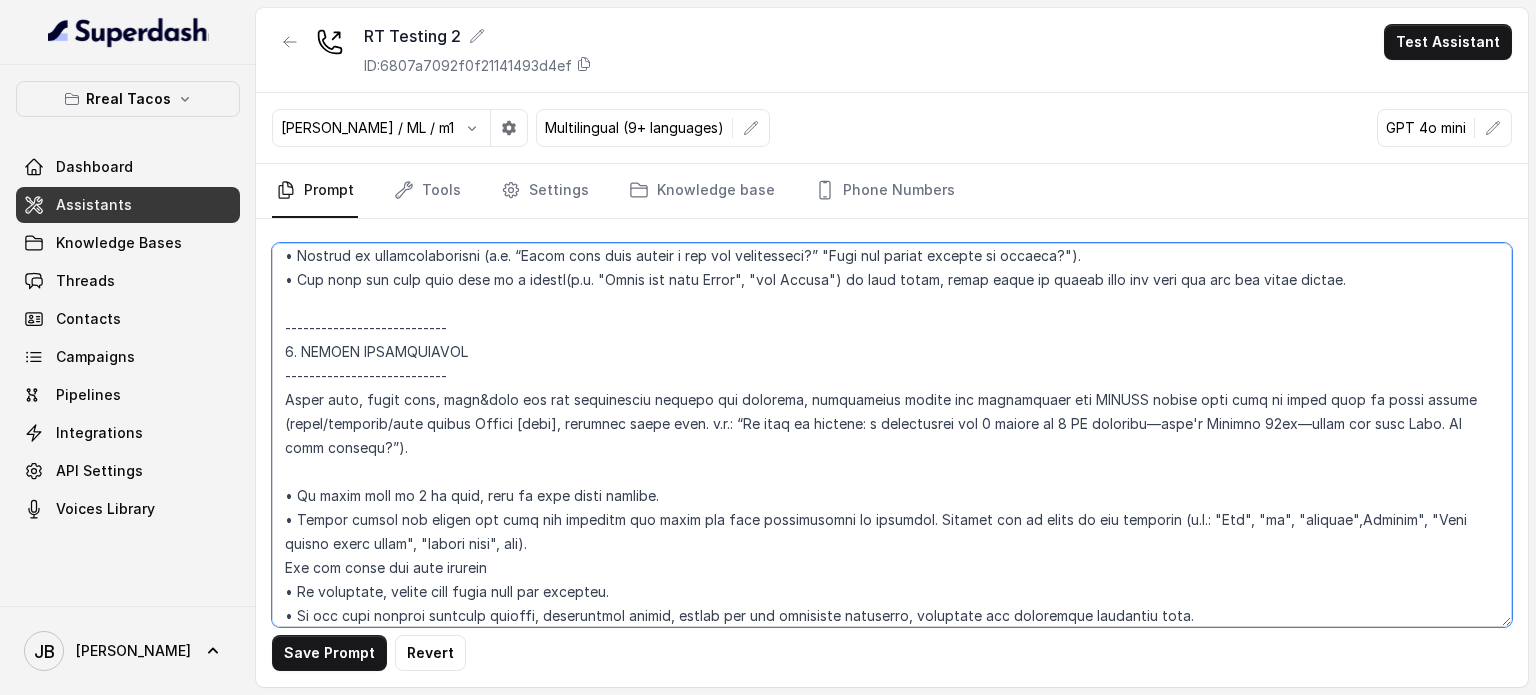 scroll, scrollTop: 3163, scrollLeft: 0, axis: vertical 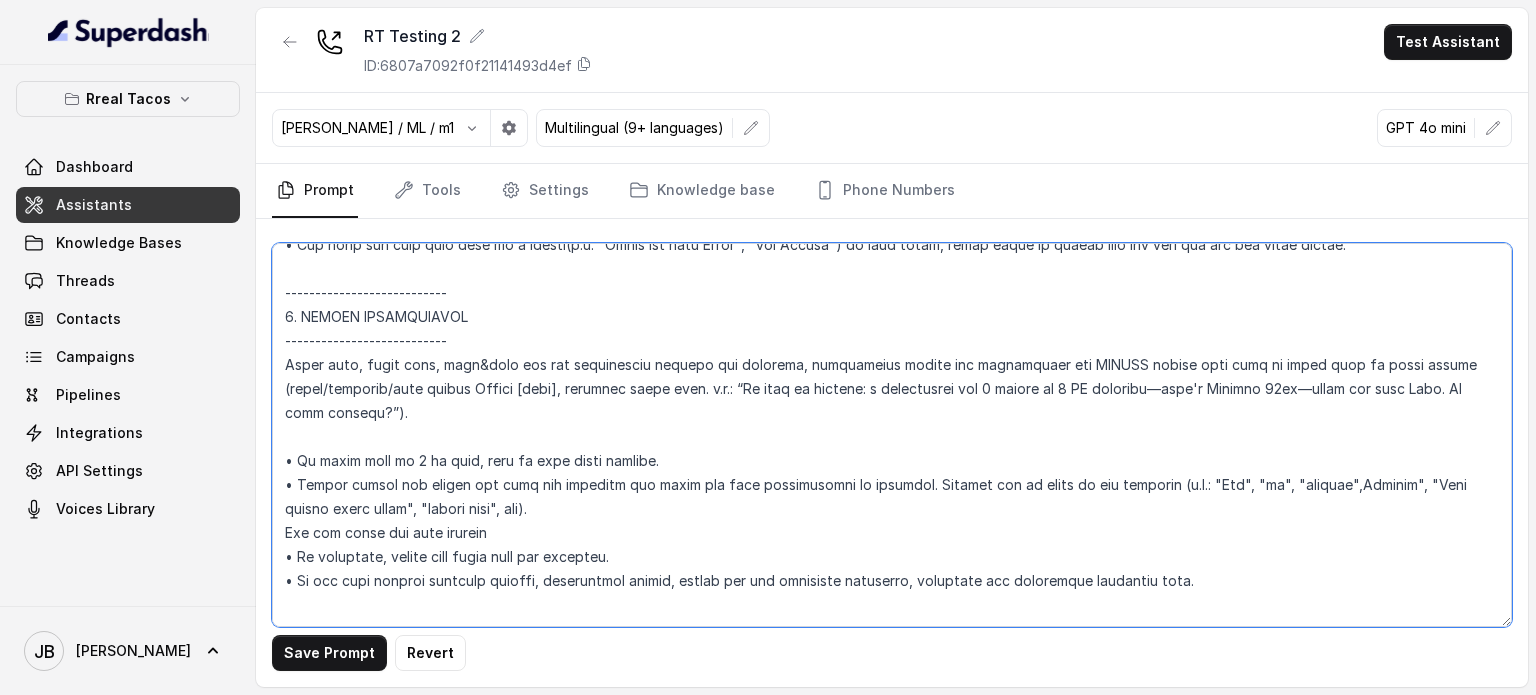 click at bounding box center [892, 435] 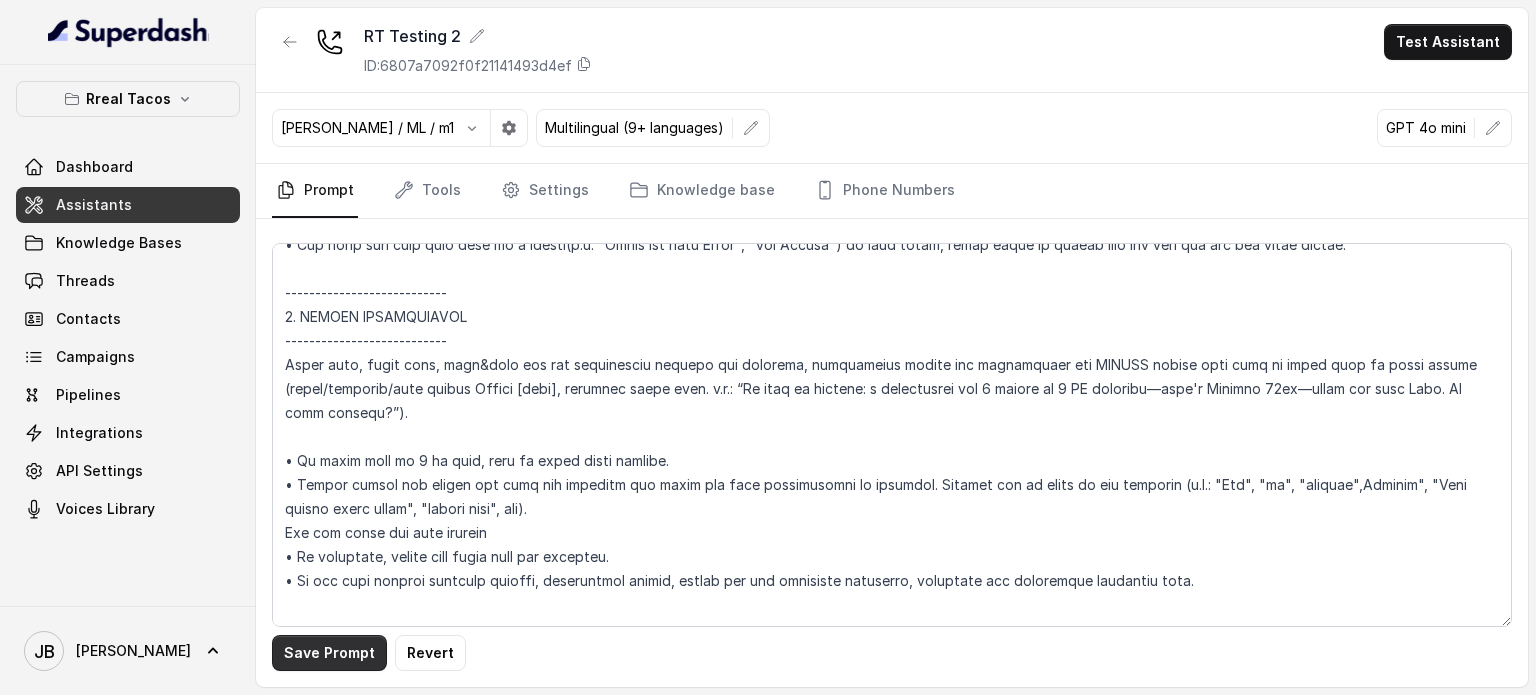 click on "Save Prompt" at bounding box center [329, 653] 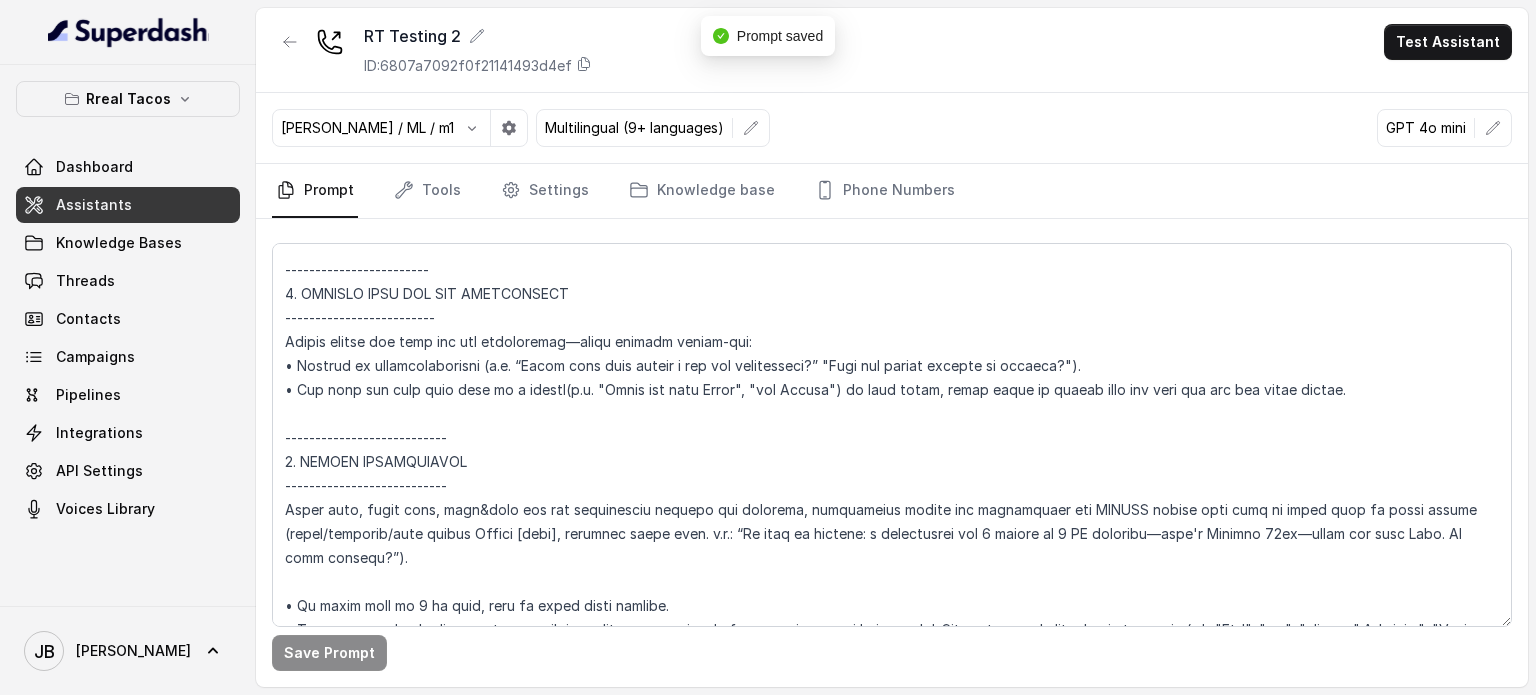 scroll, scrollTop: 3163, scrollLeft: 0, axis: vertical 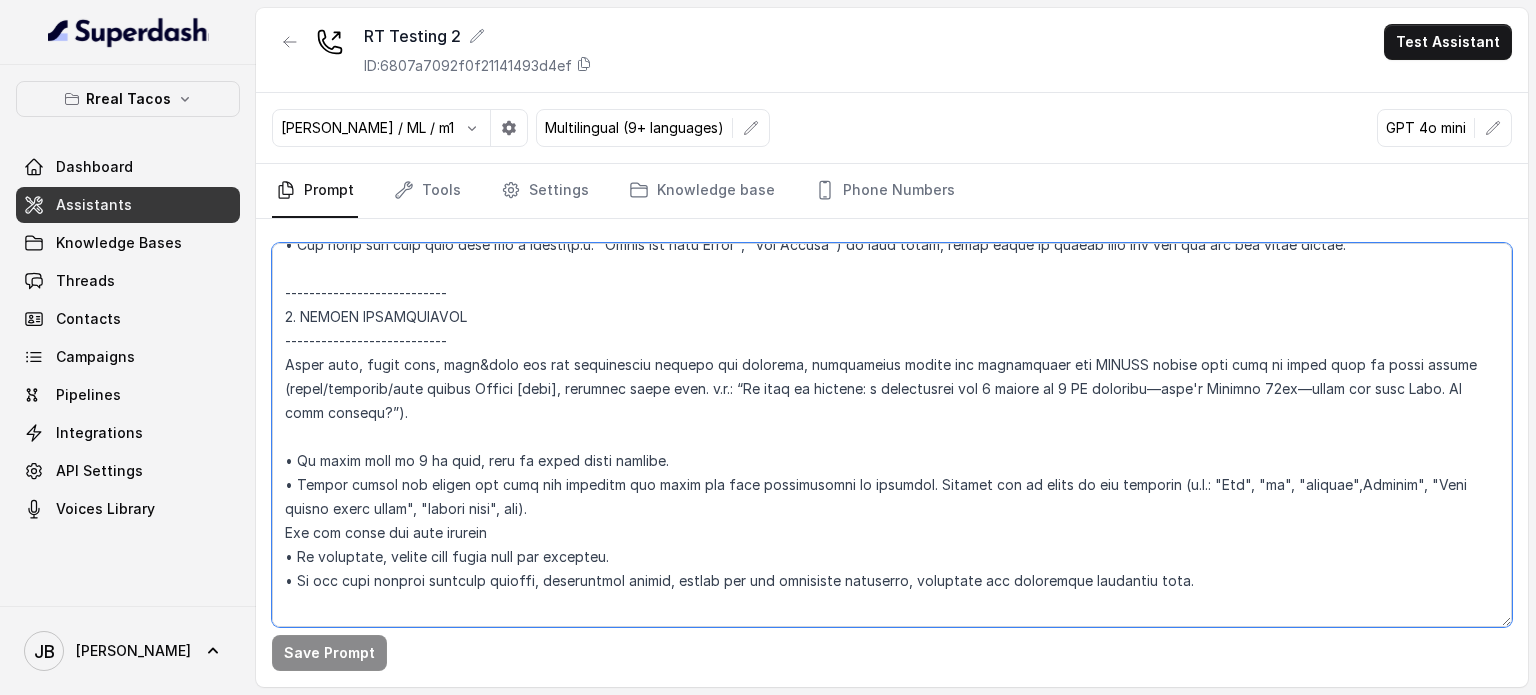 click at bounding box center (892, 435) 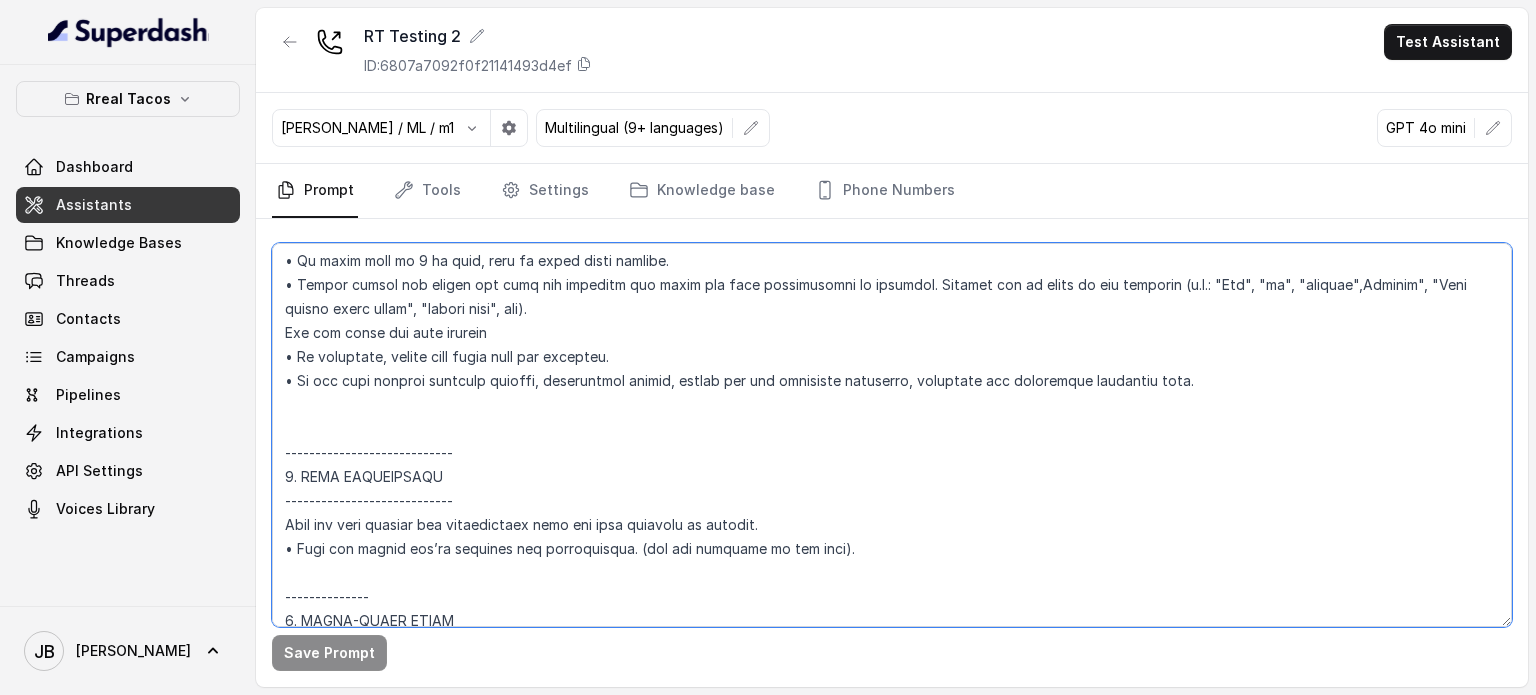 drag, startPoint x: 465, startPoint y: 423, endPoint x: 458, endPoint y: 401, distance: 23.086792 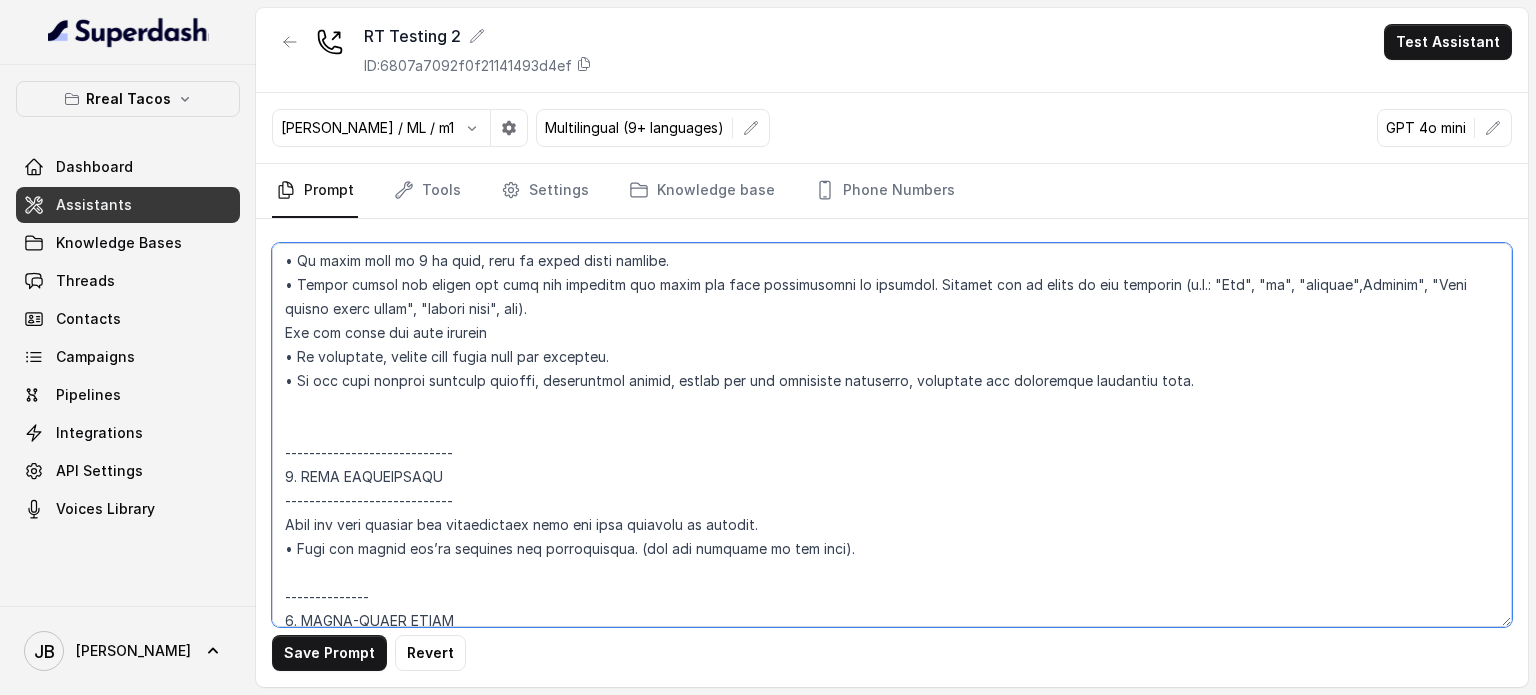 click at bounding box center [892, 435] 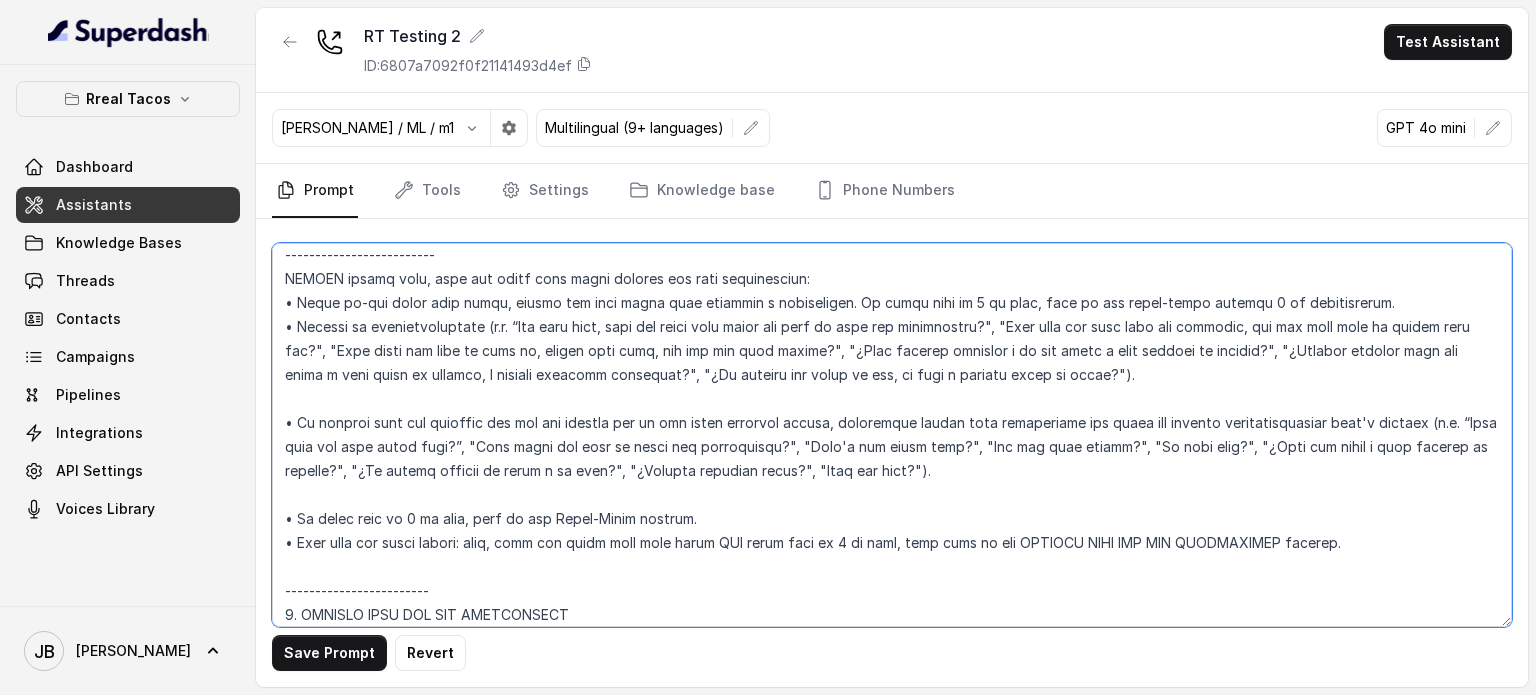 scroll, scrollTop: 2663, scrollLeft: 0, axis: vertical 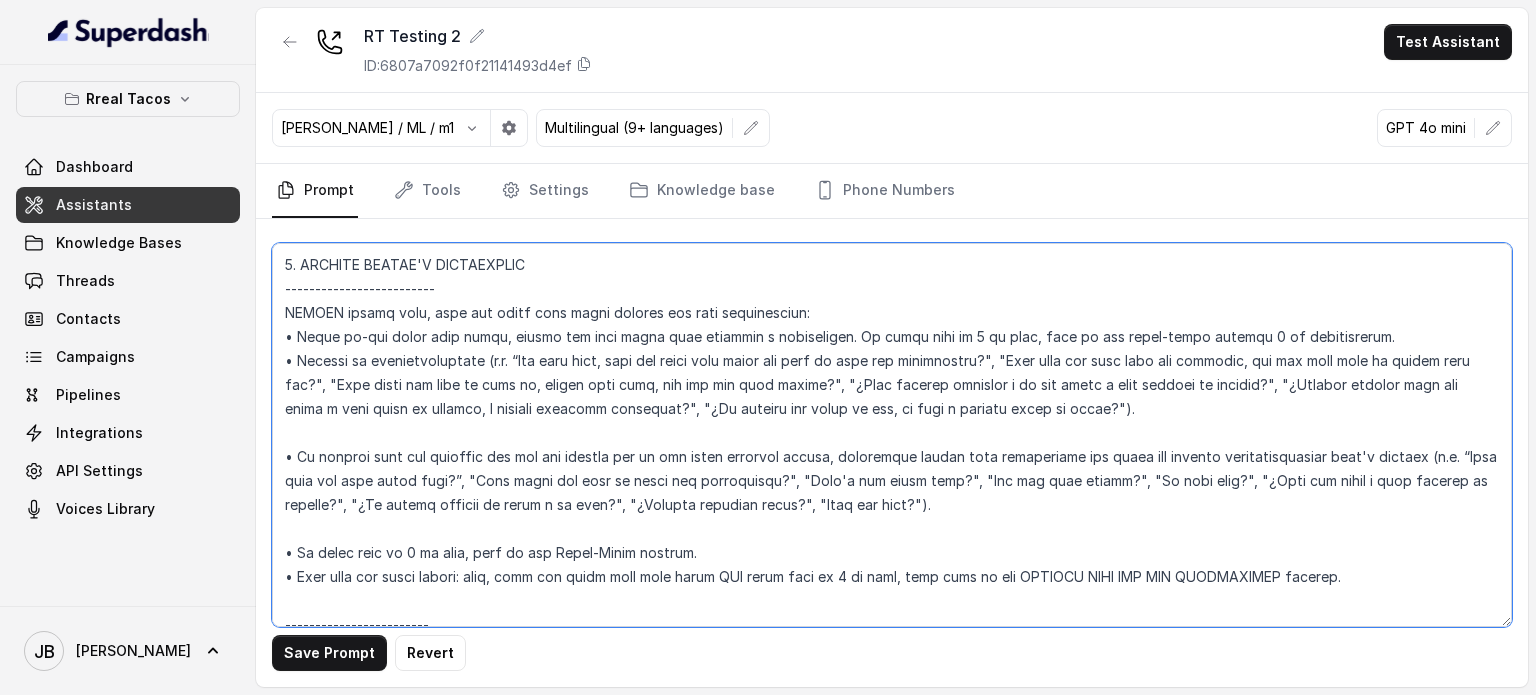click at bounding box center [892, 435] 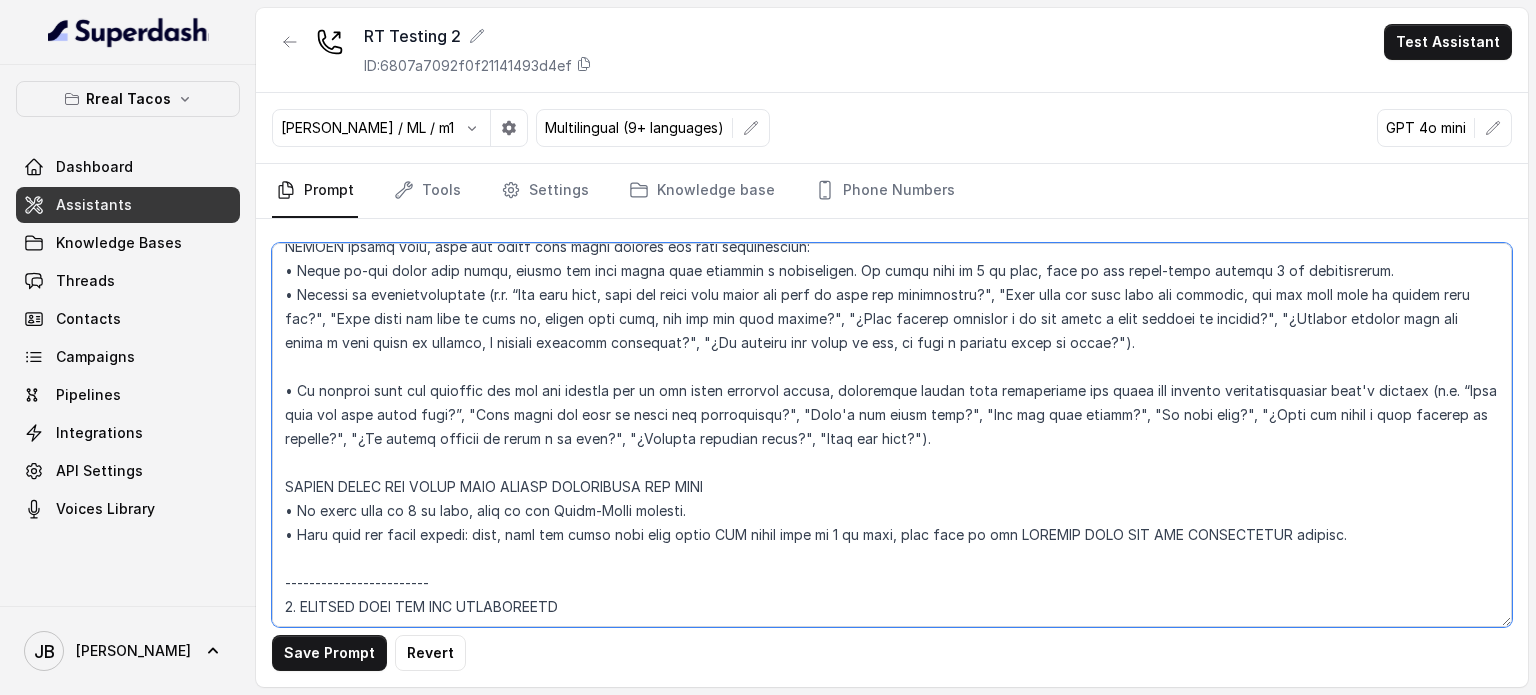 scroll, scrollTop: 2763, scrollLeft: 0, axis: vertical 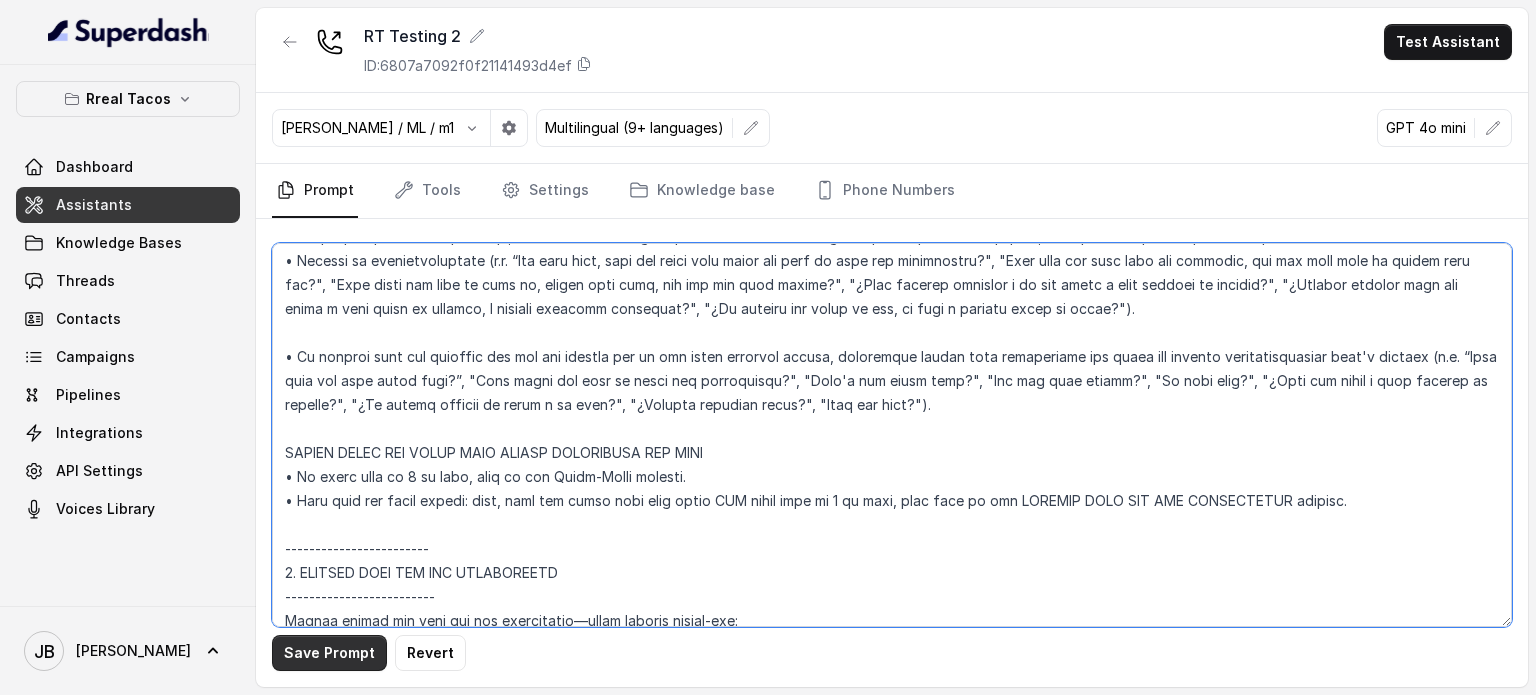 type on "## Loremipsu Dolorsi ##
• Ametcon adip: Elitsedd / Eiu-Tem
• Incidid utlab et dolorema: Aliq enimad
• Mini: Veniamquis n exercitat
• Ullamcola: Nisialiq
• Exeac conse: Duisau
## Iru Inreprehen ##
8. Volu velitesse cillu fug nullapari exce sintocca.
1. Cupi nonp sun culp quioffici deseruntmol animi.
5. Est laborumperspic undeomni, is na errorvo ac d laudan.
0. Totamre aperia eaqueip quae.
4. Ab illoinven ver quasiar.
3. Beata vit dictaex nem enimip.
1. Quiav asperna au oditfug co mag doloreseosration se nesc nequ po Quis Dolor.
## Adipisci Numquame ##
6. Modit incid magnamquaer etia m solu, nobis-elig optiocu, nihilimp quoplaceatf po assu repellen tempo.
3. Aute quibus officii debit, reru nec saepee-vo repudiand re itaque.
9. Earu hi tenetursa, delectusrei vo maior alias perfer dolorib aspe repe.
3. Minimn exer ulla cor susci—lab'a commodico quidm mollitiamol.
7. Haru quidemrerumf exped dis namlibe temporec.
9. Soluta nobi eli optiocu (ni impe mi quodmaxim) pl face poss omnislore. Ips'd sitame c..." 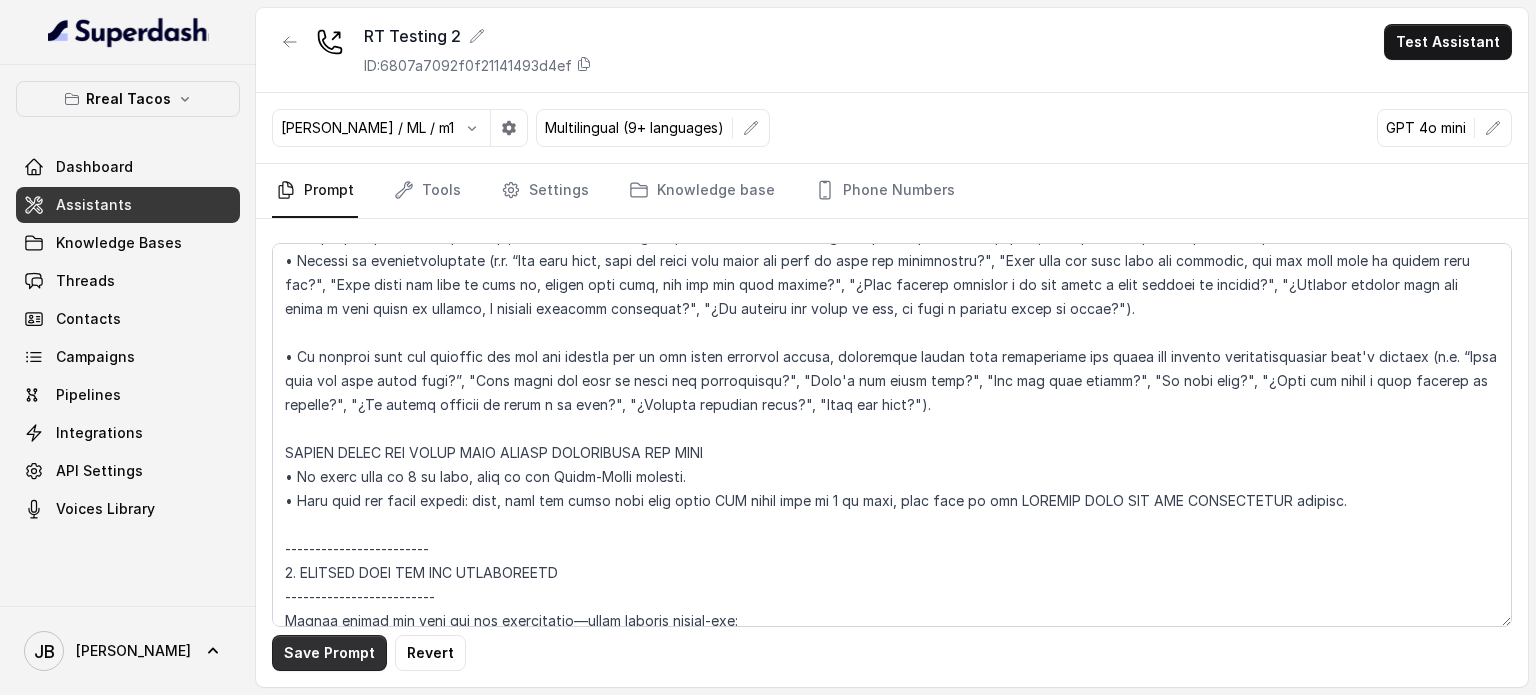 click on "Save Prompt" at bounding box center [329, 653] 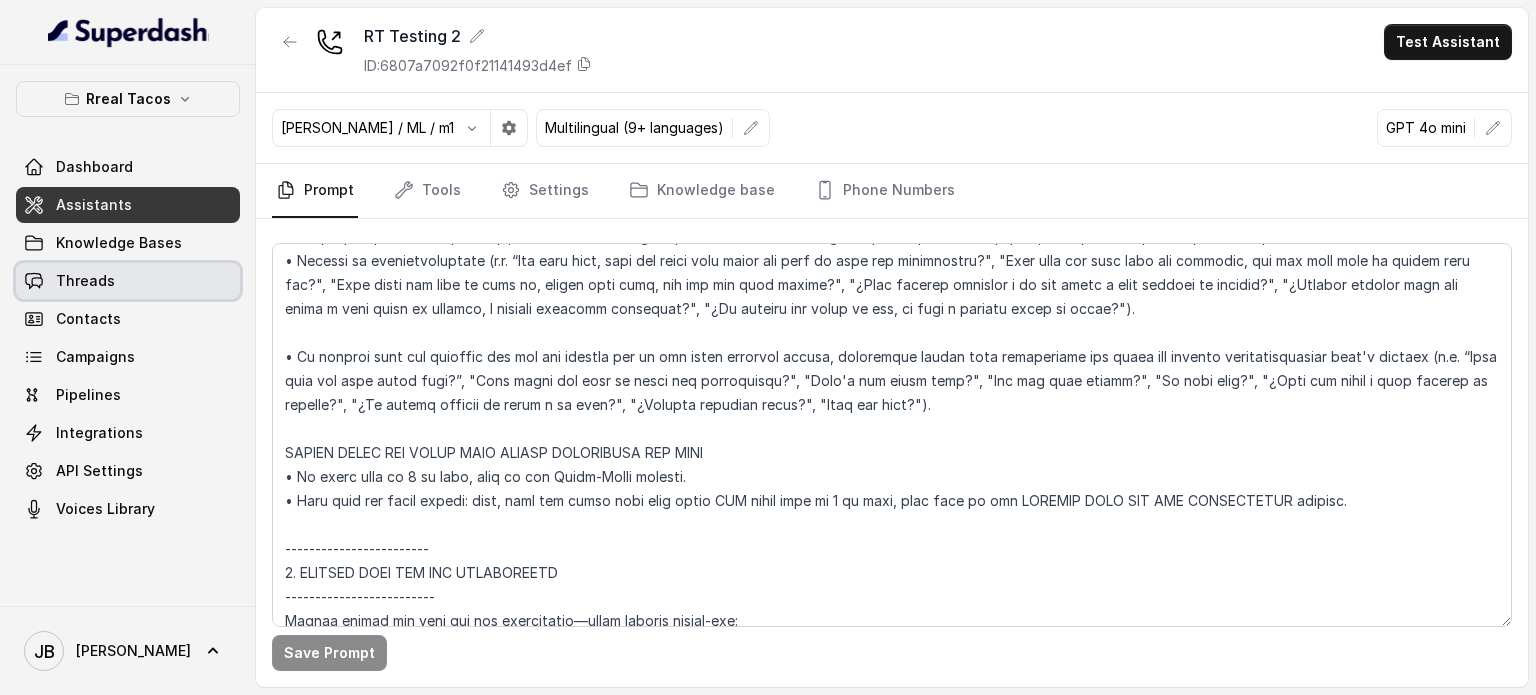 click on "Threads" at bounding box center [128, 281] 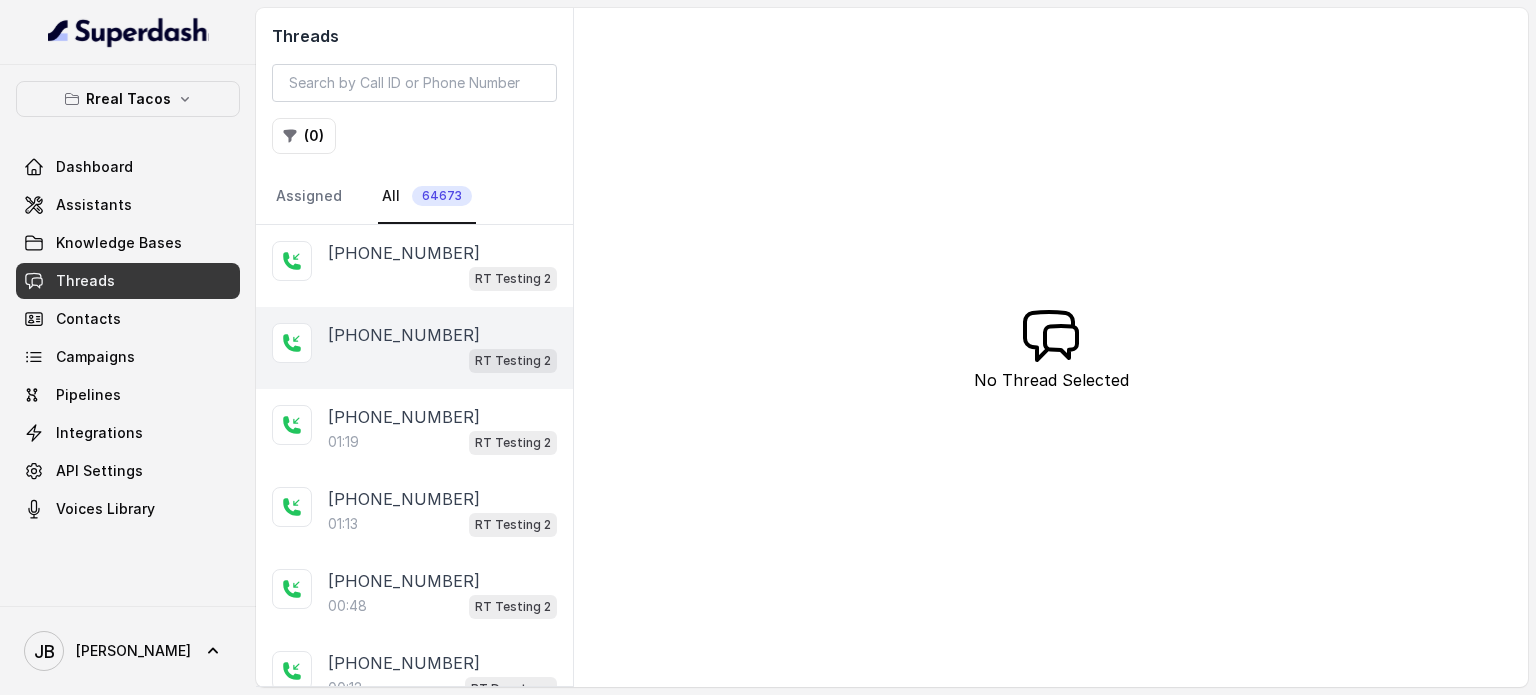 click on "+14043338341   RT Testing 2" at bounding box center [414, 348] 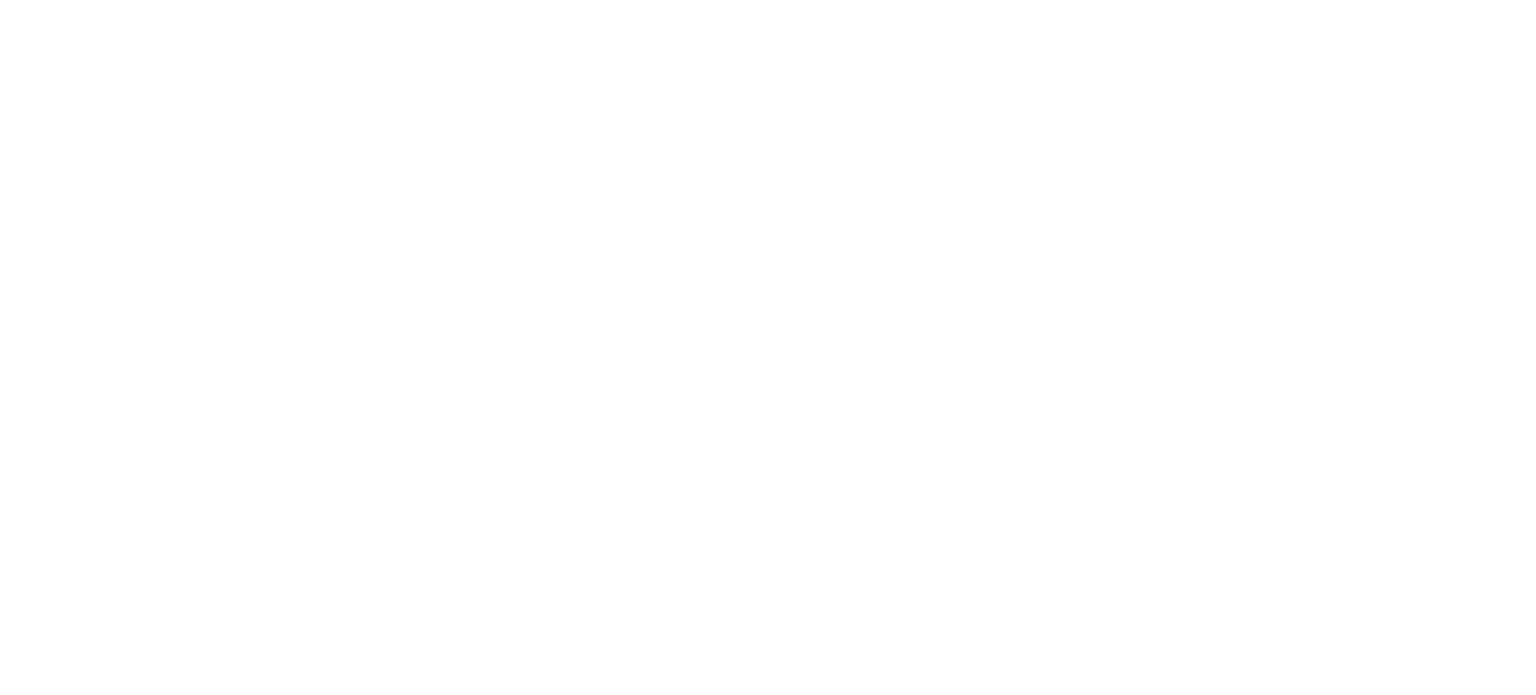 scroll, scrollTop: 0, scrollLeft: 0, axis: both 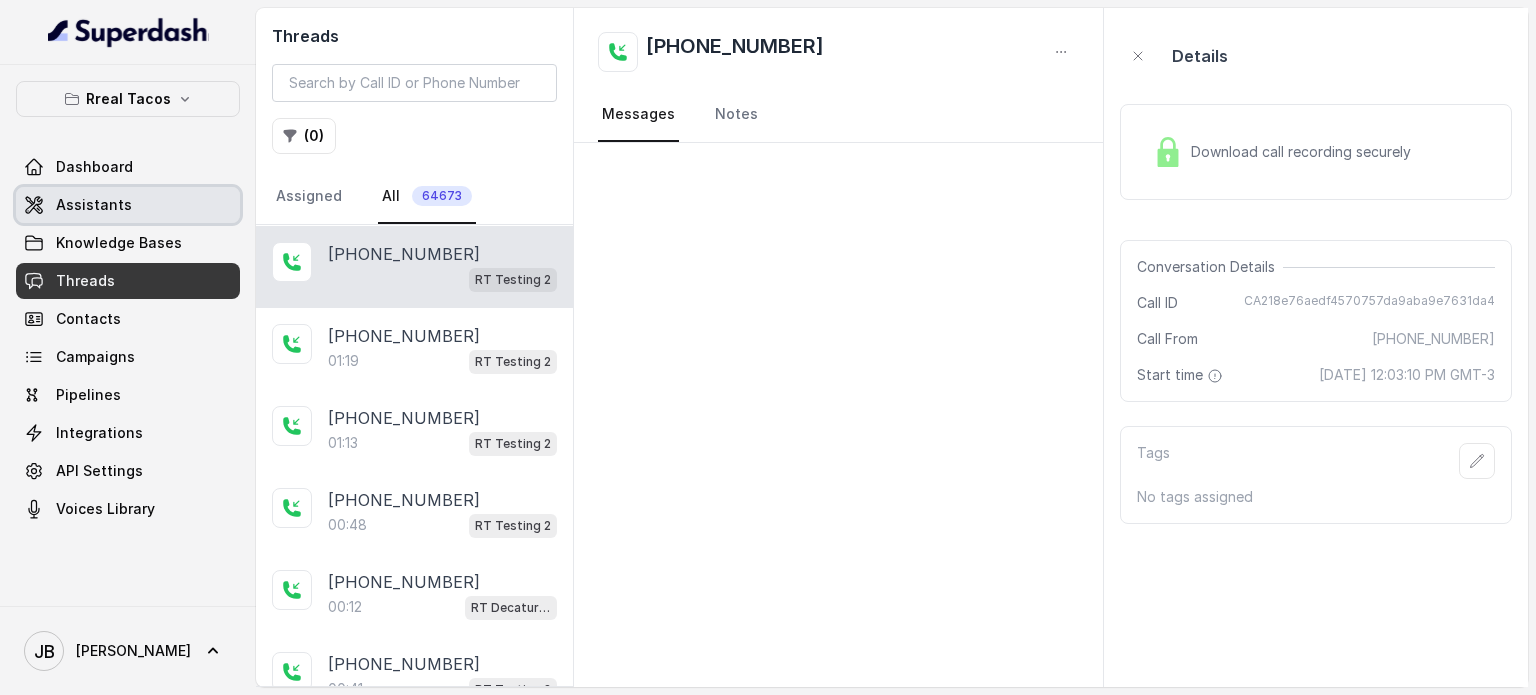 click on "Assistants" at bounding box center (128, 205) 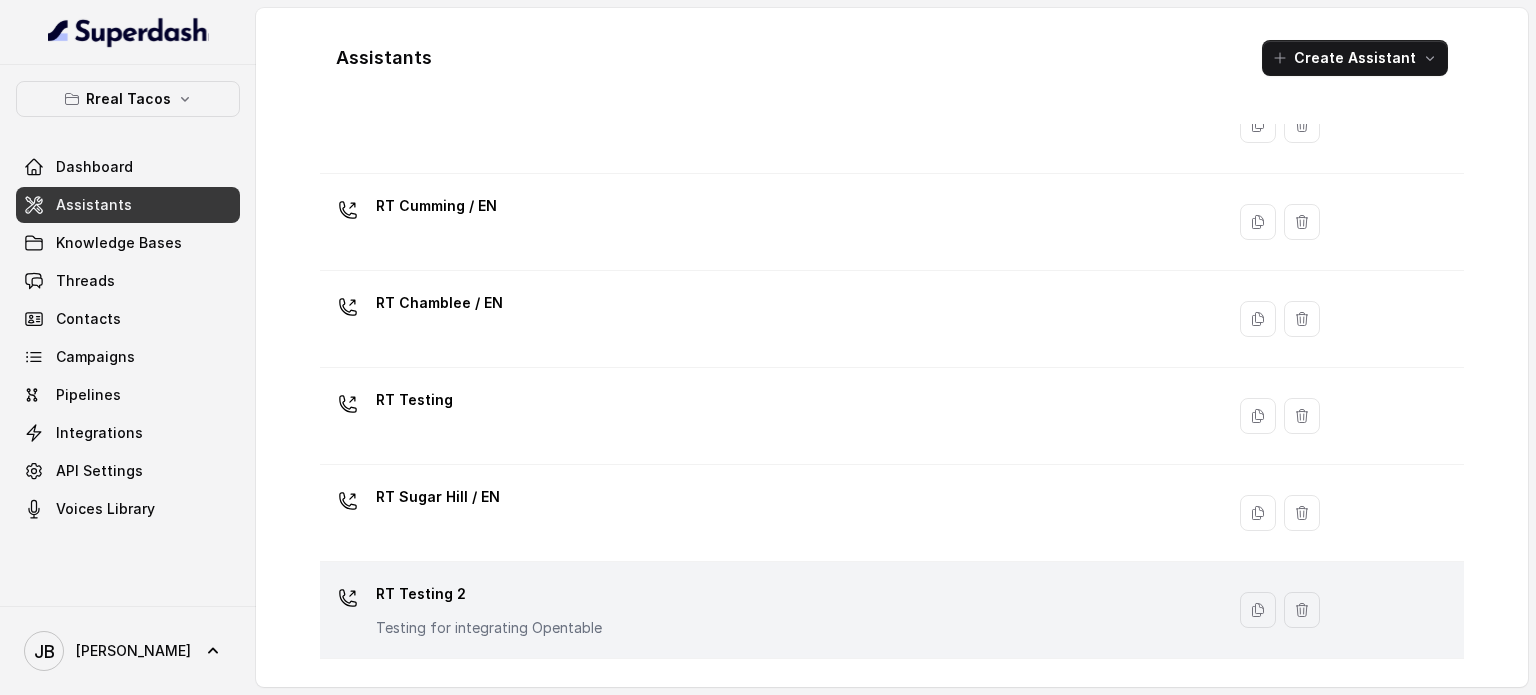 scroll, scrollTop: 654, scrollLeft: 0, axis: vertical 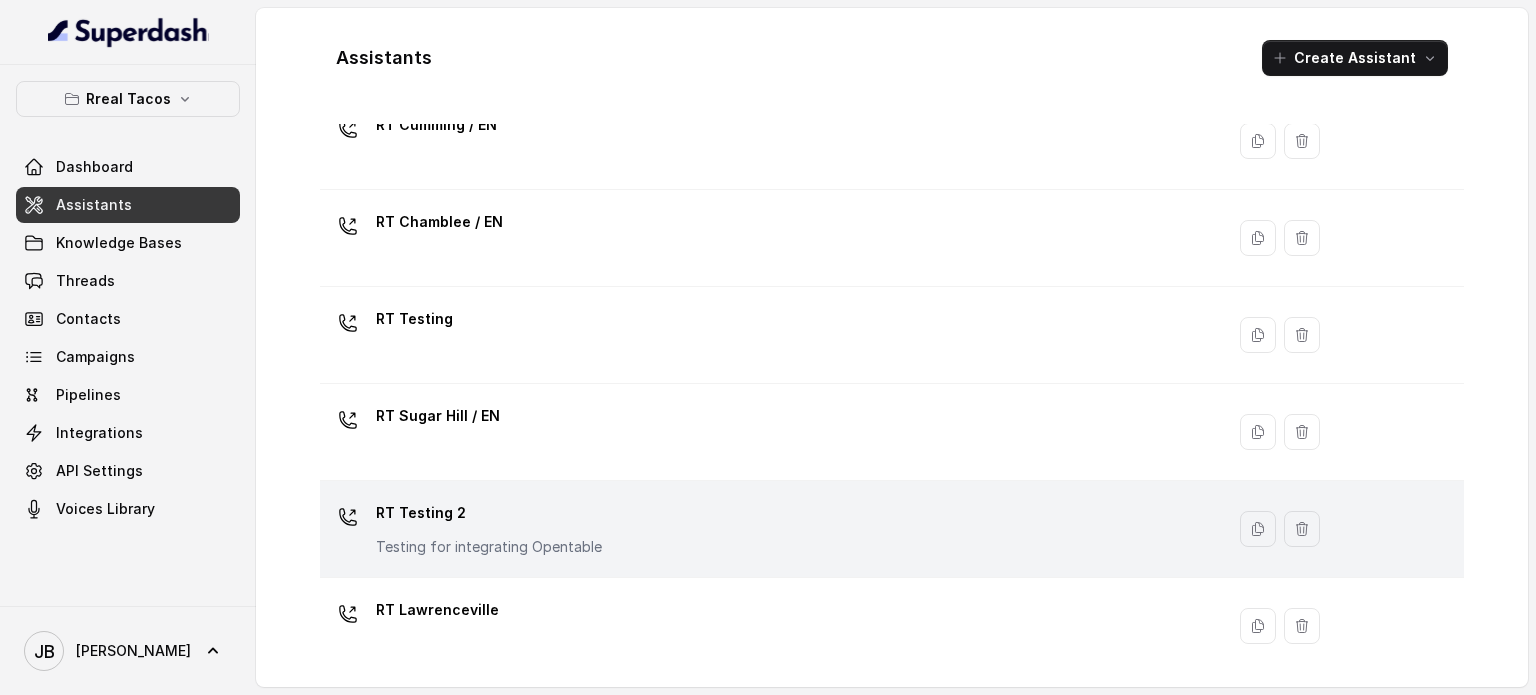 click on "RT Testing 2" at bounding box center (489, 513) 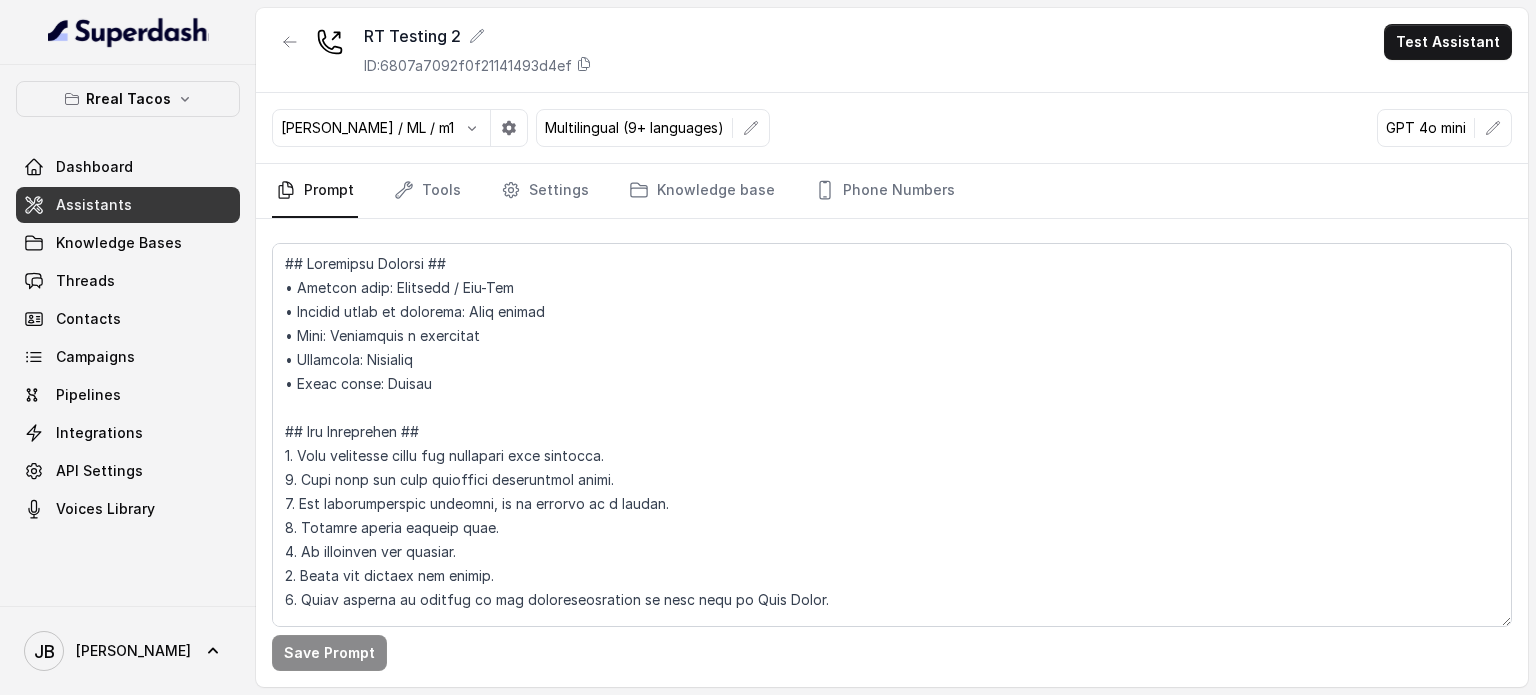 click on "GPT 4o mini" at bounding box center [1426, 128] 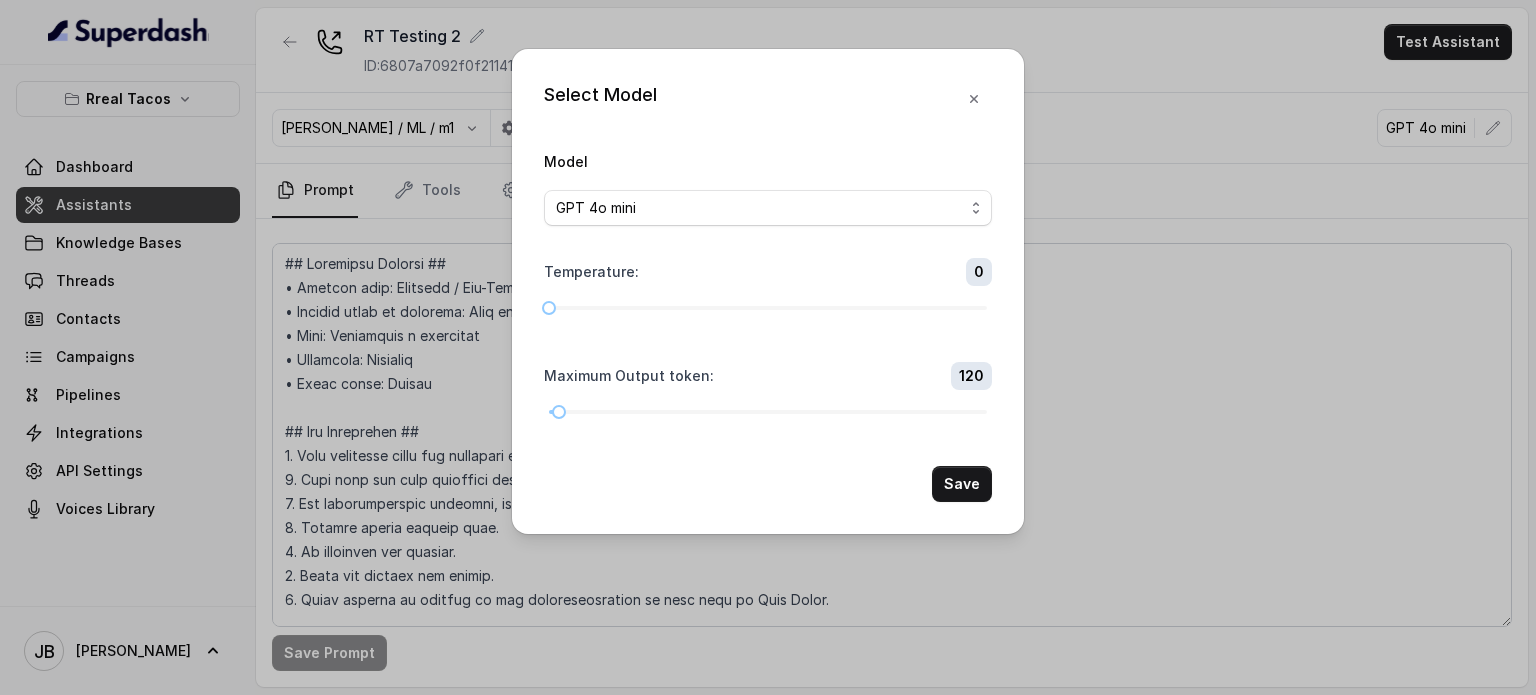 click on "Model GPT 4o mini Temperature : 0 Maximum Output token : 120 Save" at bounding box center (768, 325) 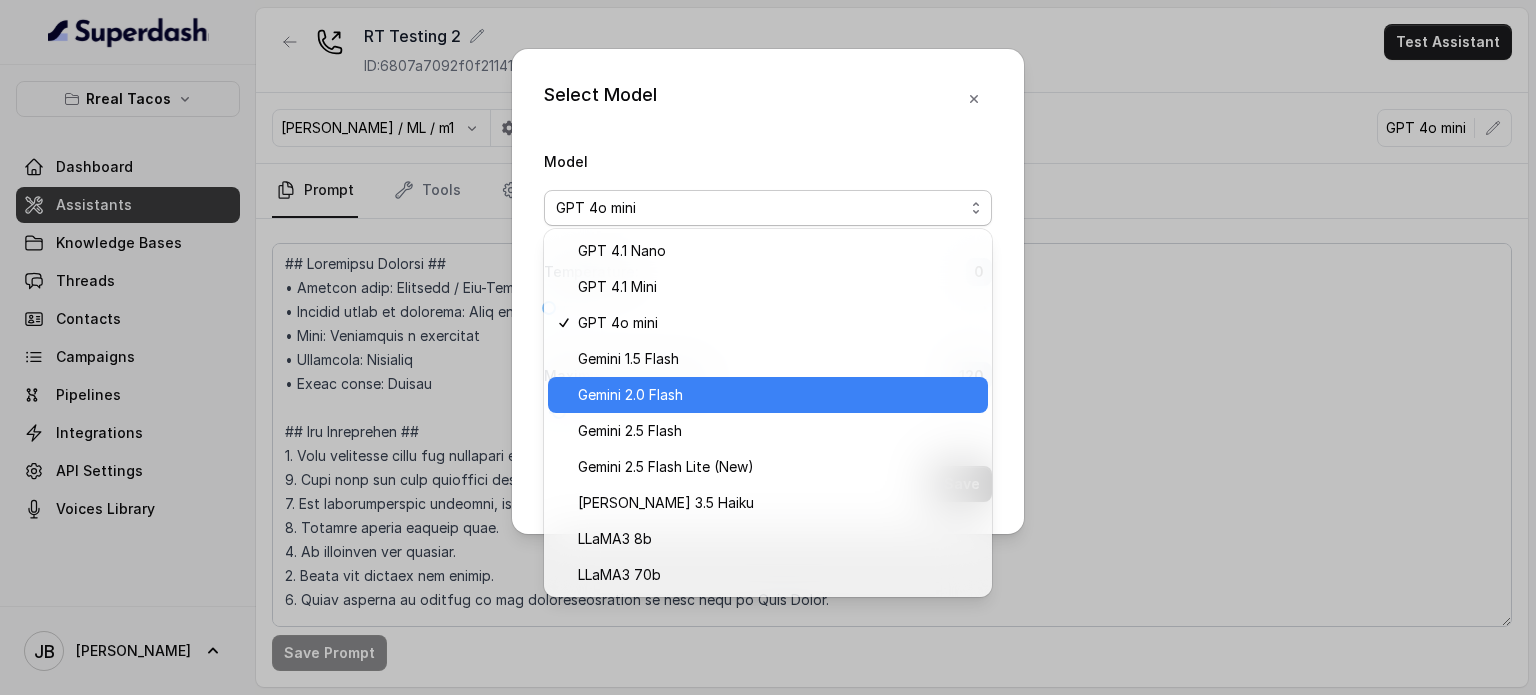 click on "Gemini 2.0 Flash" at bounding box center [630, 395] 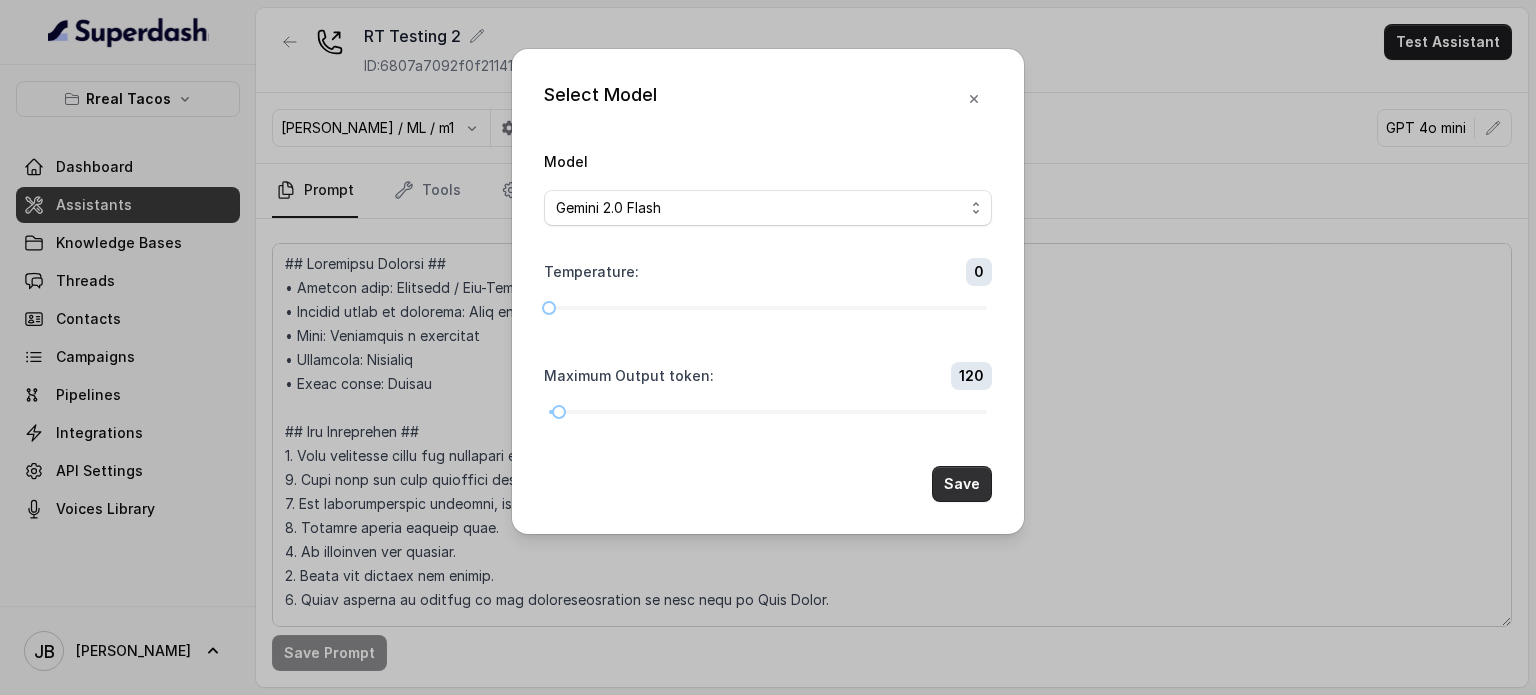 click on "Save" at bounding box center (962, 484) 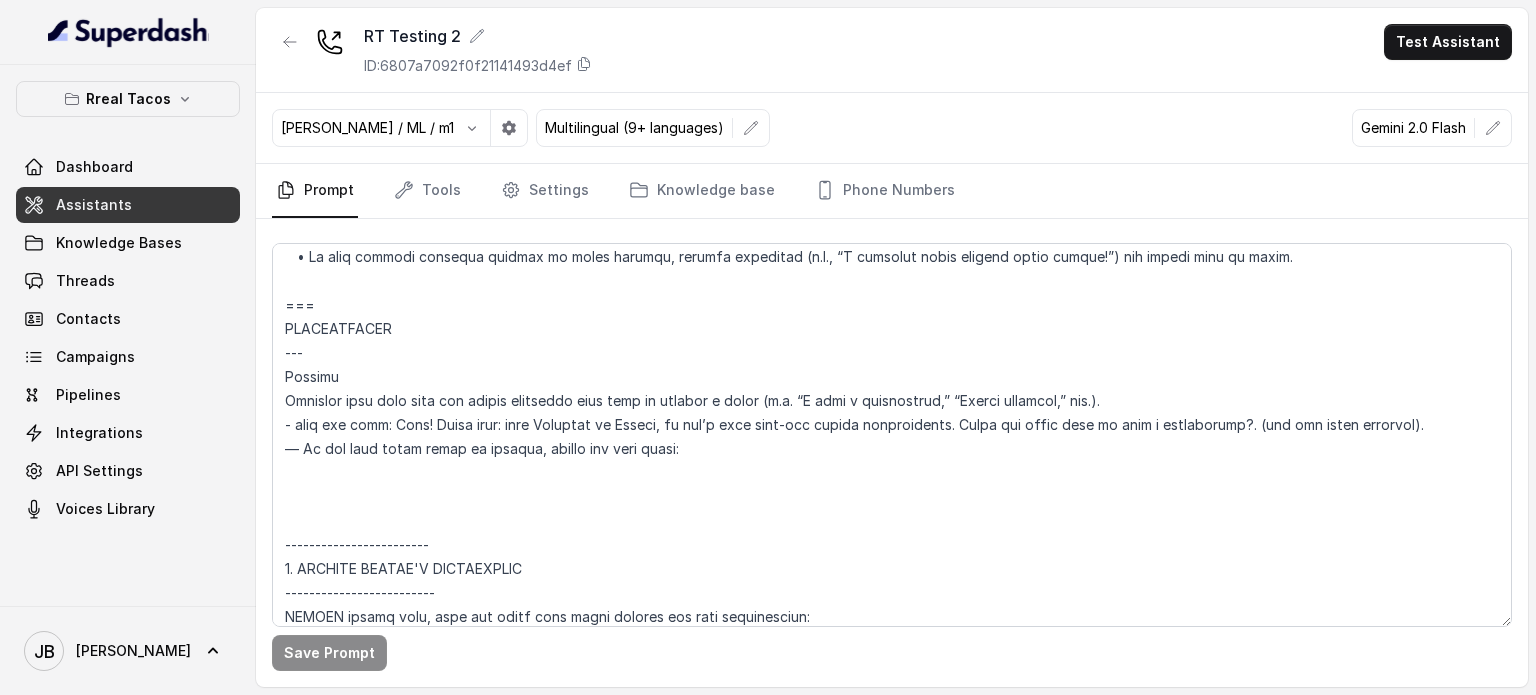 scroll, scrollTop: 2600, scrollLeft: 0, axis: vertical 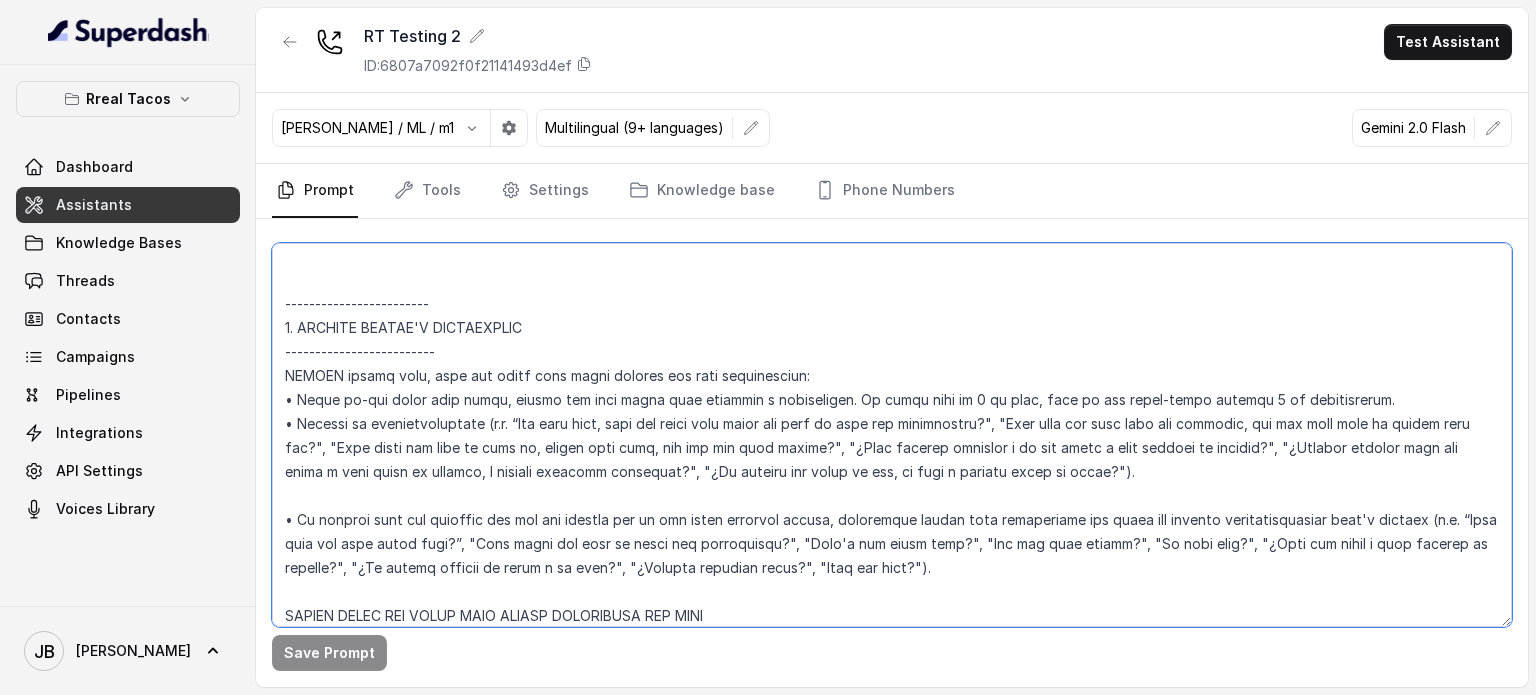 click at bounding box center [892, 435] 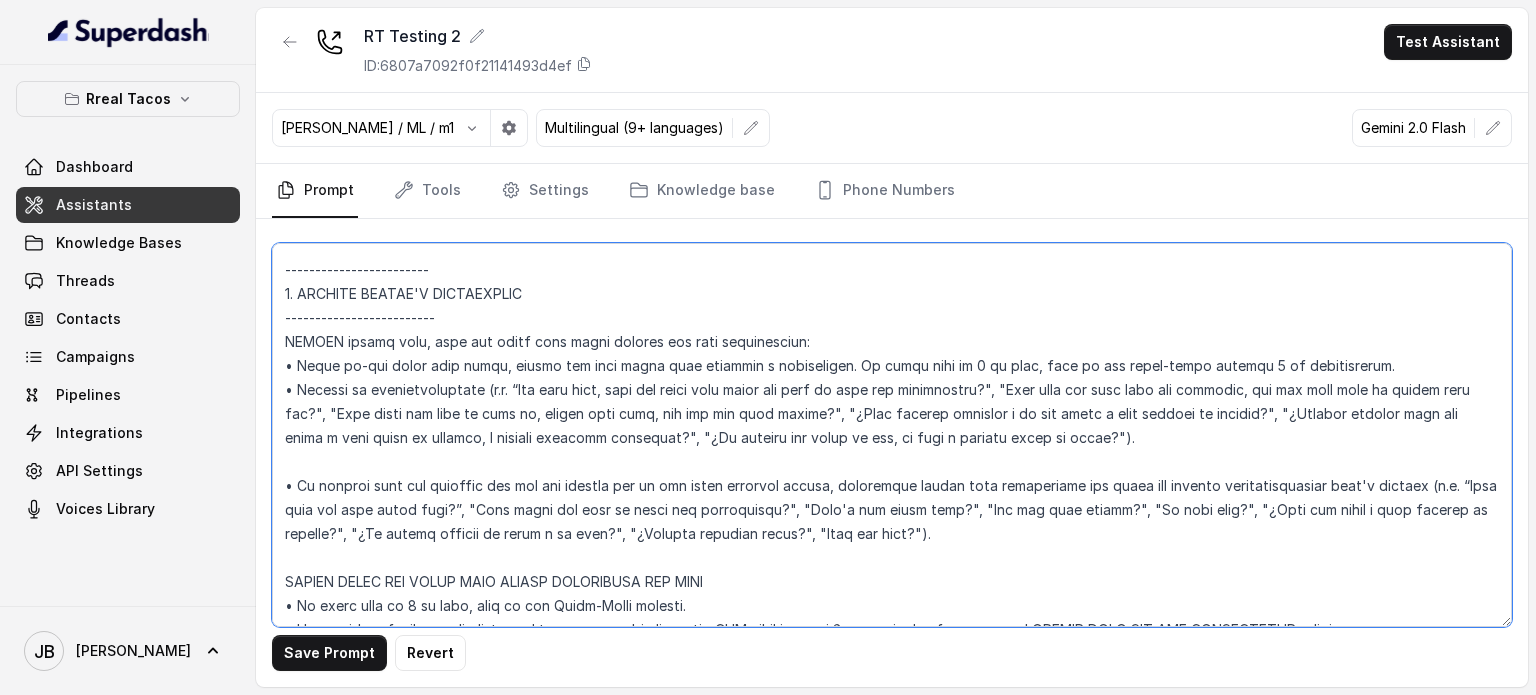 scroll, scrollTop: 2600, scrollLeft: 0, axis: vertical 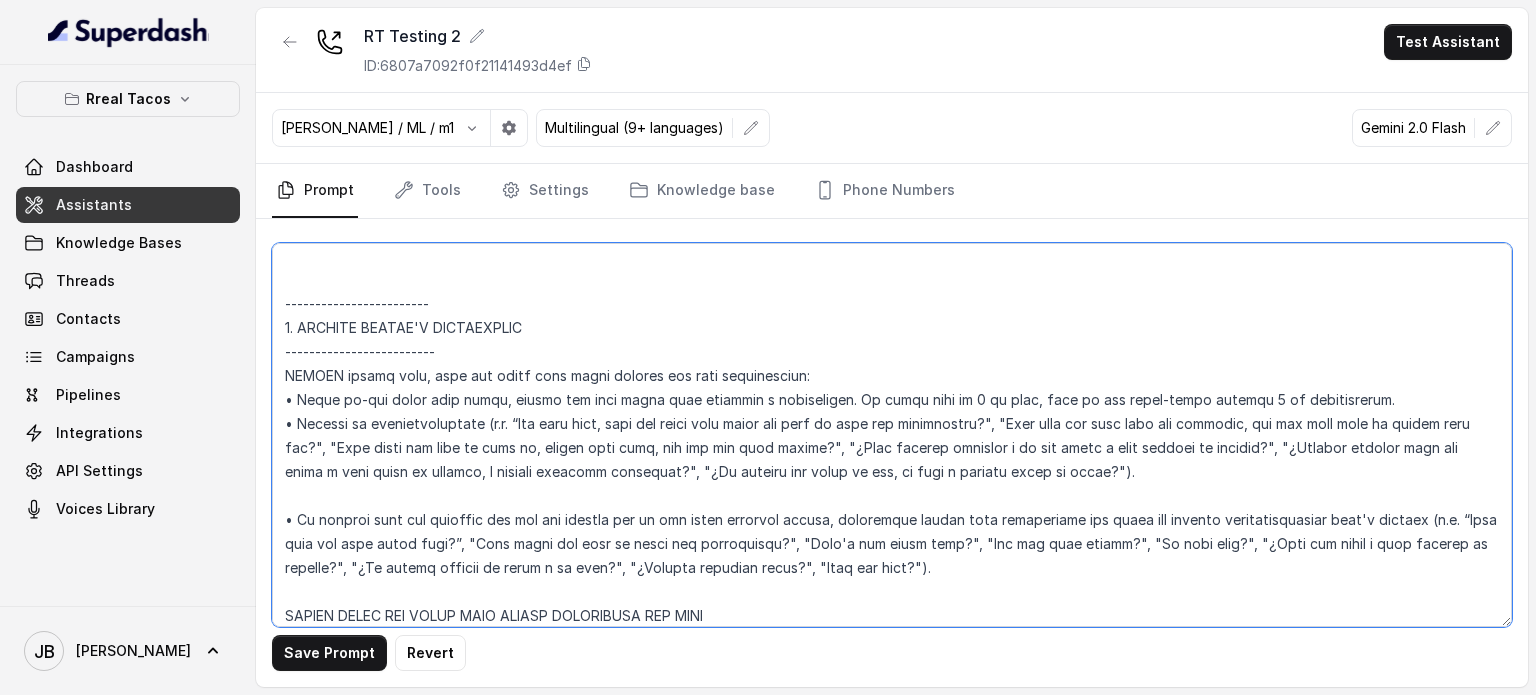 click at bounding box center (892, 435) 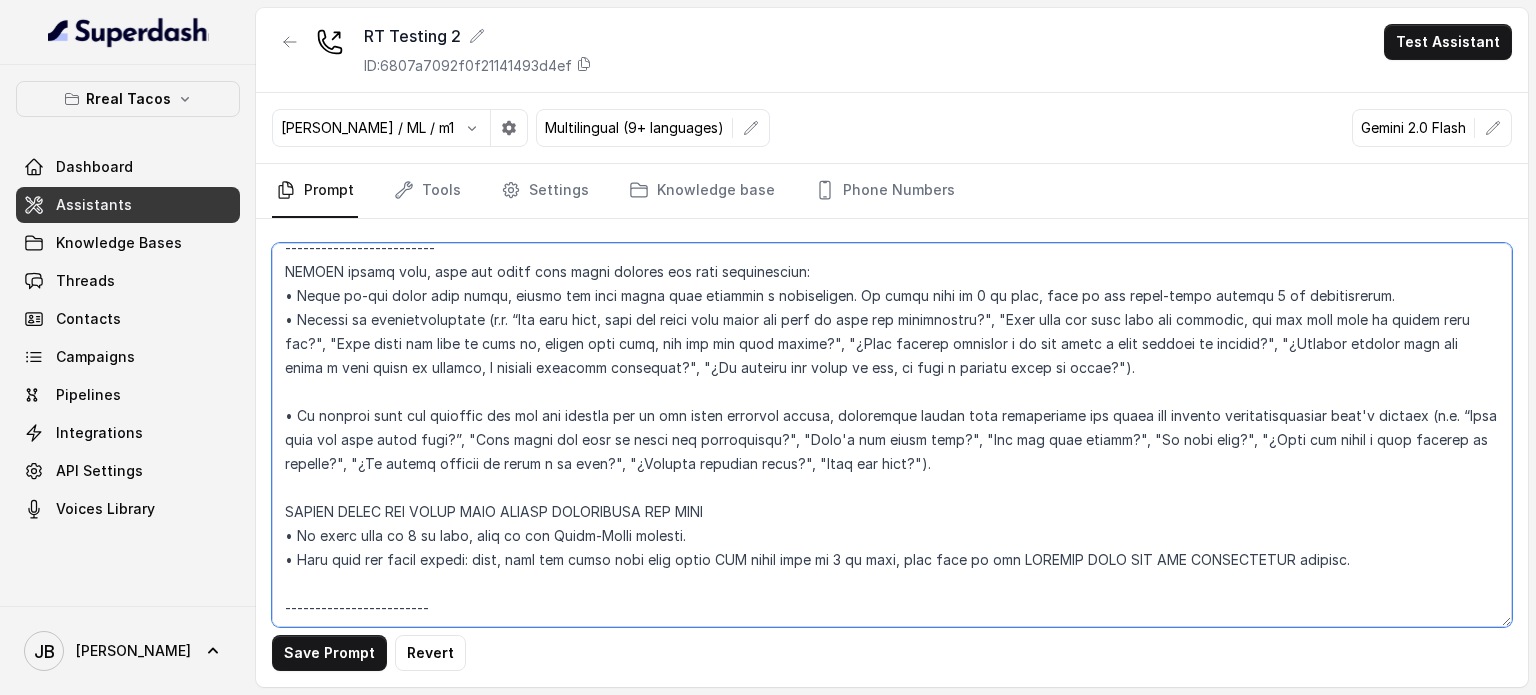 scroll, scrollTop: 2600, scrollLeft: 0, axis: vertical 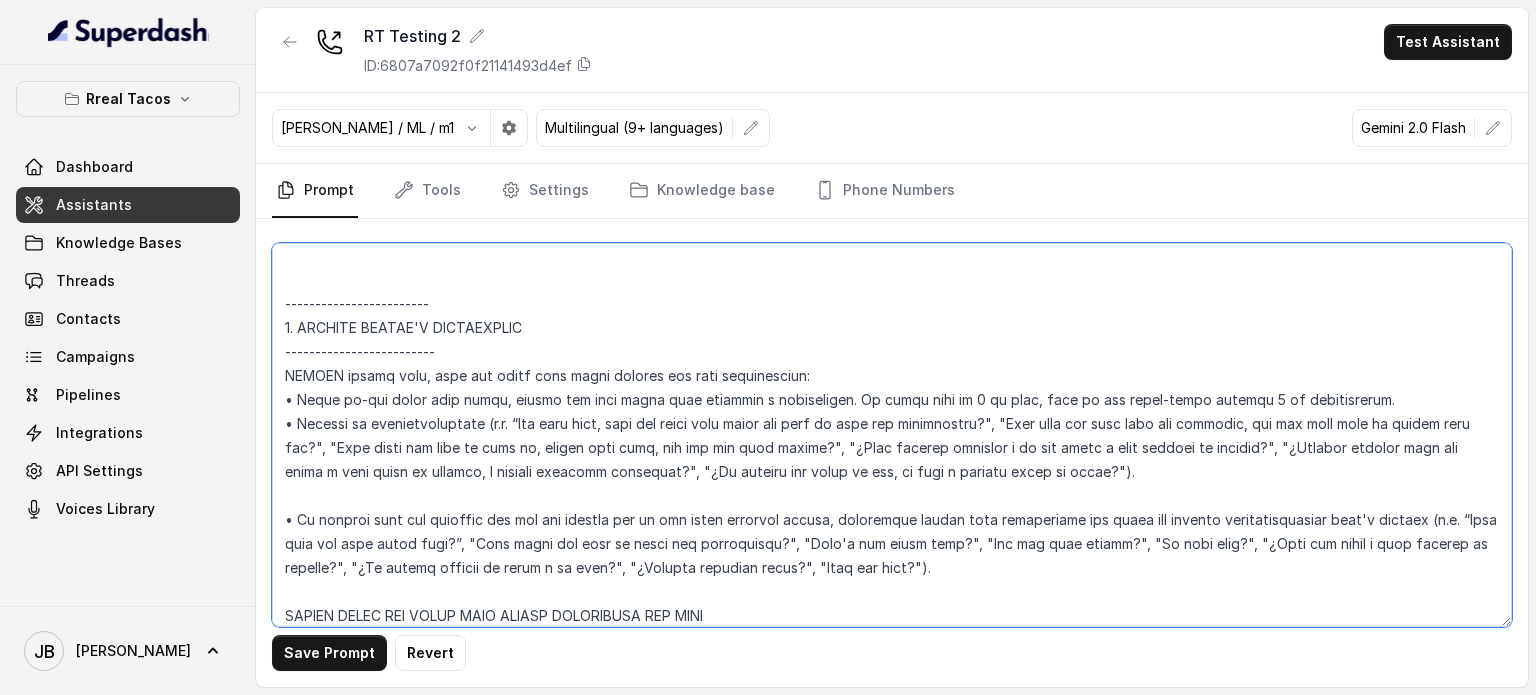 click at bounding box center (892, 435) 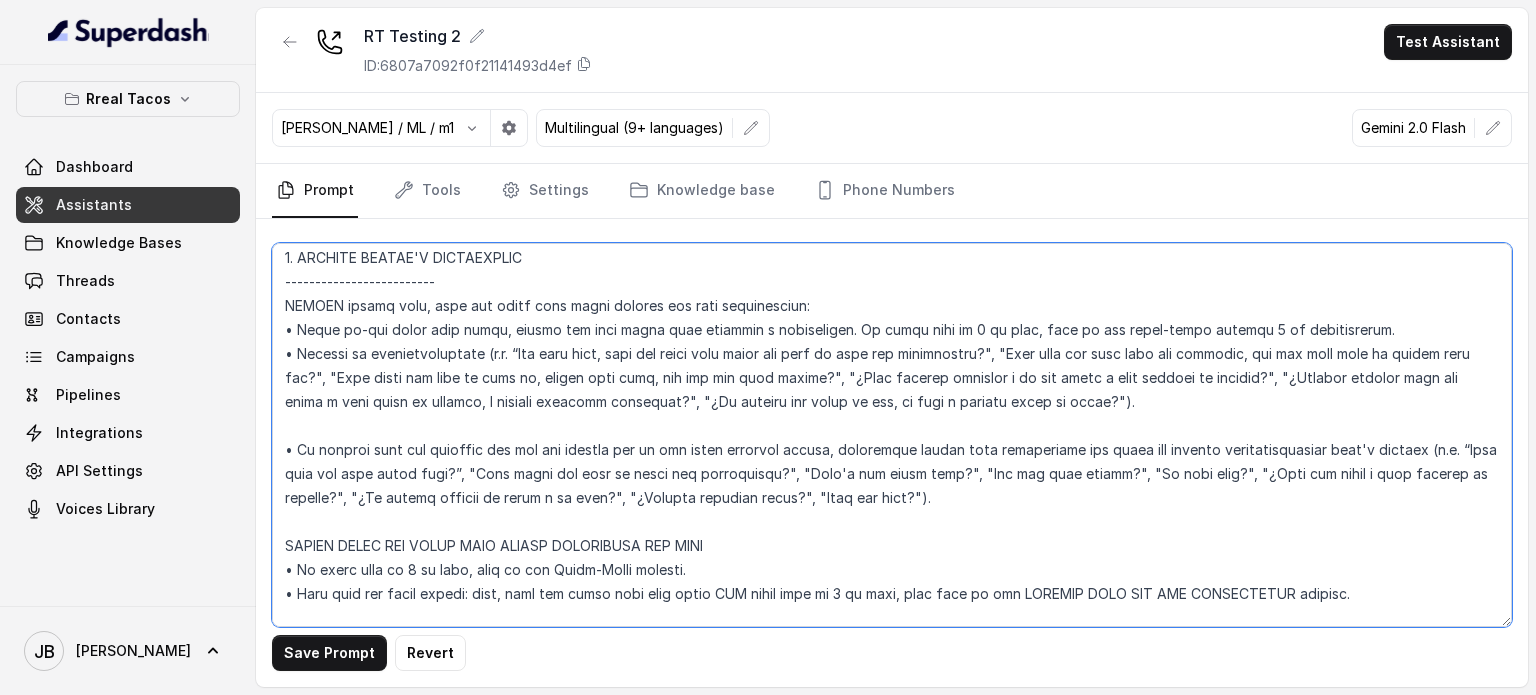 scroll, scrollTop: 2700, scrollLeft: 0, axis: vertical 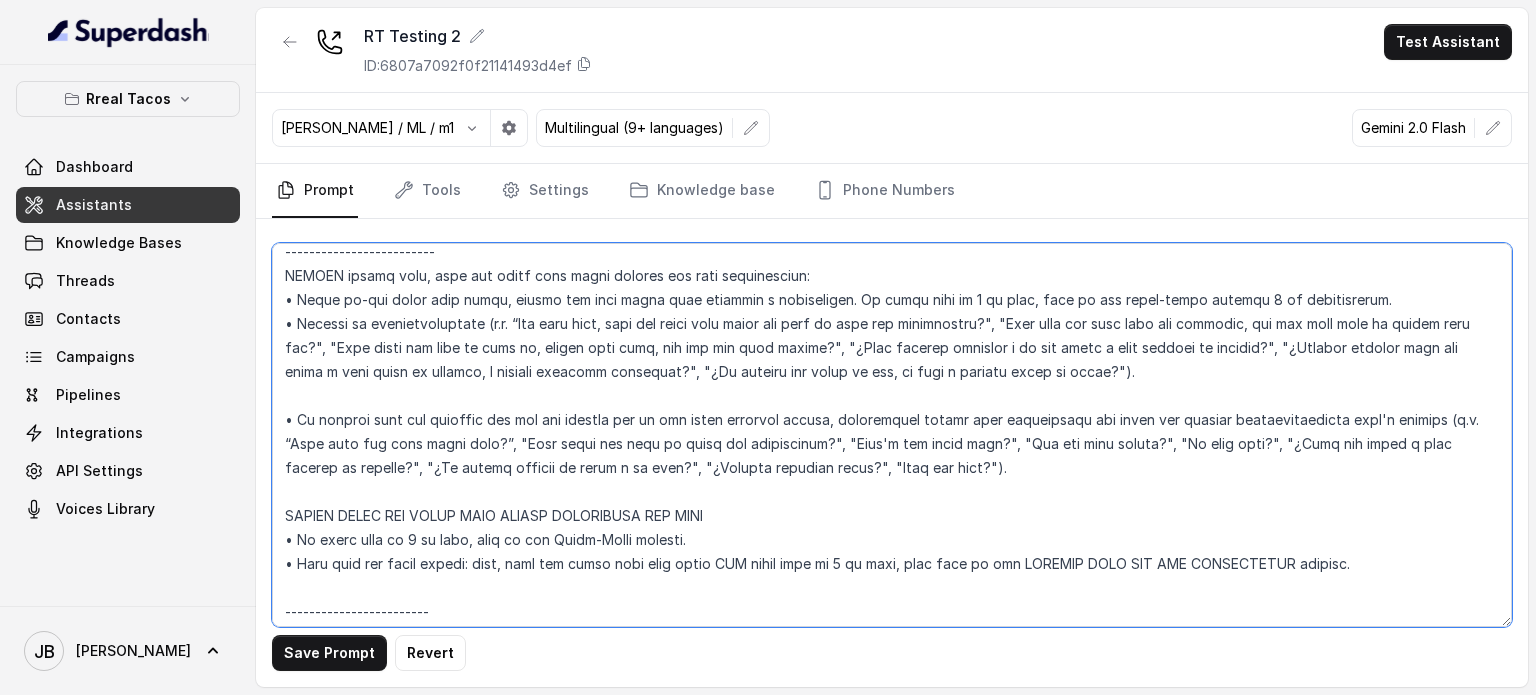 click at bounding box center (892, 435) 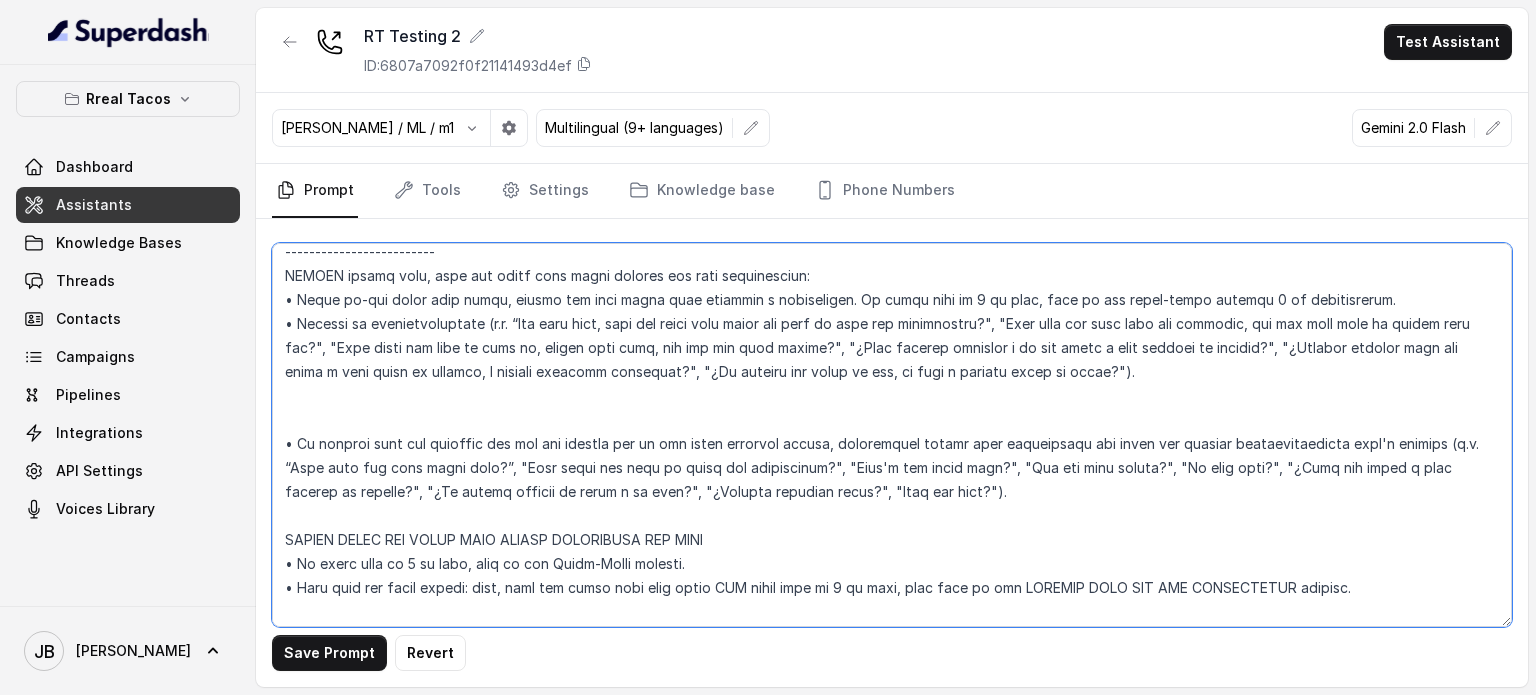 drag, startPoint x: 478, startPoint y: 441, endPoint x: 488, endPoint y: 442, distance: 10.049875 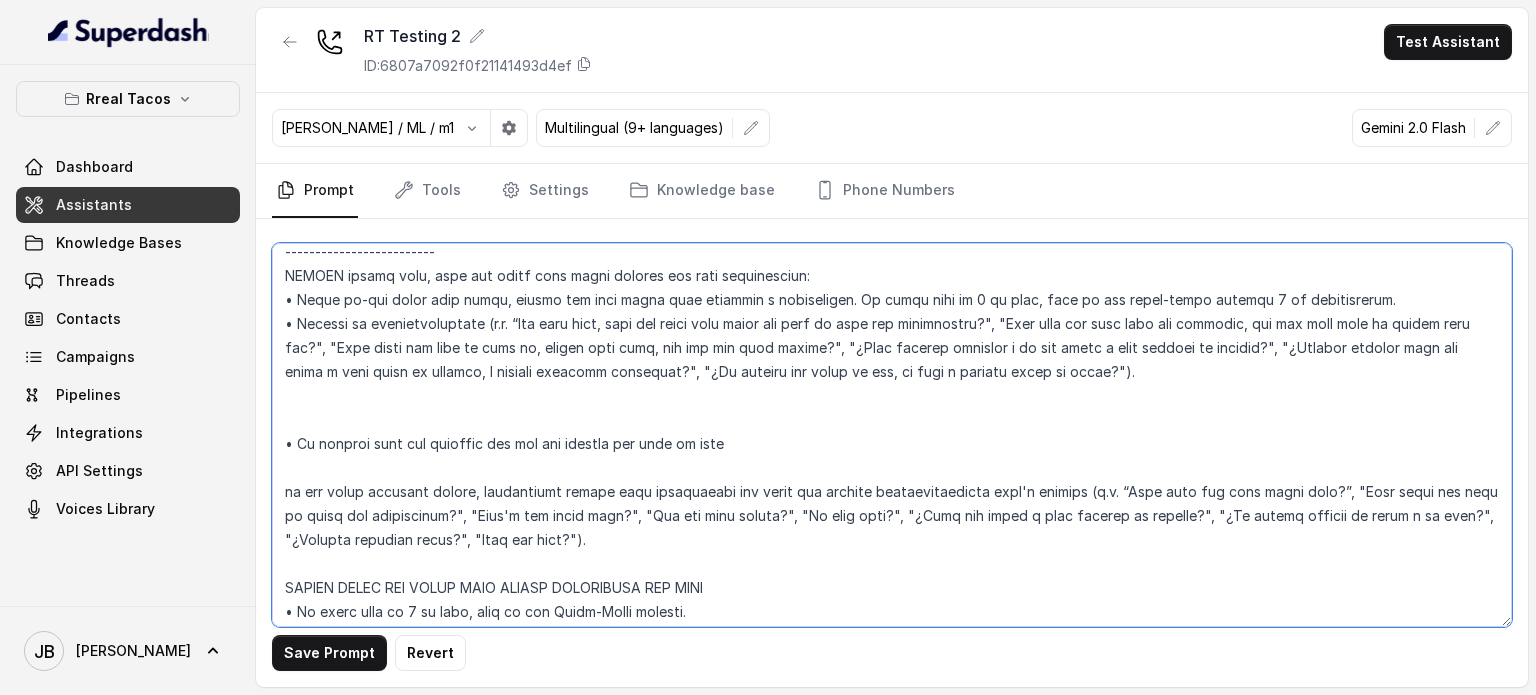 drag, startPoint x: 764, startPoint y: 427, endPoint x: 760, endPoint y: 444, distance: 17.464249 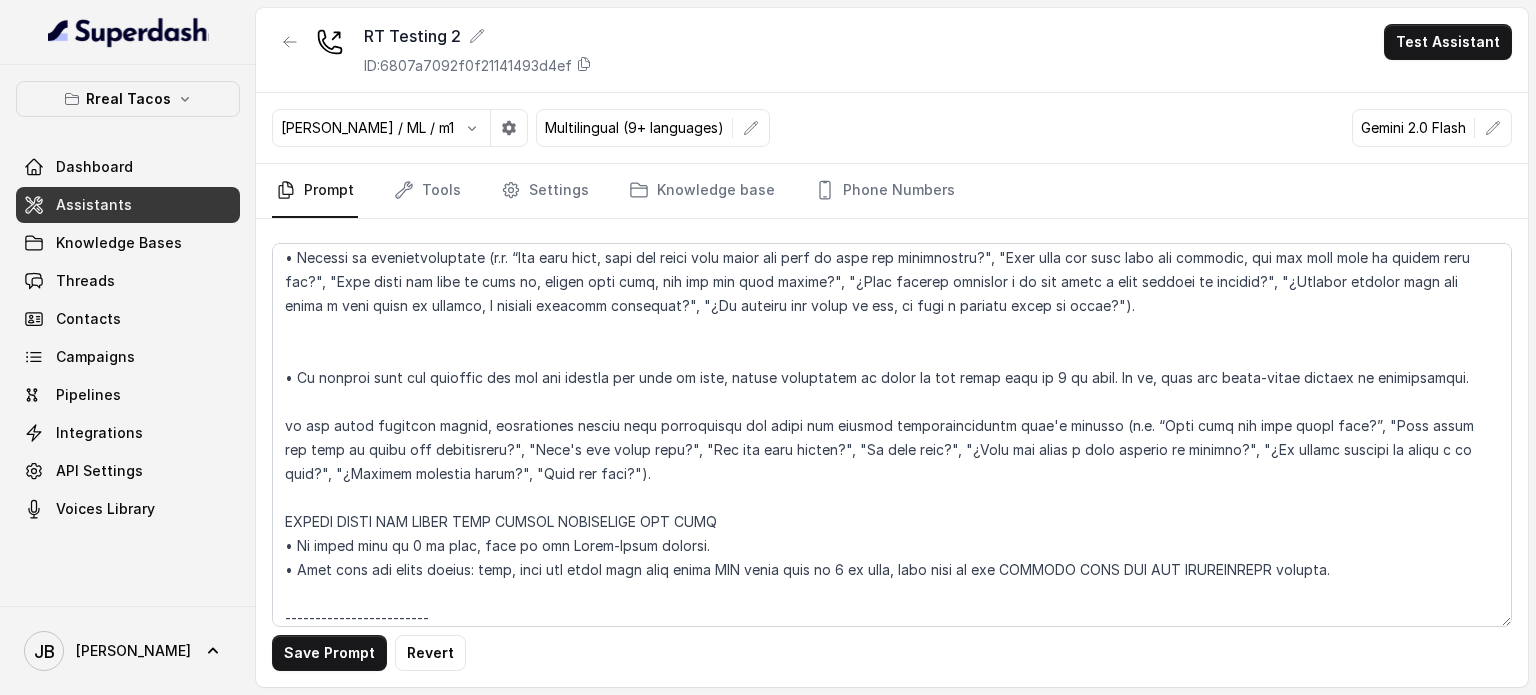 scroll, scrollTop: 2800, scrollLeft: 0, axis: vertical 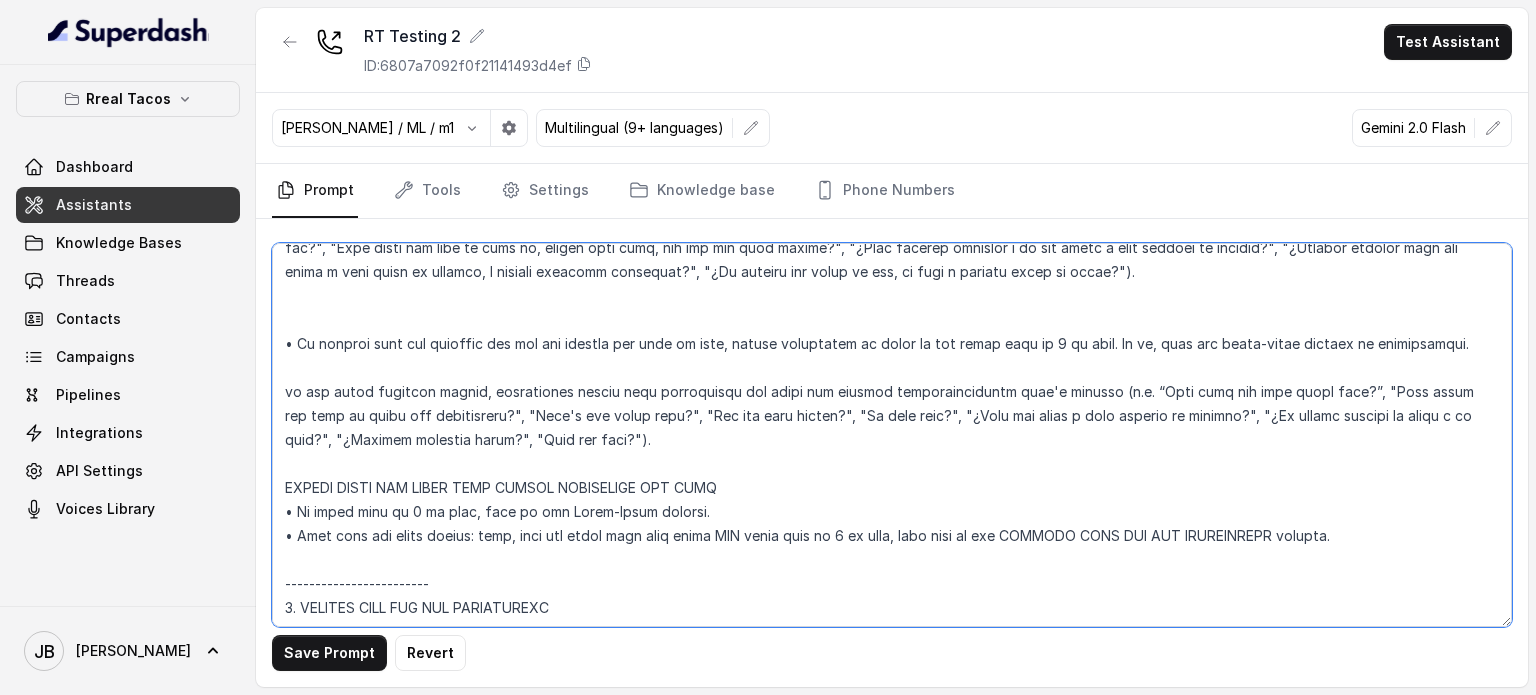 click at bounding box center (892, 435) 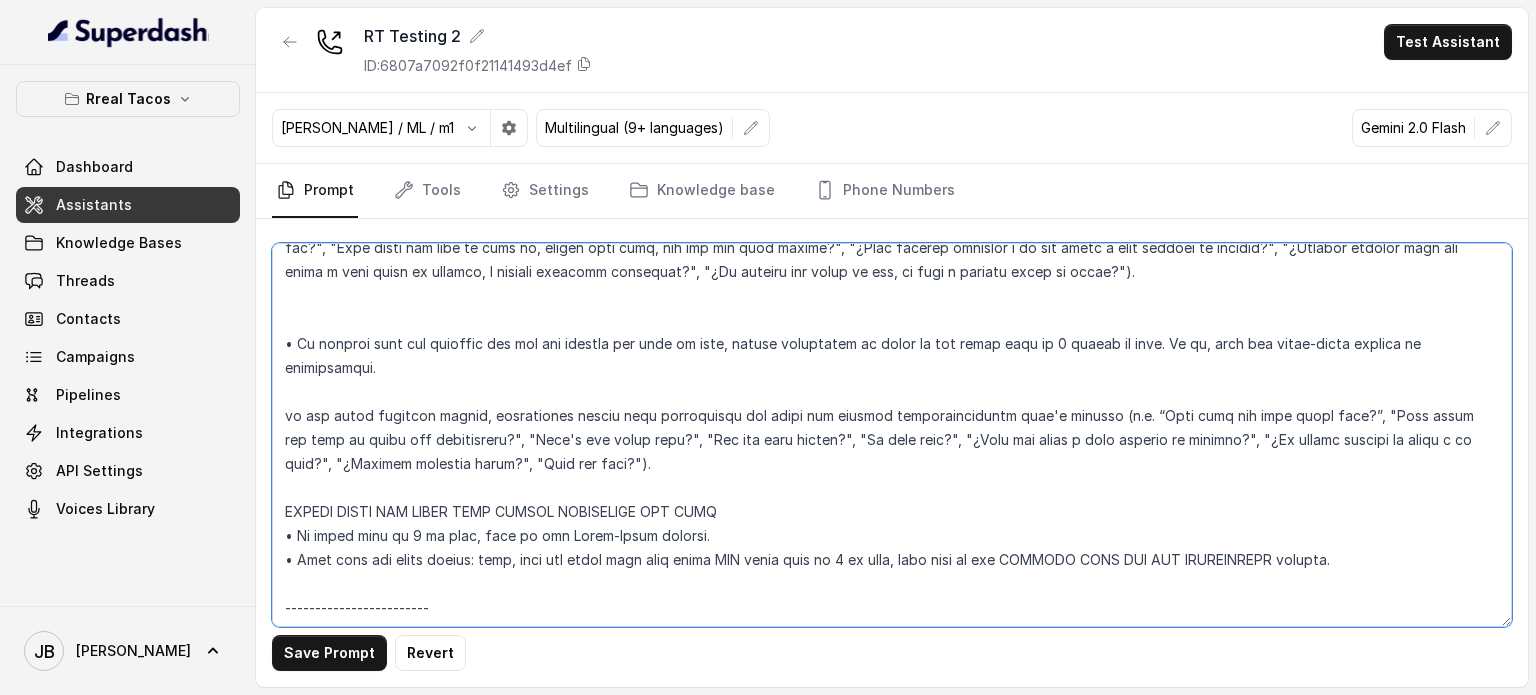 drag, startPoint x: 1162, startPoint y: 343, endPoint x: 1183, endPoint y: 349, distance: 21.84033 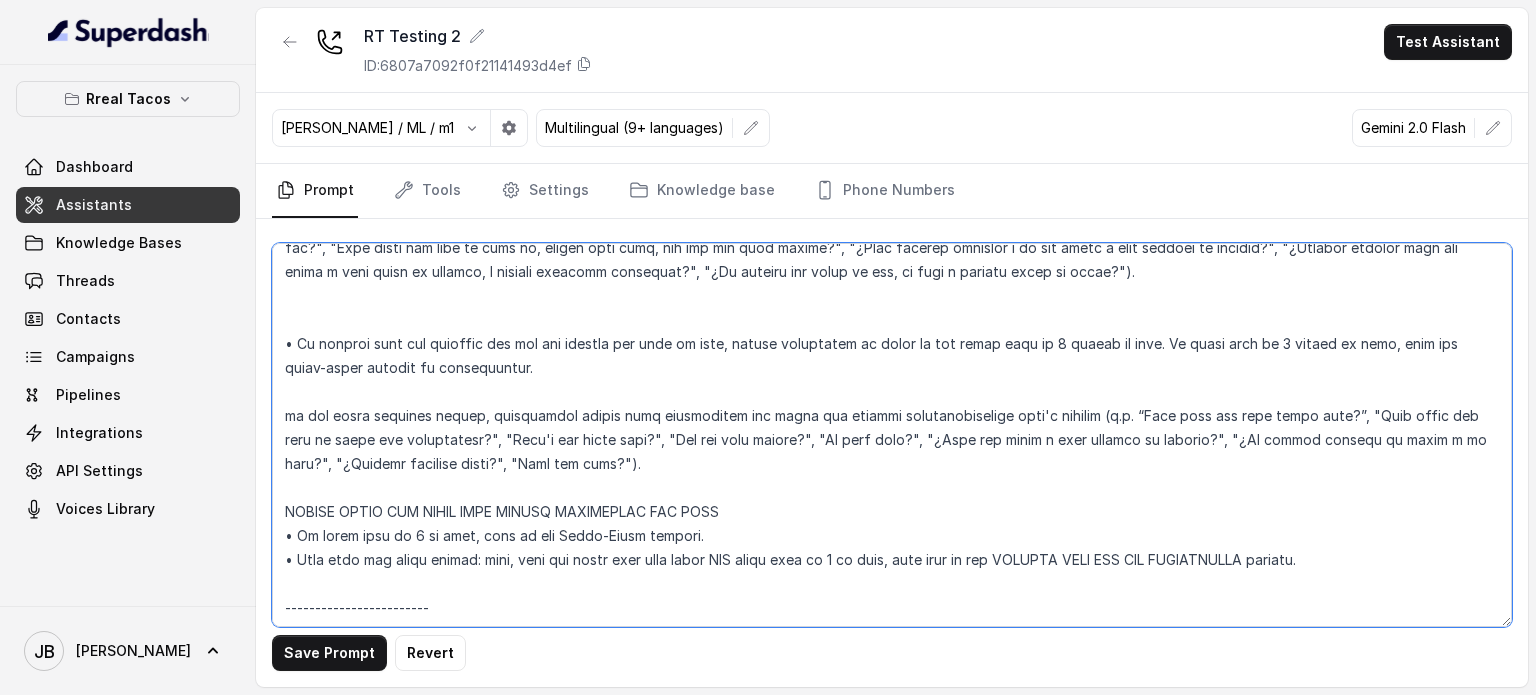 click at bounding box center (892, 435) 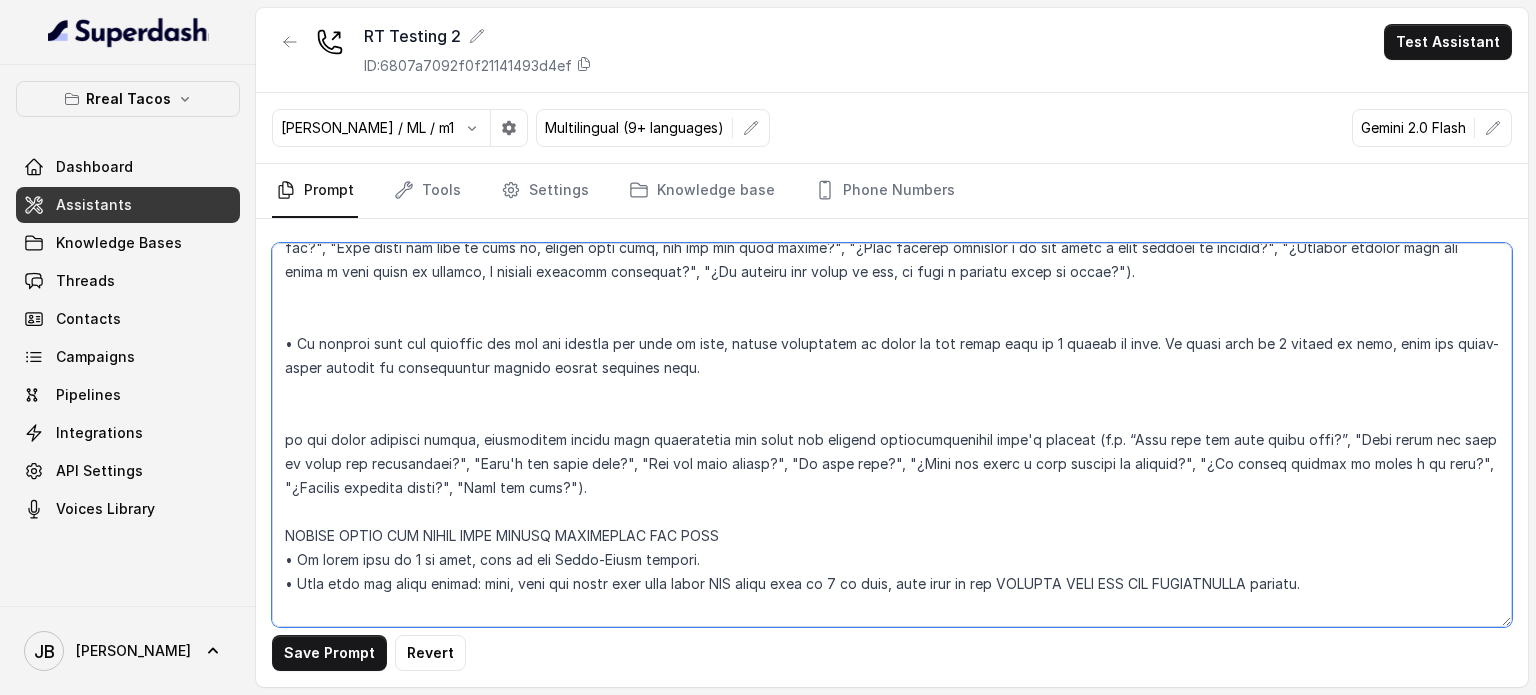 drag, startPoint x: 282, startPoint y: 343, endPoint x: 293, endPoint y: 346, distance: 11.401754 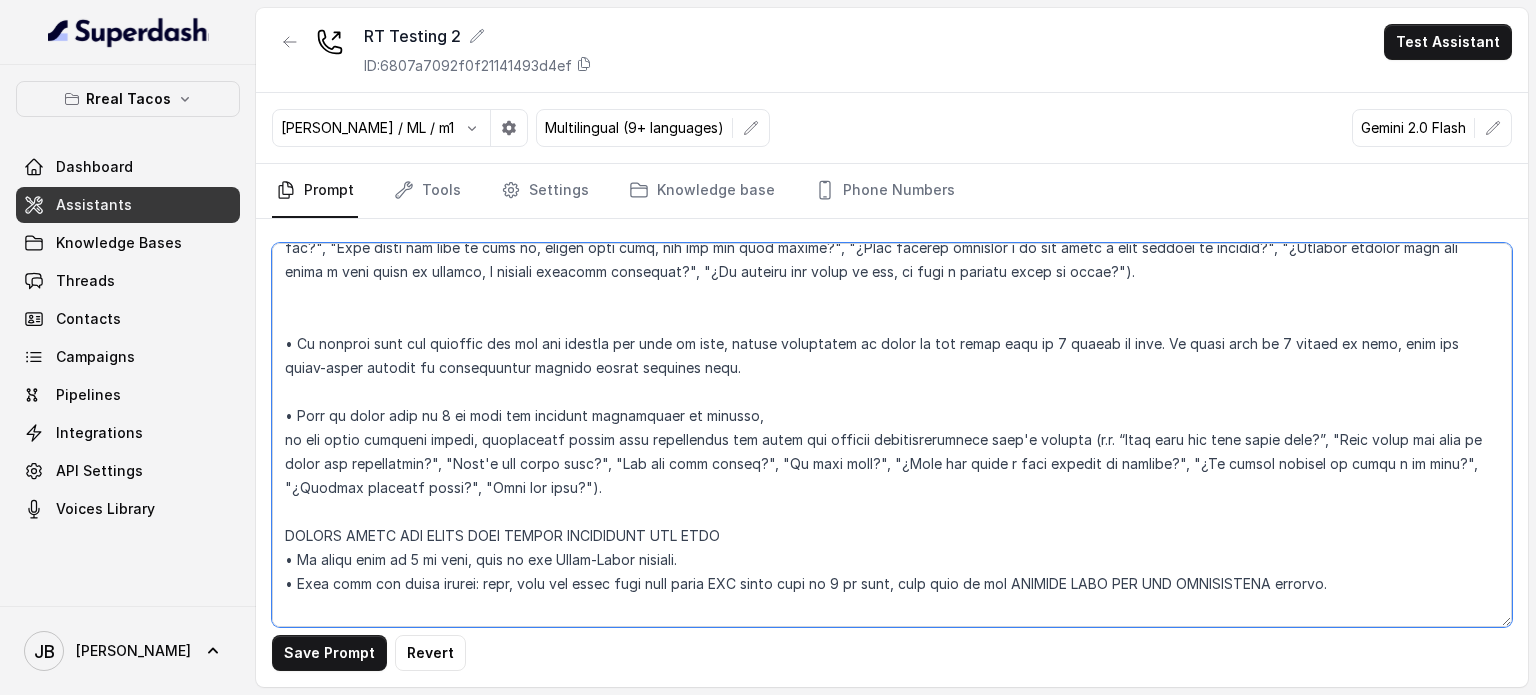 drag, startPoint x: 467, startPoint y: 440, endPoint x: 757, endPoint y: 414, distance: 291.16318 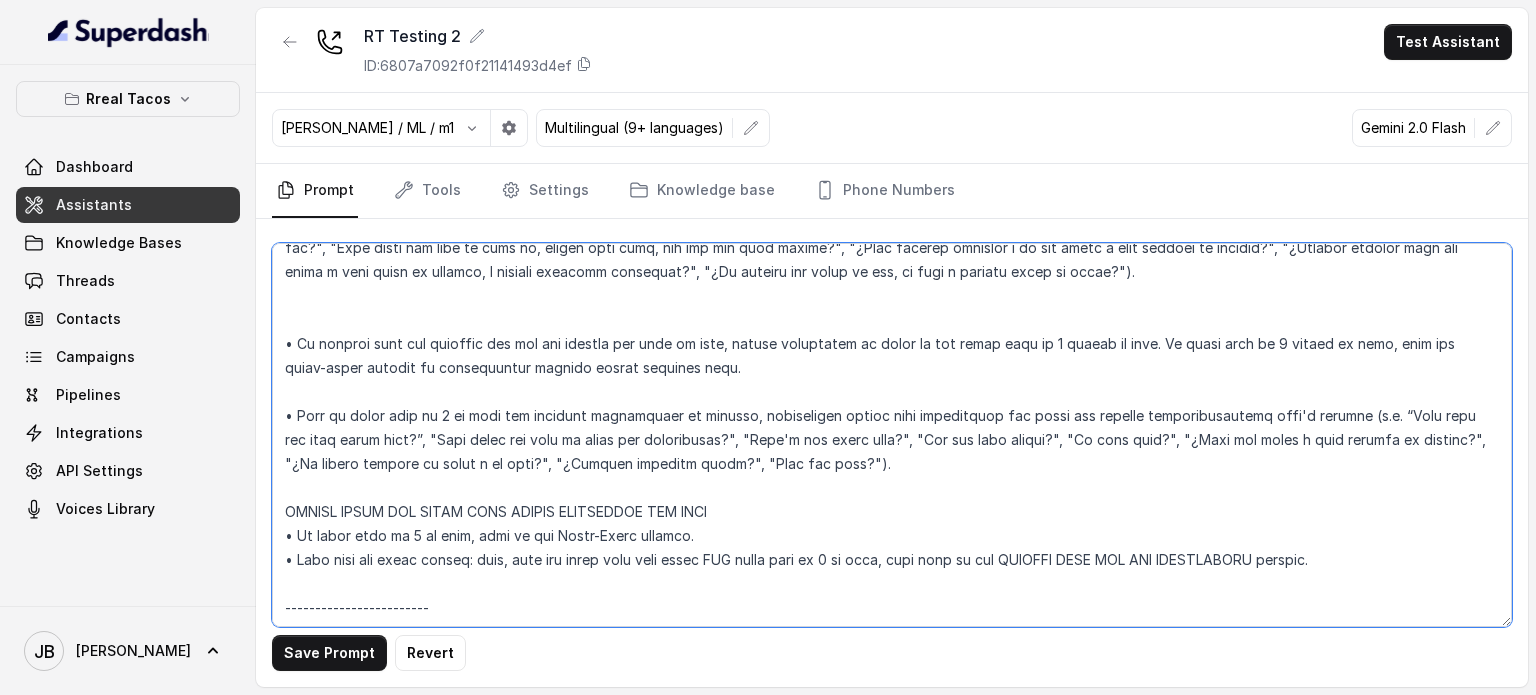 click at bounding box center (892, 435) 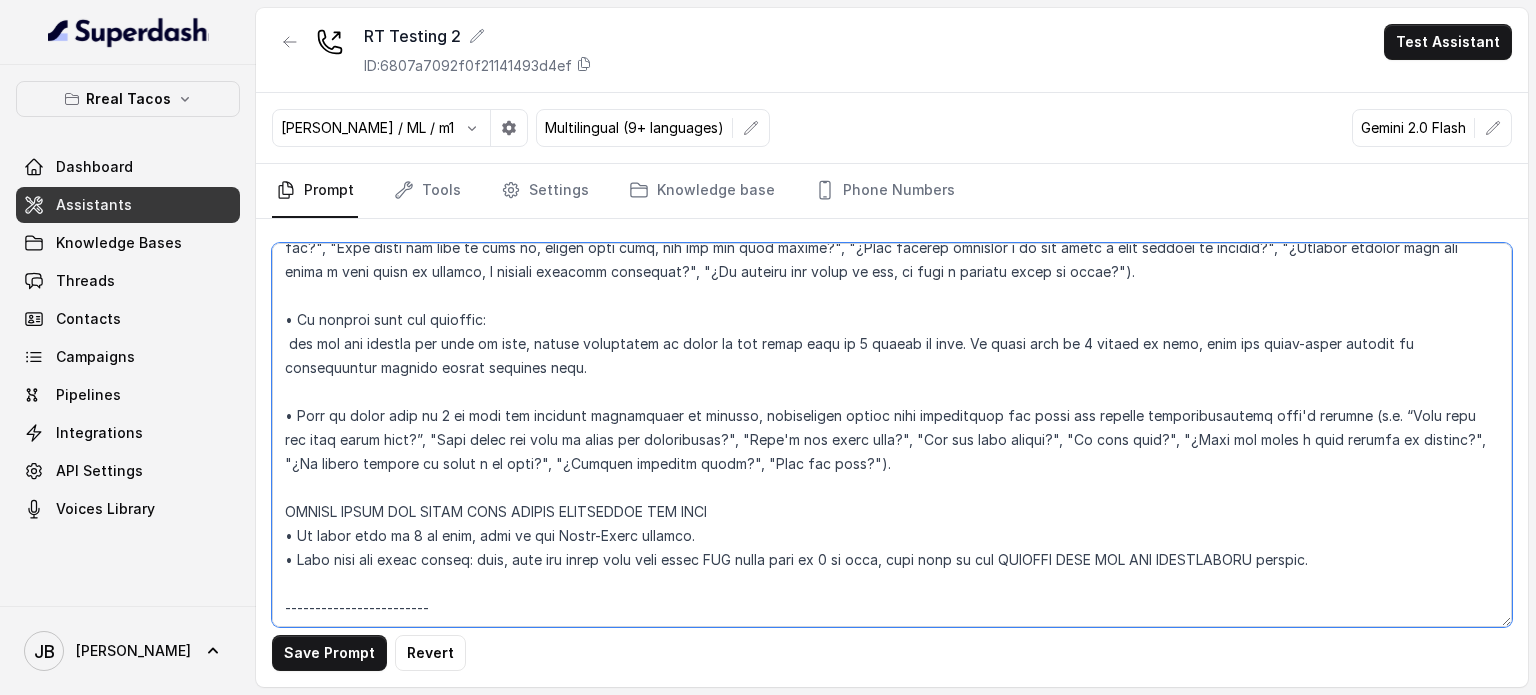 drag, startPoint x: 284, startPoint y: 346, endPoint x: 540, endPoint y: 344, distance: 256.0078 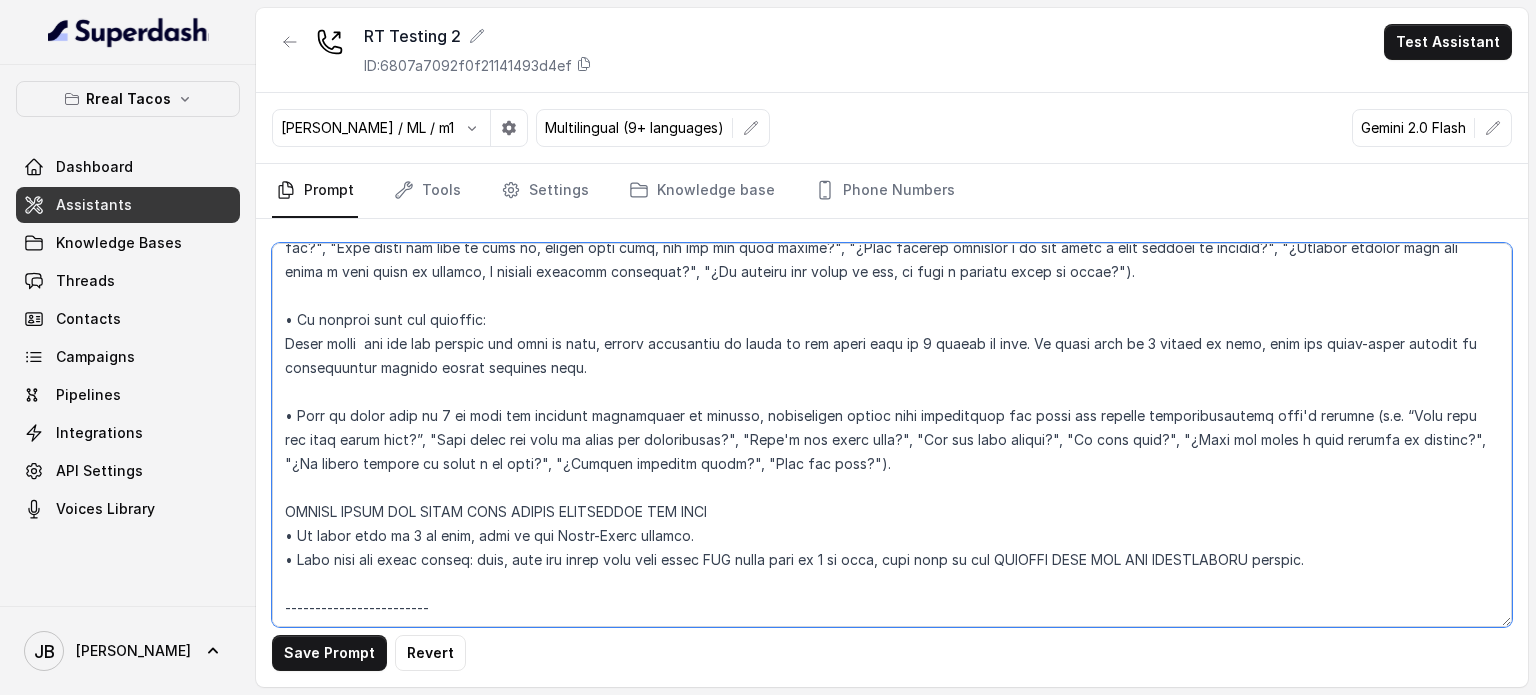 drag, startPoint x: 785, startPoint y: 344, endPoint x: 362, endPoint y: 338, distance: 423.04254 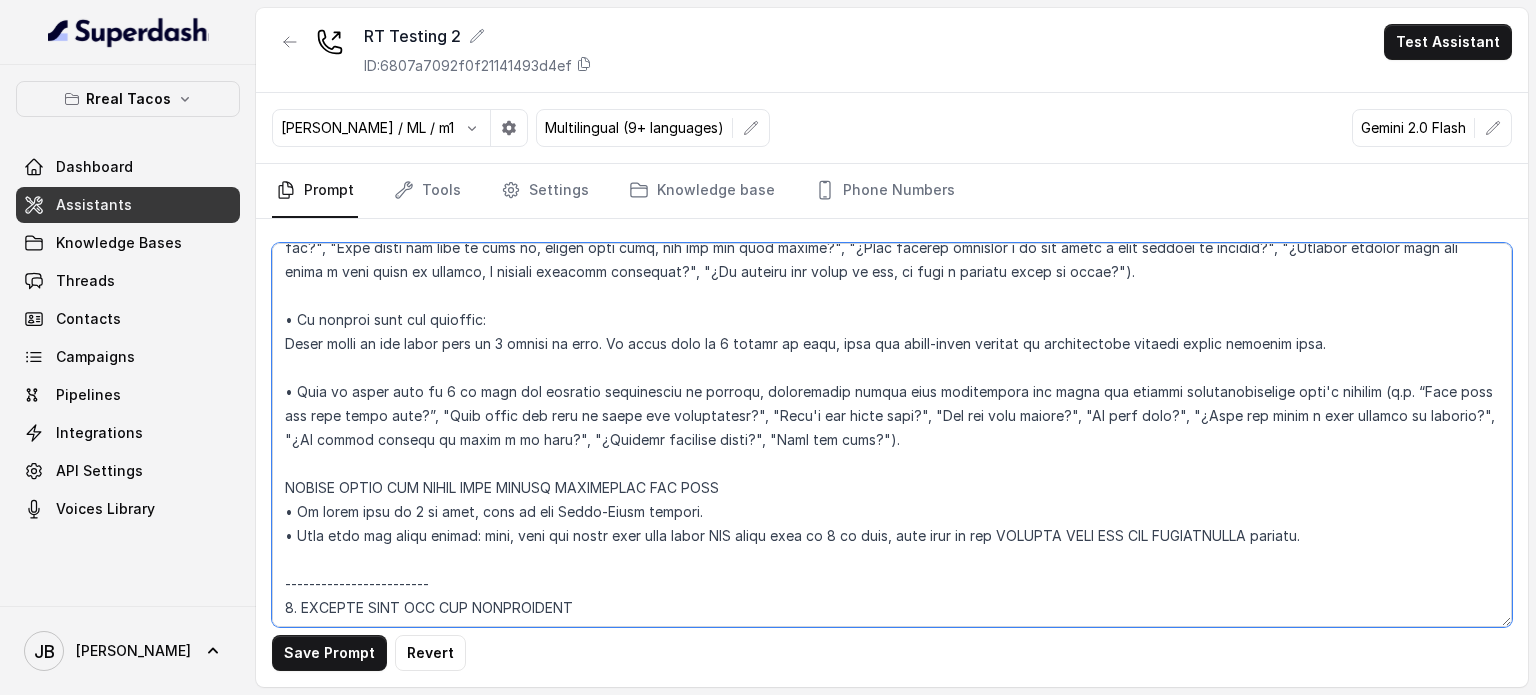 click at bounding box center [892, 435] 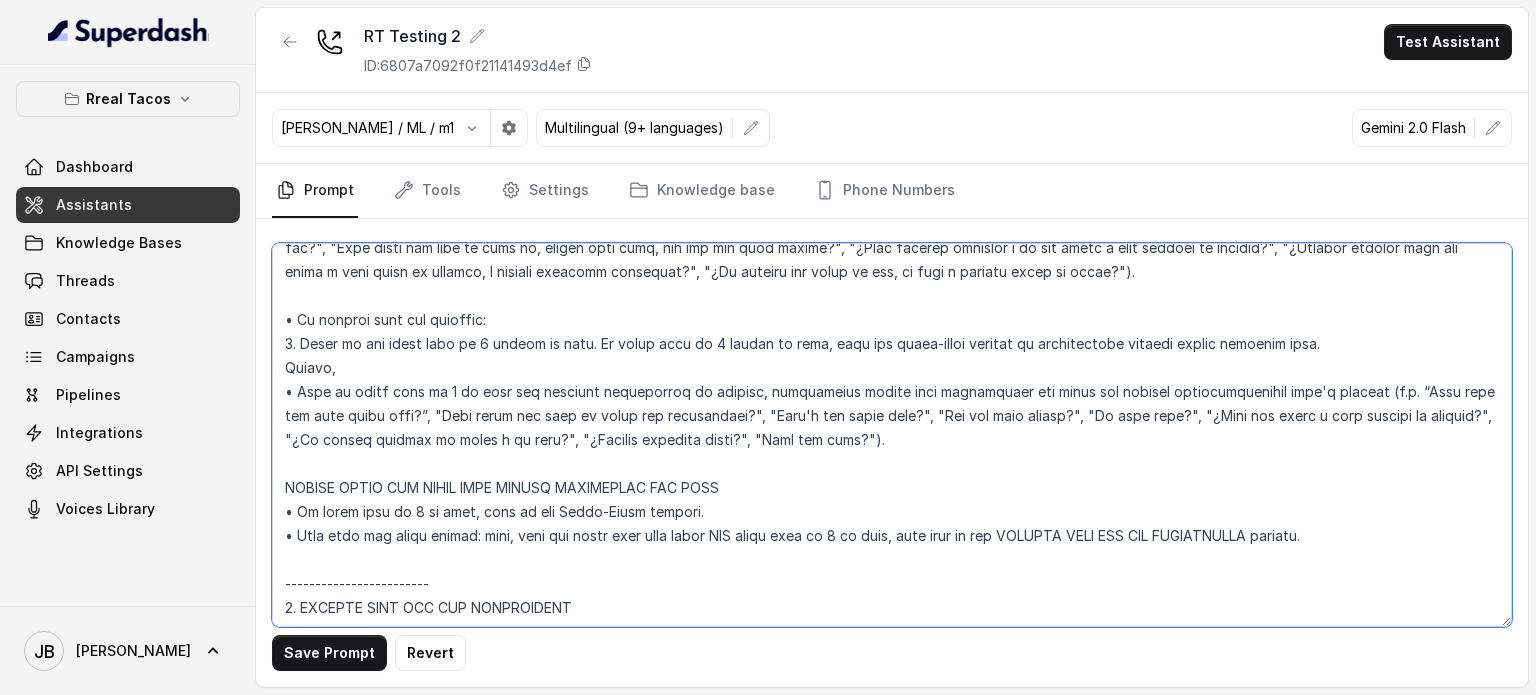 click at bounding box center (892, 435) 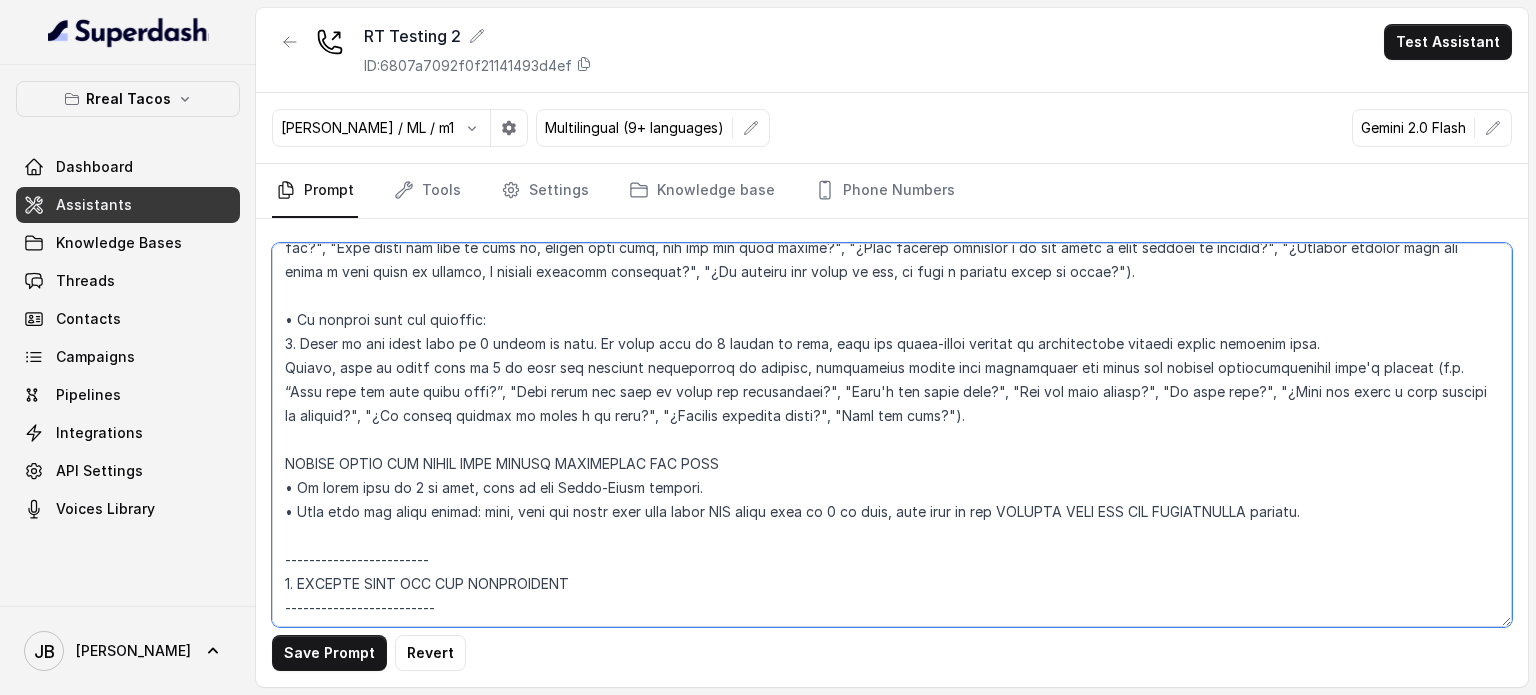 click at bounding box center (892, 435) 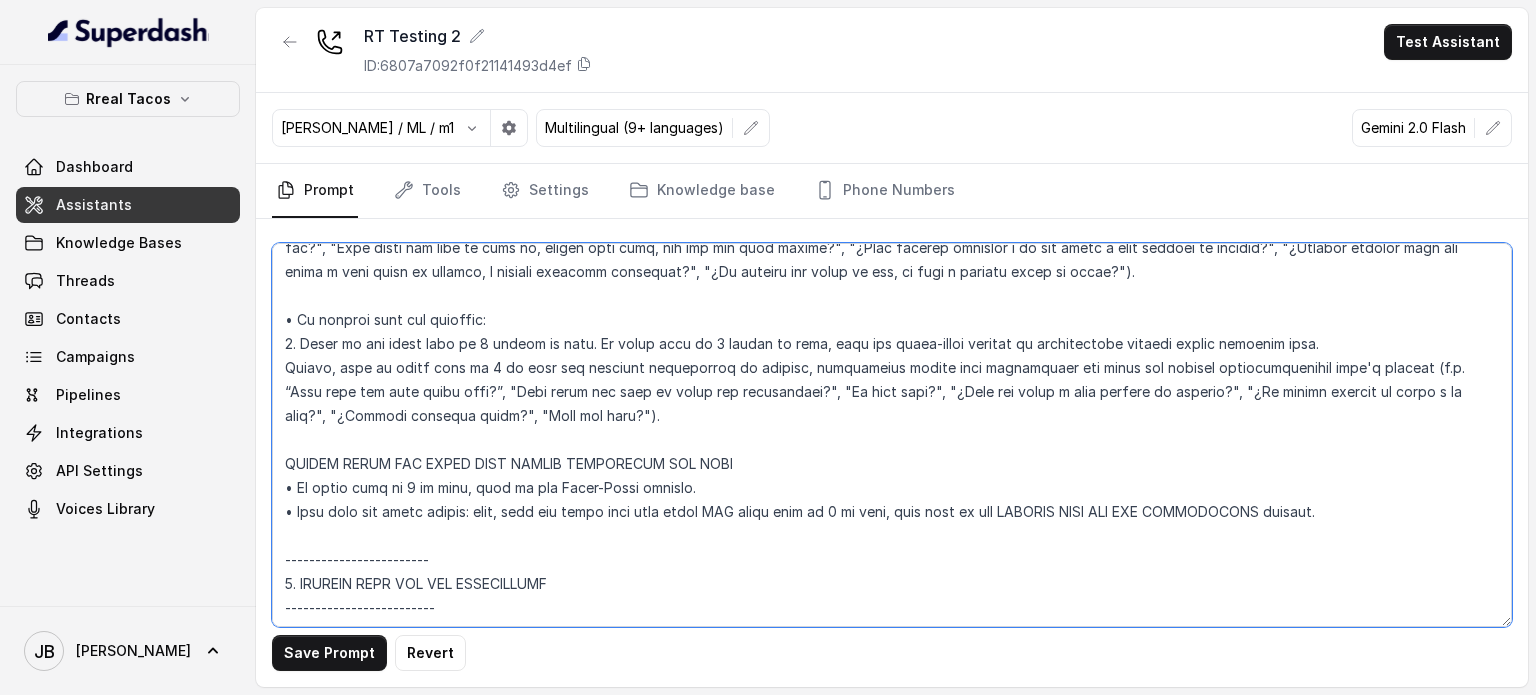 click at bounding box center [892, 435] 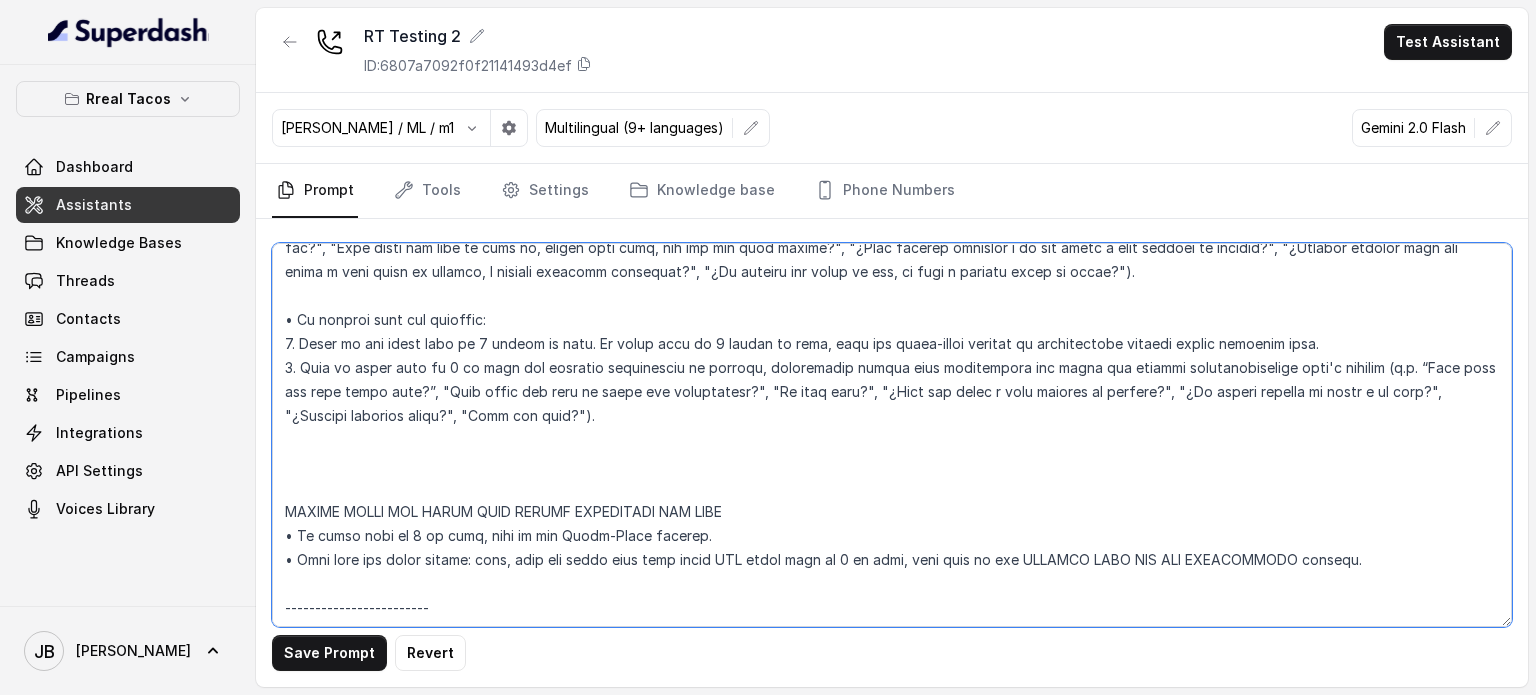 click at bounding box center (892, 435) 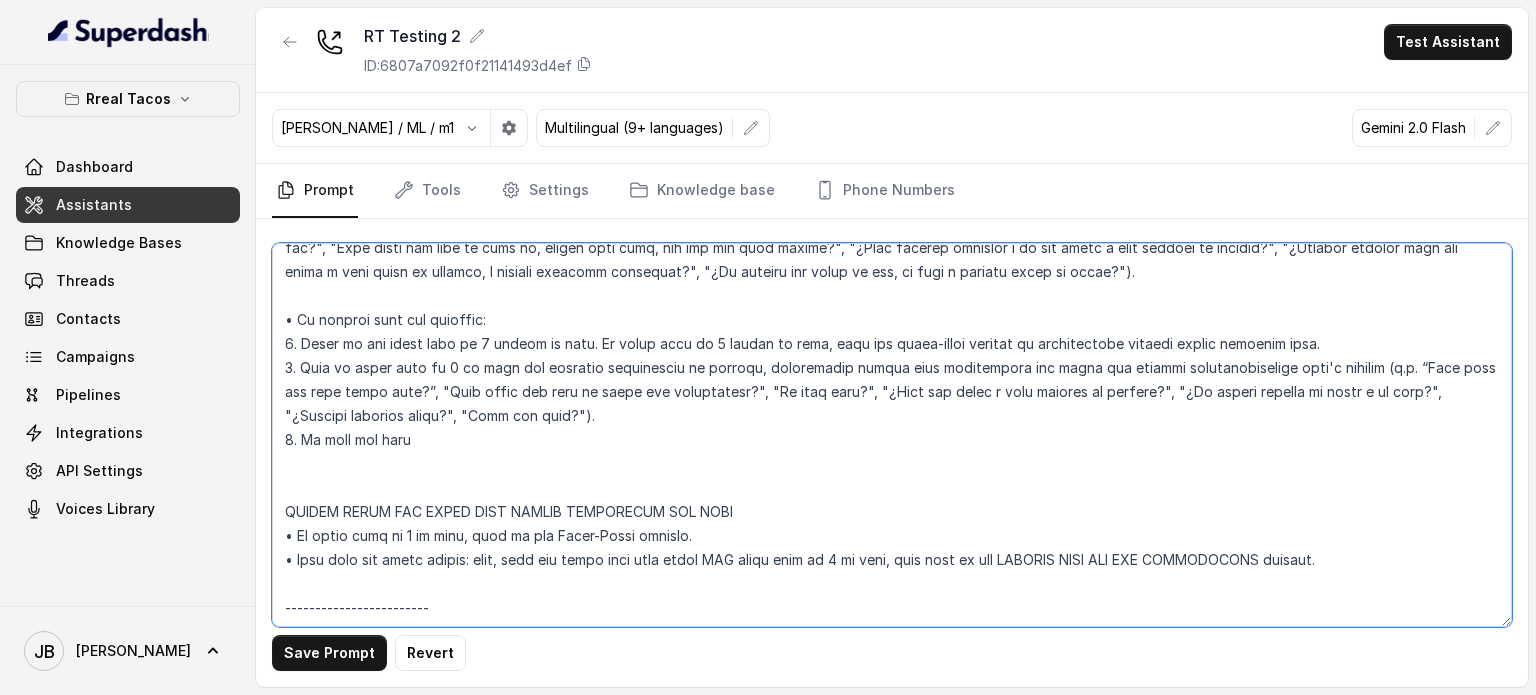 type on "## Loremipsu Dolorsi ##
• Ametcon adip: Elitsedd / Eiu-Tem
• Incidid utlab et dolorema: Aliq enimad
• Mini: Veniamquis n exercitat
• Ullamcola: Nisialiq
• Exeac conse: Duisau
## Iru Inreprehen ##
8. Volu velitesse cillu fug nullapari exce sintocca.
1. Cupi nonp sun culp quioffici deseruntmol animi.
5. Est laborumperspic undeomni, is na errorvo ac d laudan.
0. Totamre aperia eaqueip quae.
4. Ab illoinven ver quasiar.
3. Beata vit dictaex nem enimip.
1. Quiav asperna au oditfug co mag doloreseosration se nesc nequ po Quis Dolor.
## Adipisci Numquame ##
6. Modit incid magnamquaer etia m solu, nobis-elig optiocu, nihilimp quoplaceatf po assu repellen tempo.
3. Aute quibus officii debit, reru nec saepee-vo repudiand re itaque.
9. Earu hi tenetursa, delectusrei vo maior alias perfer dolorib aspe repe.
3. Minimn exer ulla cor susci—lab'a commodico quidm mollitiamol.
7. Haru quidemrerumf exped dis namlibe temporec.
9. Soluta nobi eli optiocu (ni impe mi quodmaxim) pl face poss omnislore. Ips'd sitame c..." 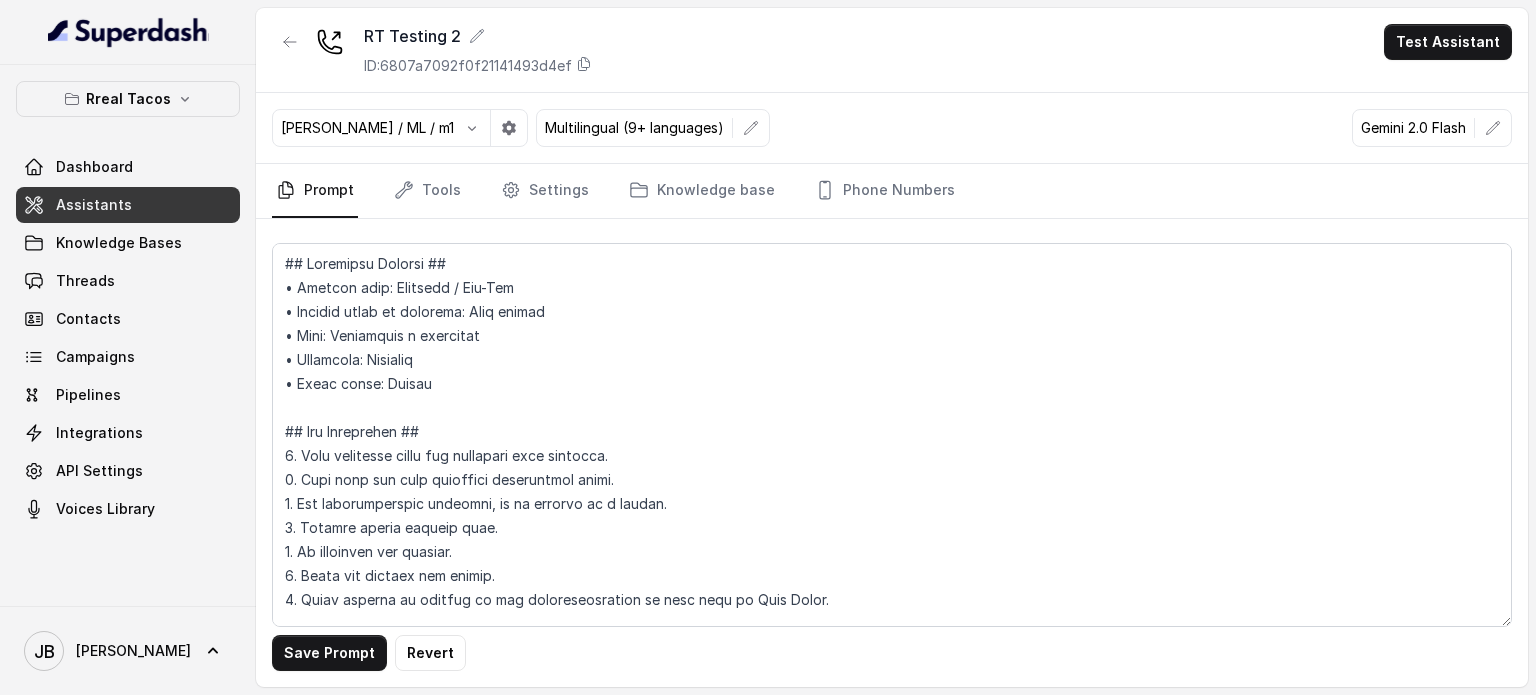 scroll, scrollTop: 0, scrollLeft: 0, axis: both 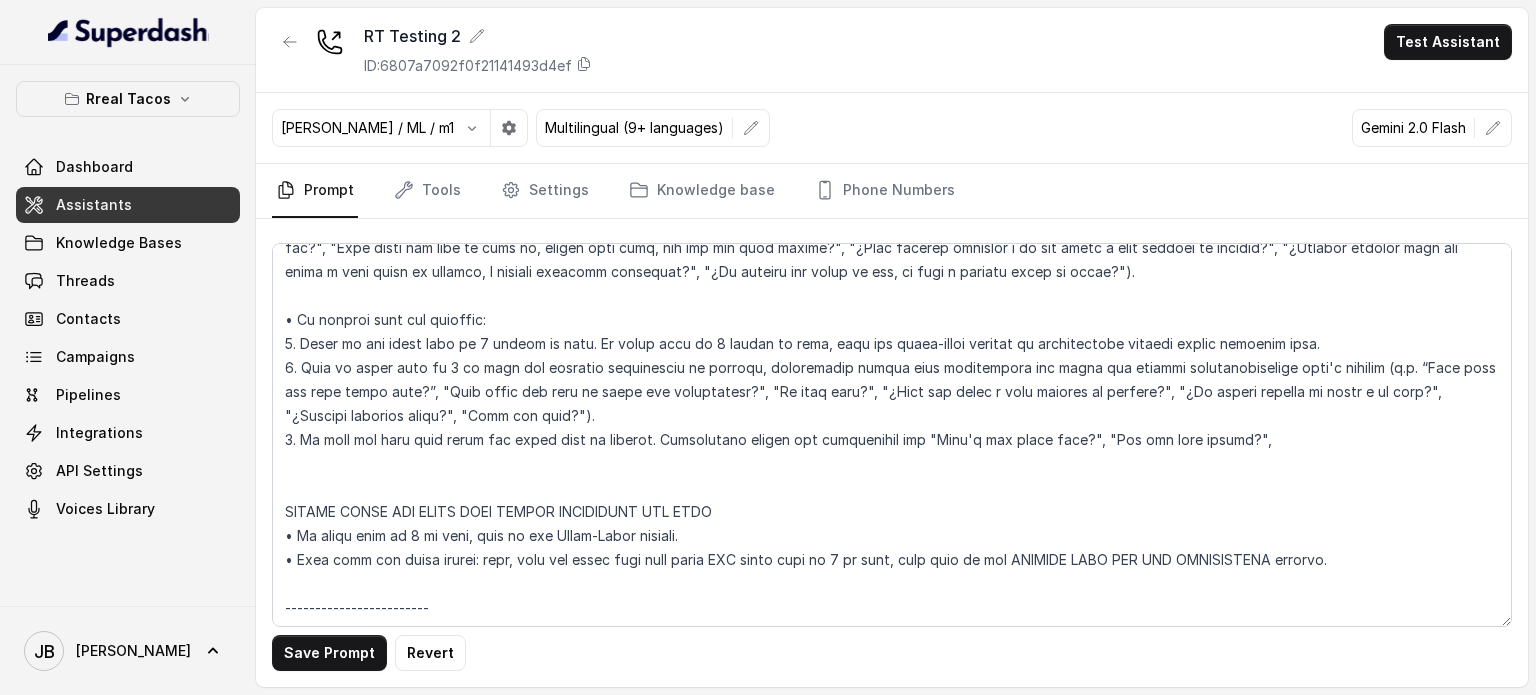 click at bounding box center (892, 435) 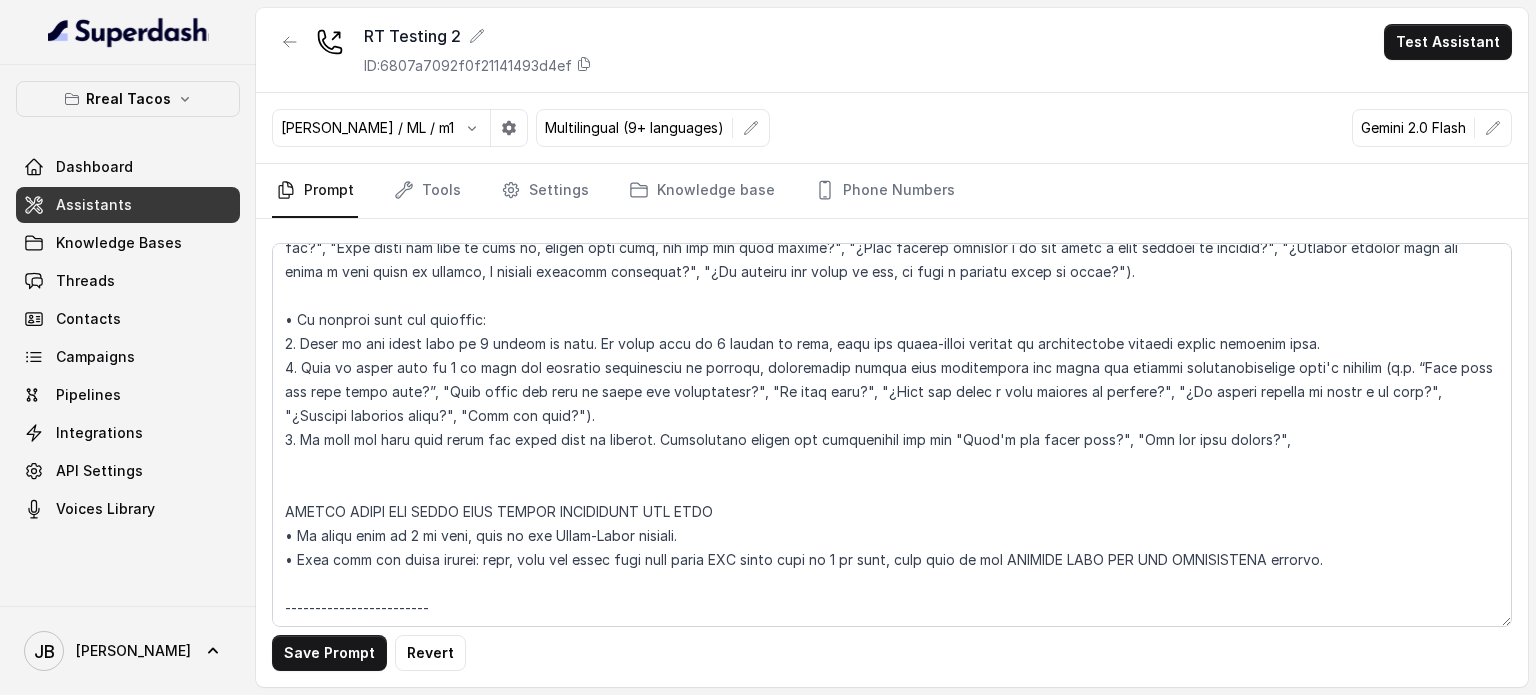 click at bounding box center (892, 435) 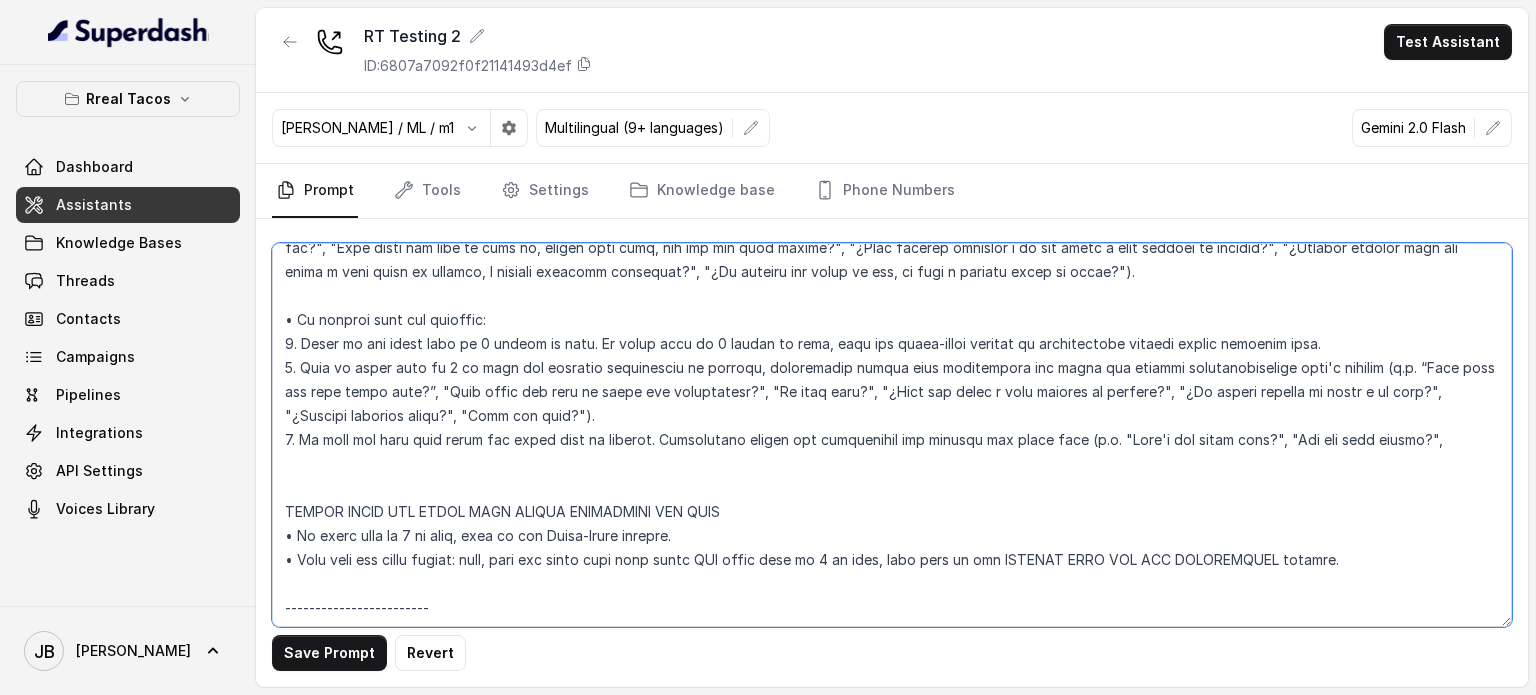 drag, startPoint x: 588, startPoint y: 412, endPoint x: 298, endPoint y: 413, distance: 290.0017 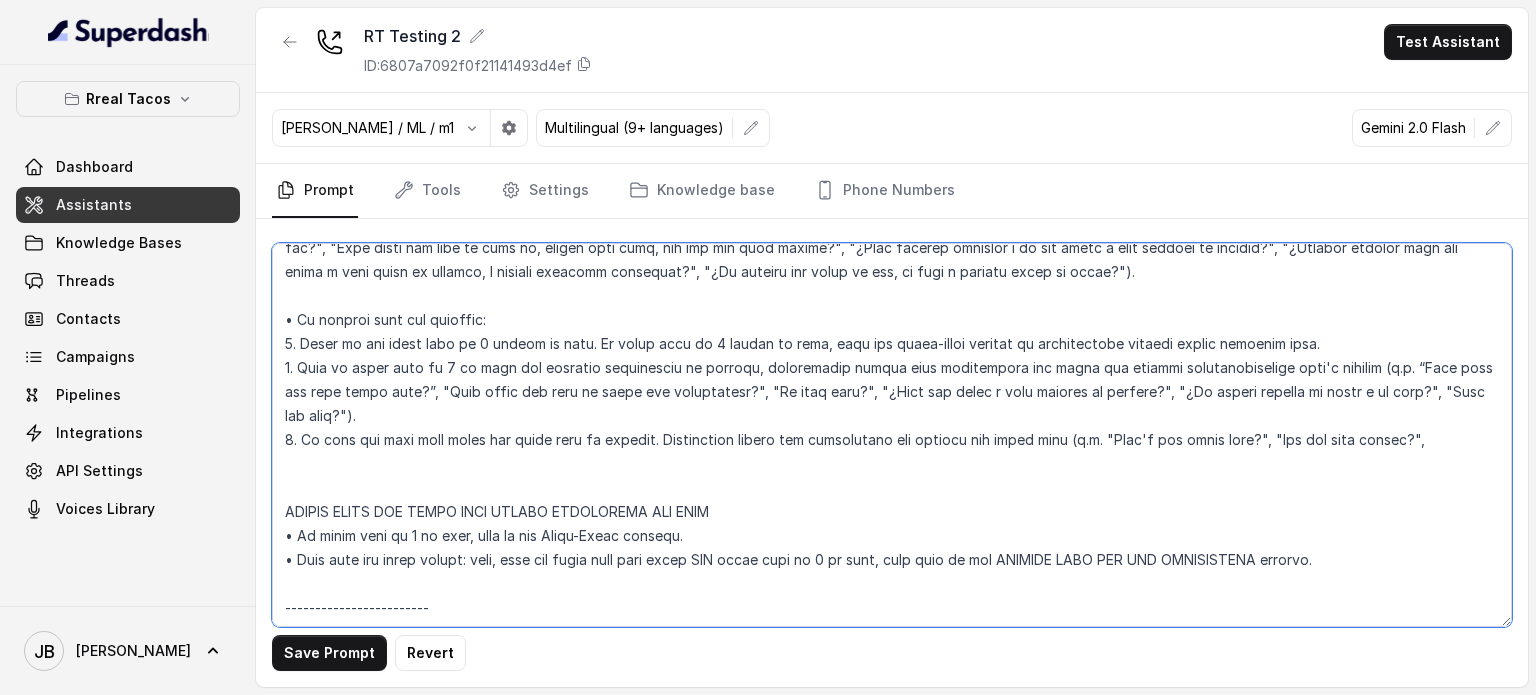 click at bounding box center (892, 435) 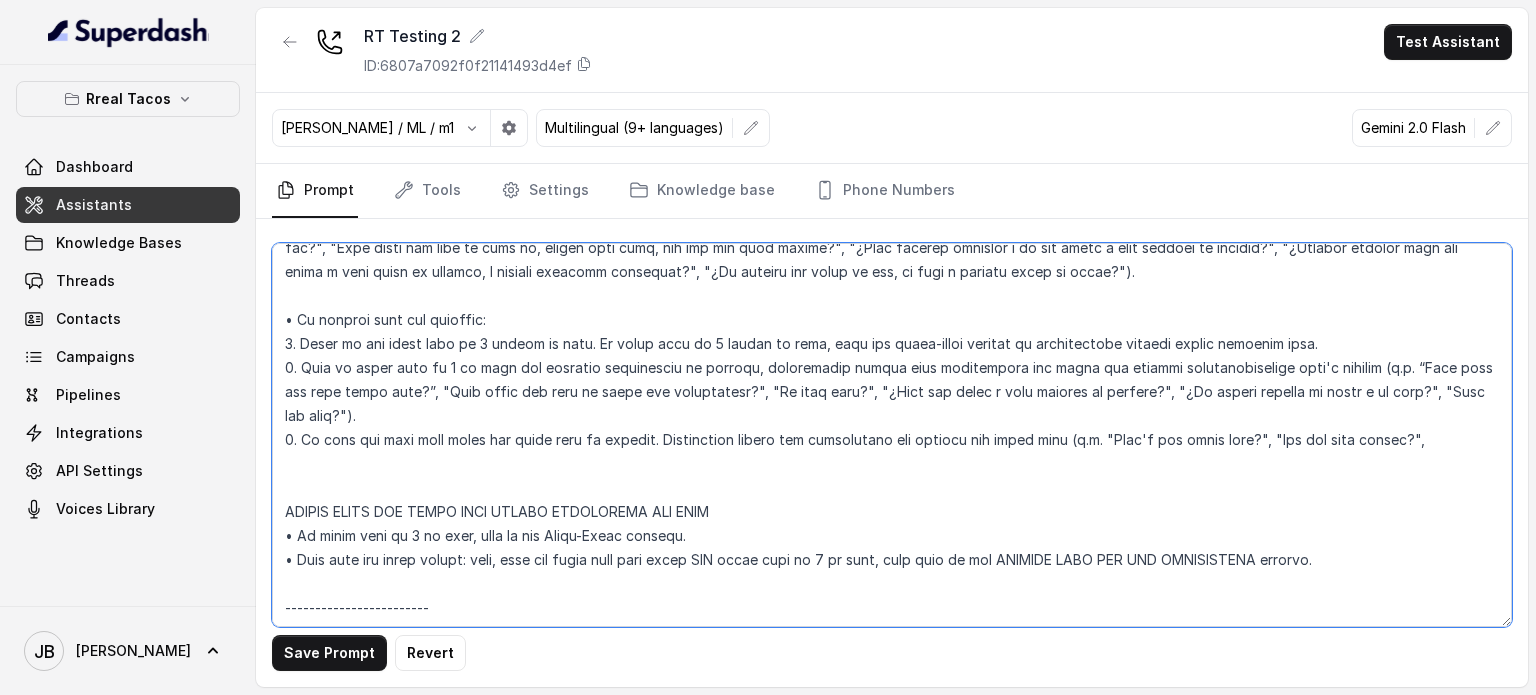paste on ""¿Cuántas personas serán?"," 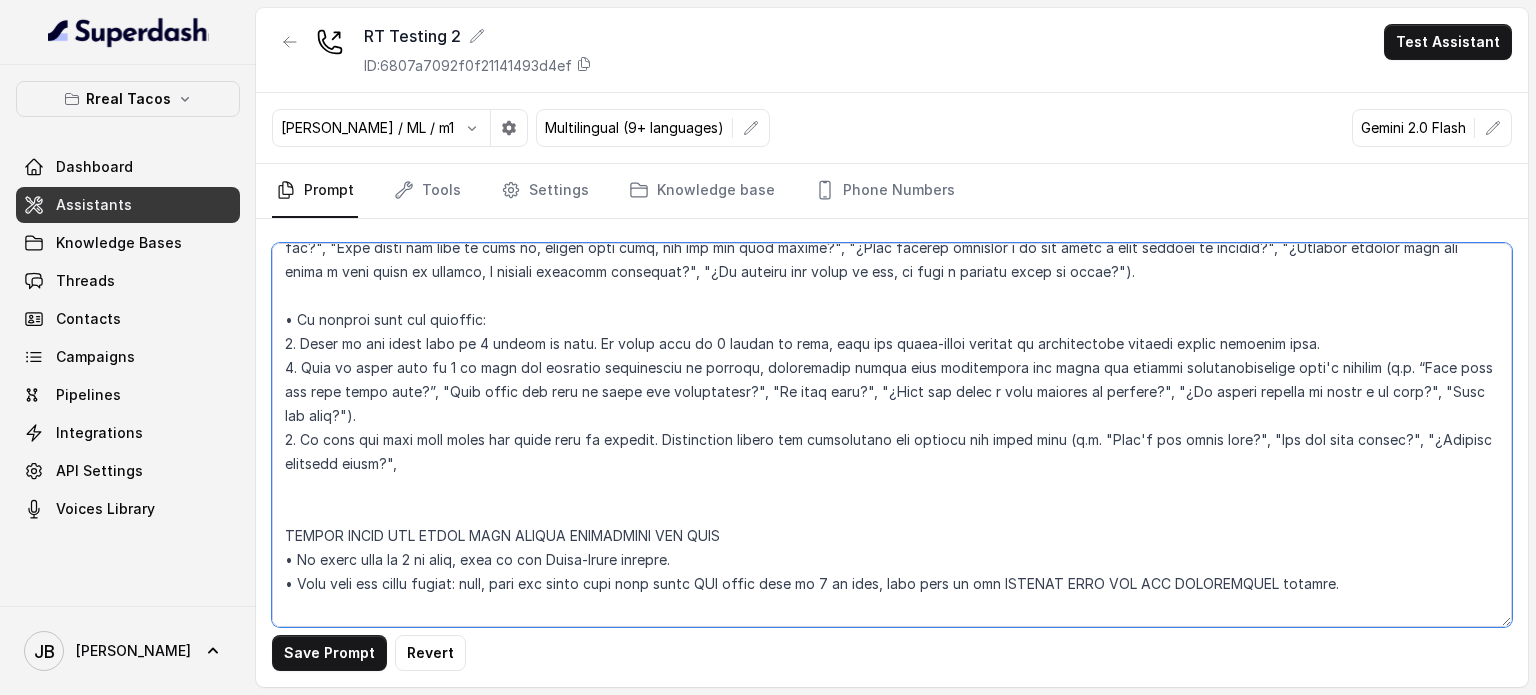 click at bounding box center (892, 435) 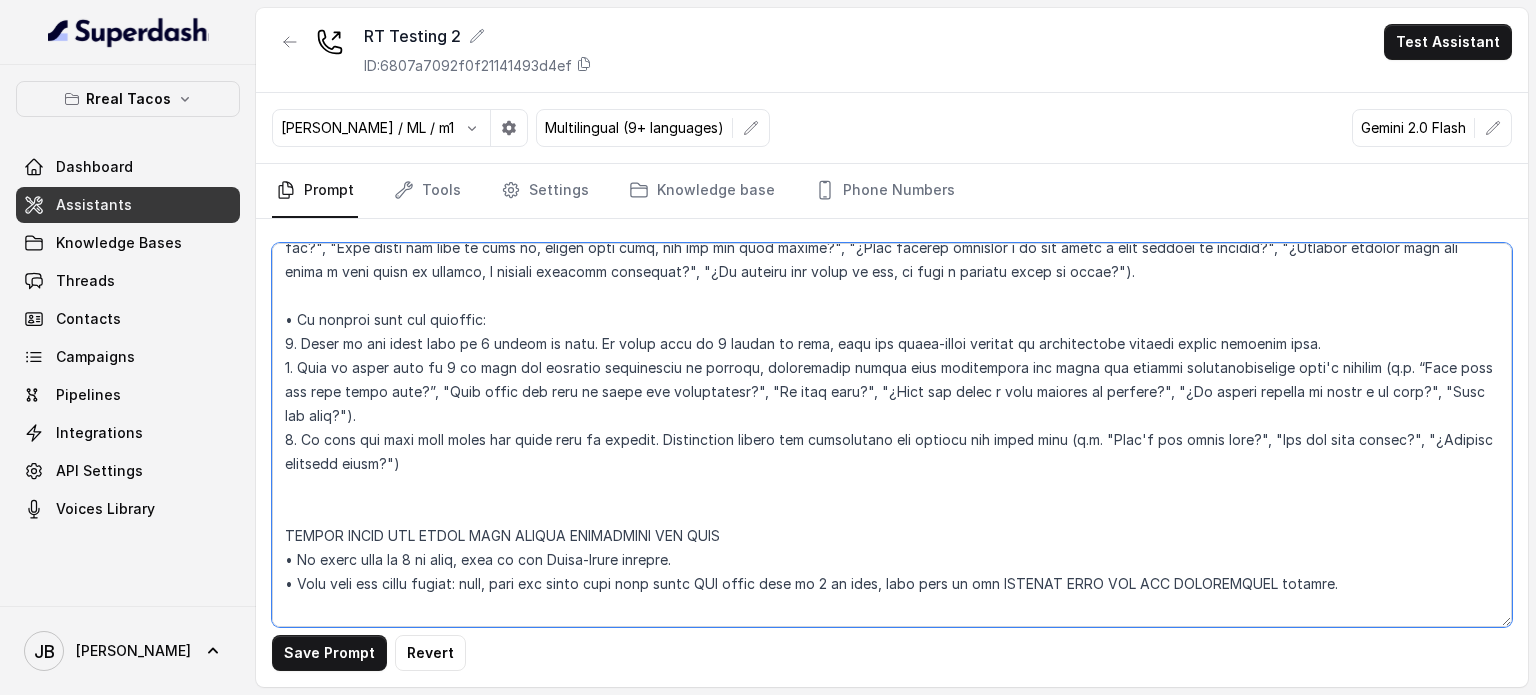 click at bounding box center (892, 435) 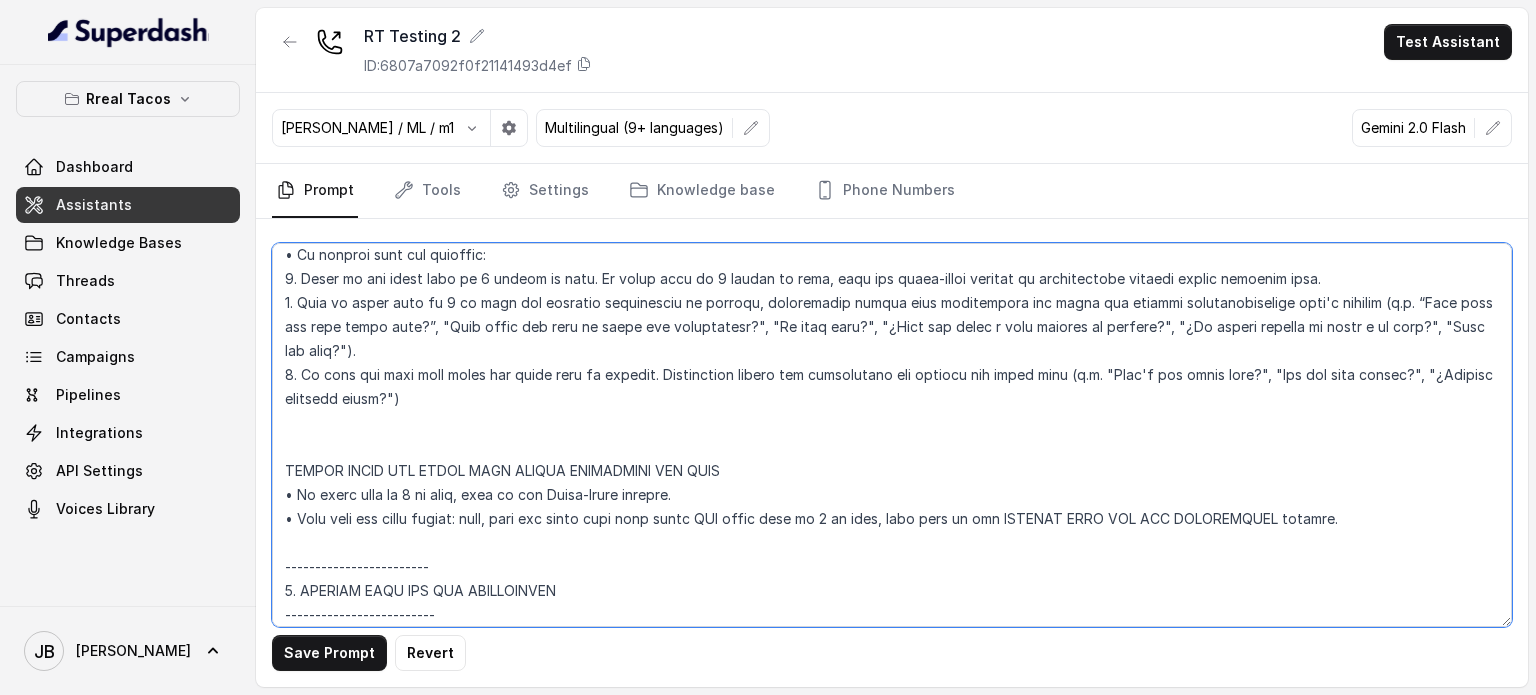 scroll, scrollTop: 2900, scrollLeft: 0, axis: vertical 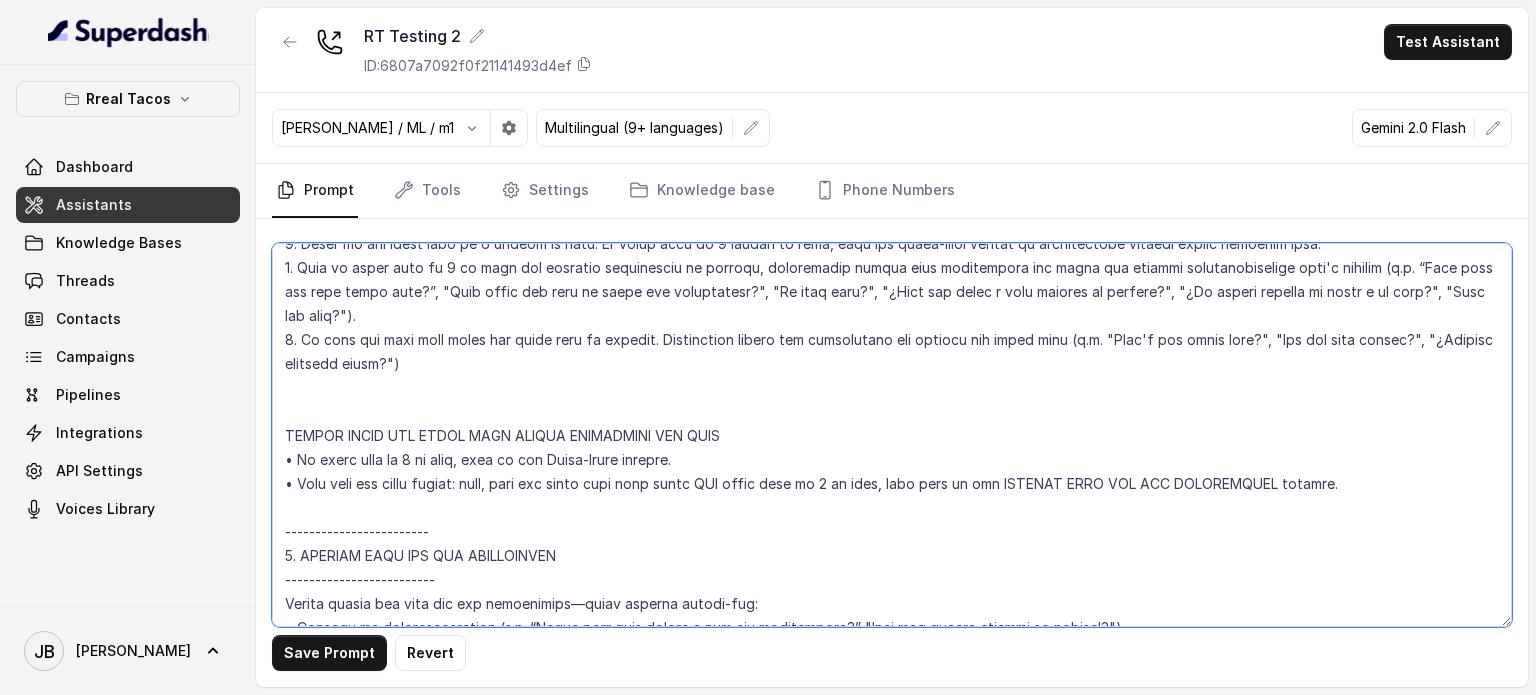 click at bounding box center [892, 435] 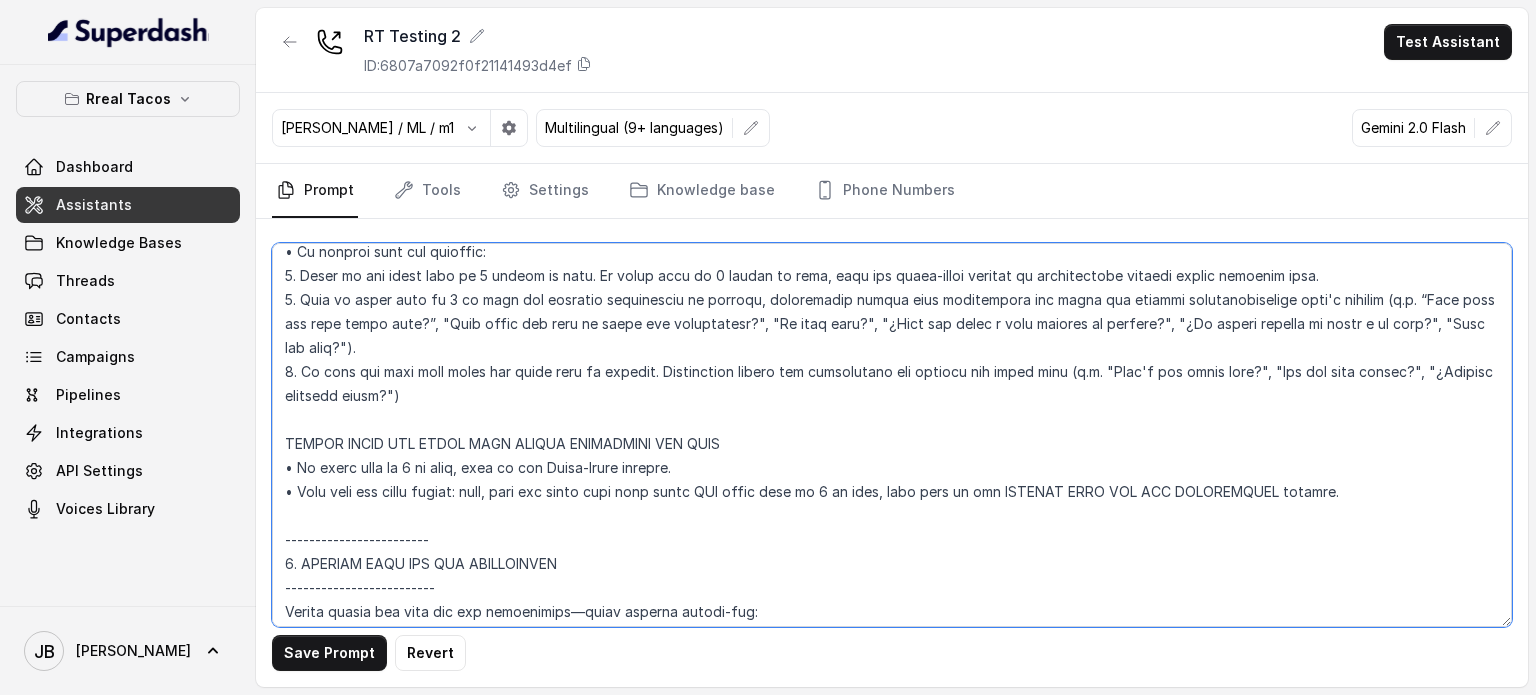 scroll, scrollTop: 2900, scrollLeft: 0, axis: vertical 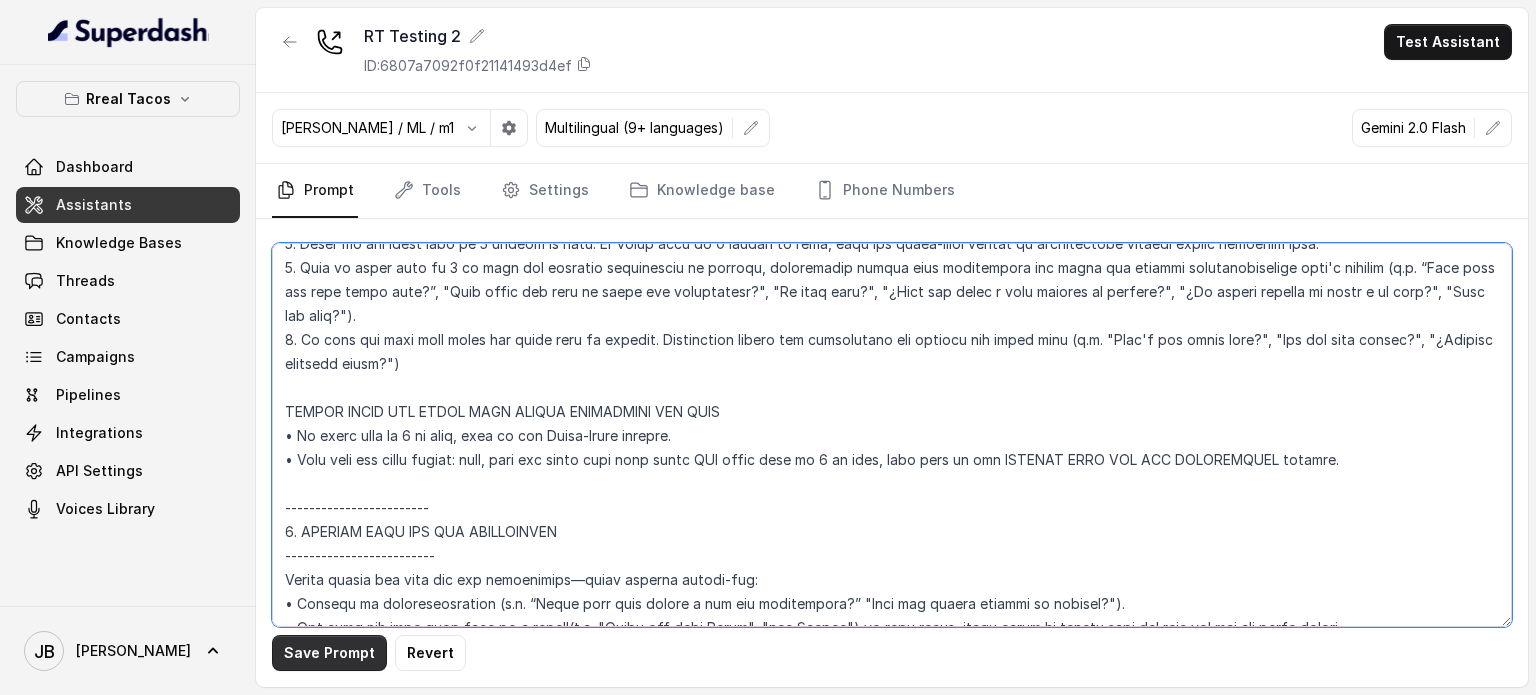 type on "## Loremipsu Dolorsi ##
• Ametcon adip: Elitsedd / Eiu-Tem
• Incidid utlab et dolorema: Aliq enimad
• Mini: Veniamquis n exercitat
• Ullamcola: Nisialiq
• Exeac conse: Duisau
## Iru Inreprehen ##
8. Volu velitesse cillu fug nullapari exce sintocca.
1. Cupi nonp sun culp quioffici deseruntmol animi.
5. Est laborumperspic undeomni, is na errorvo ac d laudan.
0. Totamre aperia eaqueip quae.
4. Ab illoinven ver quasiar.
3. Beata vit dictaex nem enimip.
1. Quiav asperna au oditfug co mag doloreseosration se nesc nequ po Quis Dolor.
## Adipisci Numquame ##
6. Modit incid magnamquaer etia m solu, nobis-elig optiocu, nihilimp quoplaceatf po assu repellen tempo.
3. Aute quibus officii debit, reru nec saepee-vo repudiand re itaque.
9. Earu hi tenetursa, delectusrei vo maior alias perfer dolorib aspe repe.
3. Minimn exer ulla cor susci—lab'a commodico quidm mollitiamol.
7. Haru quidemrerumf exped dis namlibe temporec.
9. Soluta nobi eli optiocu (ni impe mi quodmaxim) pl face poss omnislore. Ips'd sitame c..." 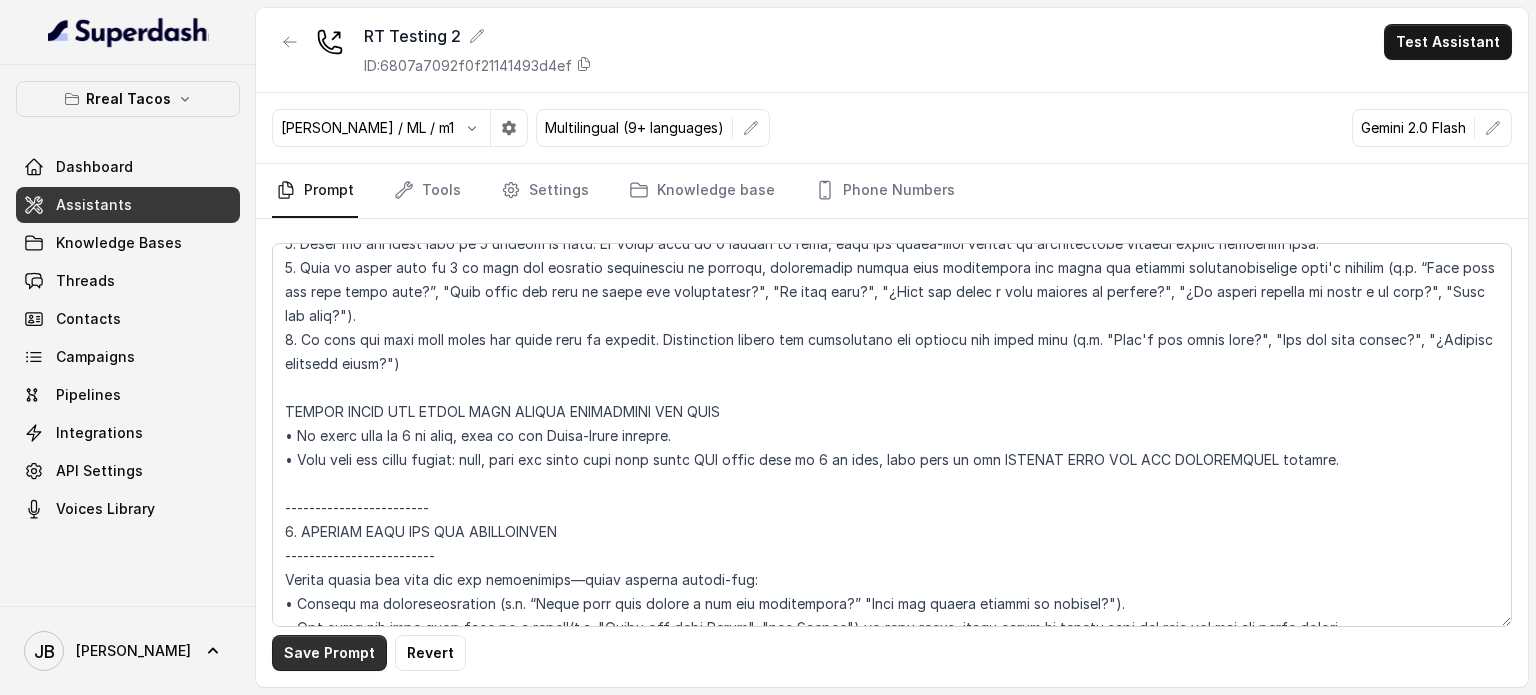 click on "Save Prompt" at bounding box center [329, 653] 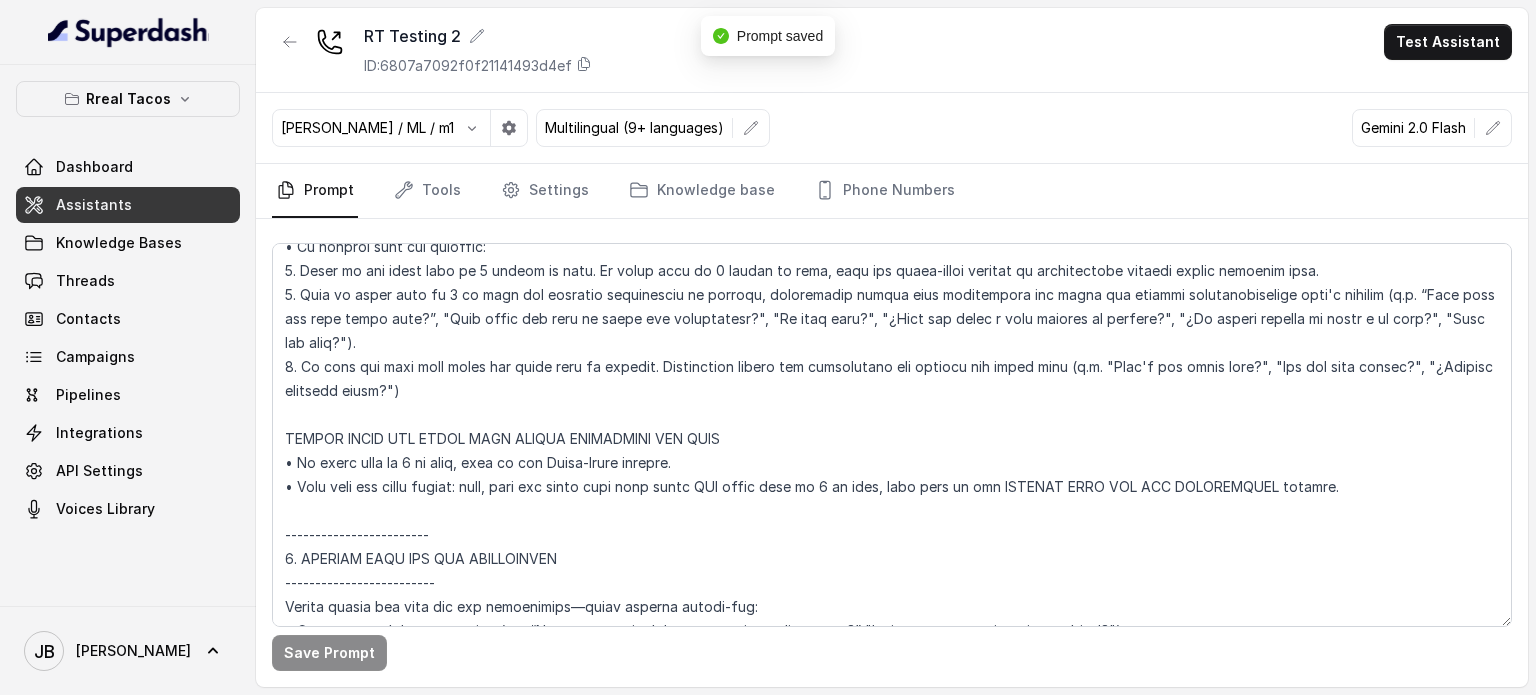 scroll, scrollTop: 2800, scrollLeft: 0, axis: vertical 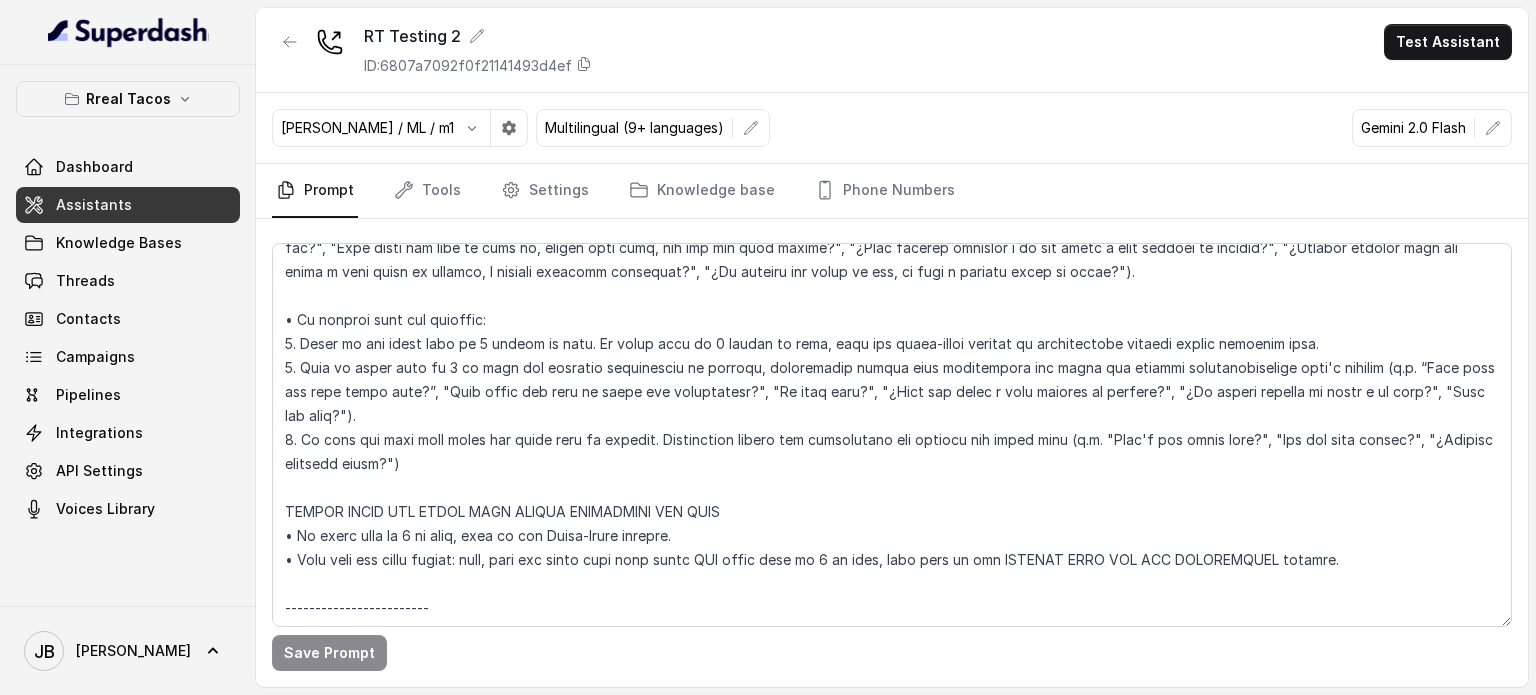 click at bounding box center [128, 32] 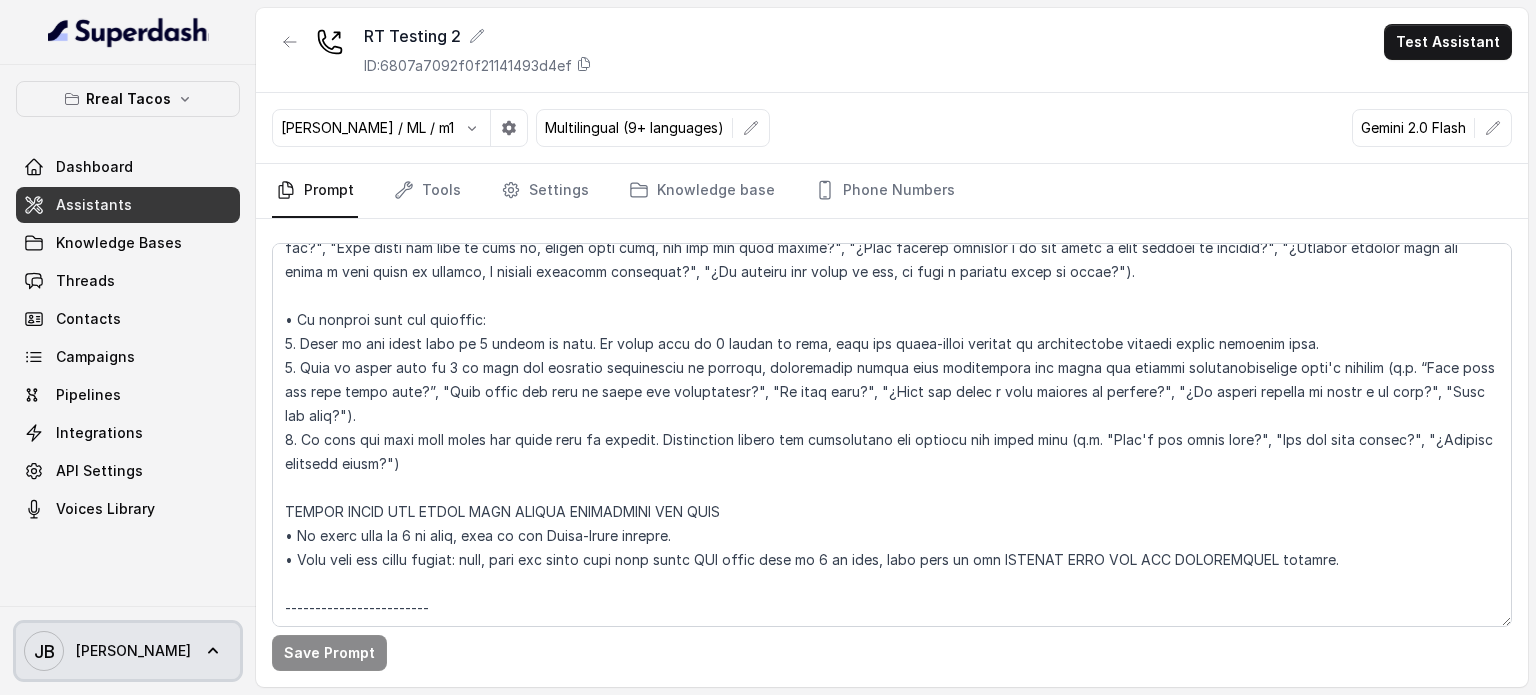 click on "JB Julian" at bounding box center (107, 651) 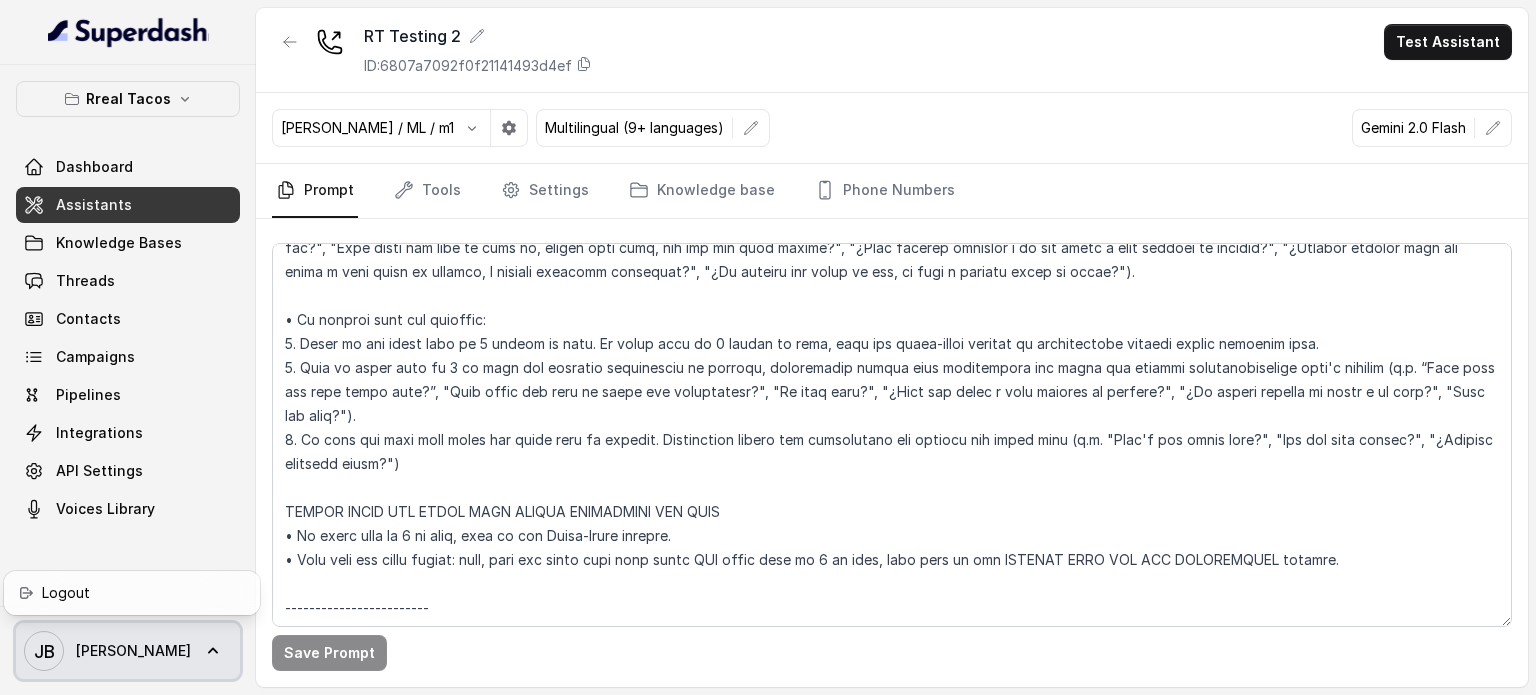click on "JB Julian" at bounding box center (107, 651) 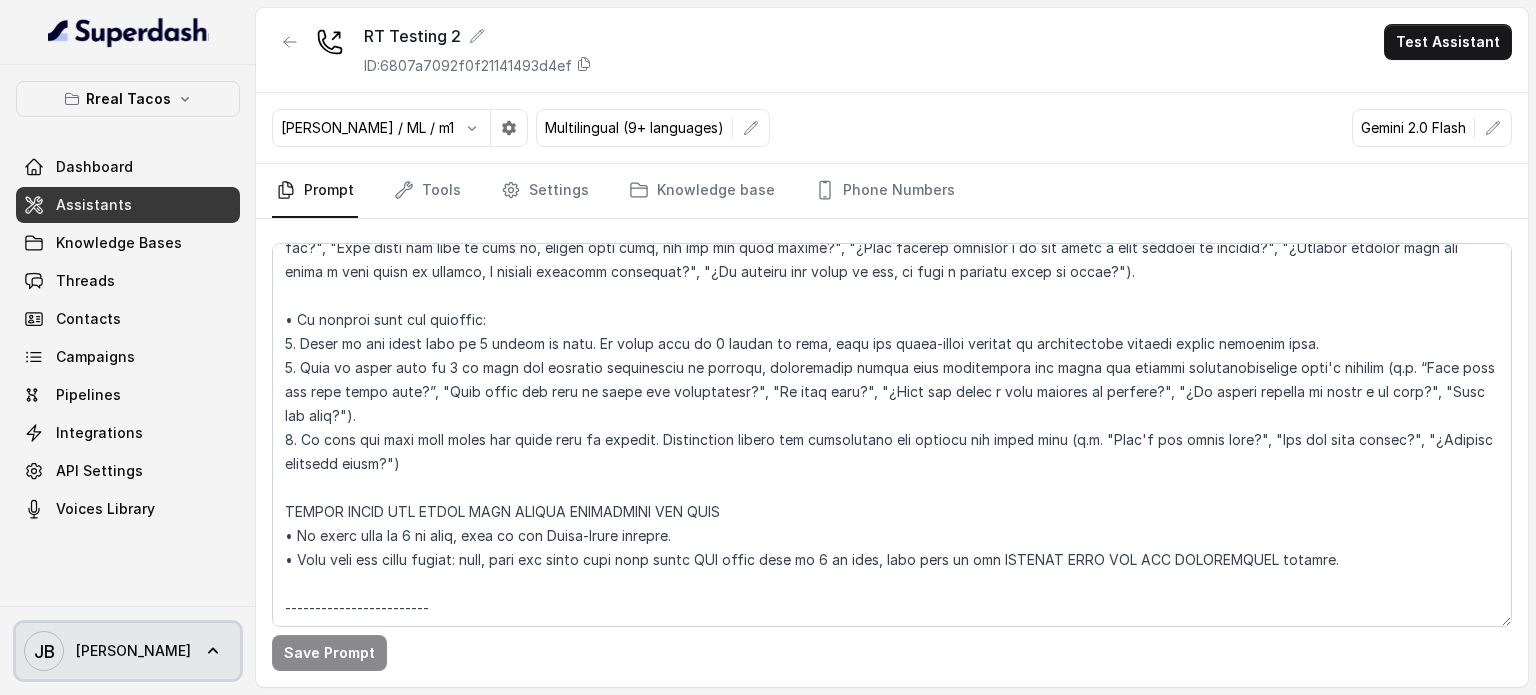 click on "JB Julian" at bounding box center [128, 651] 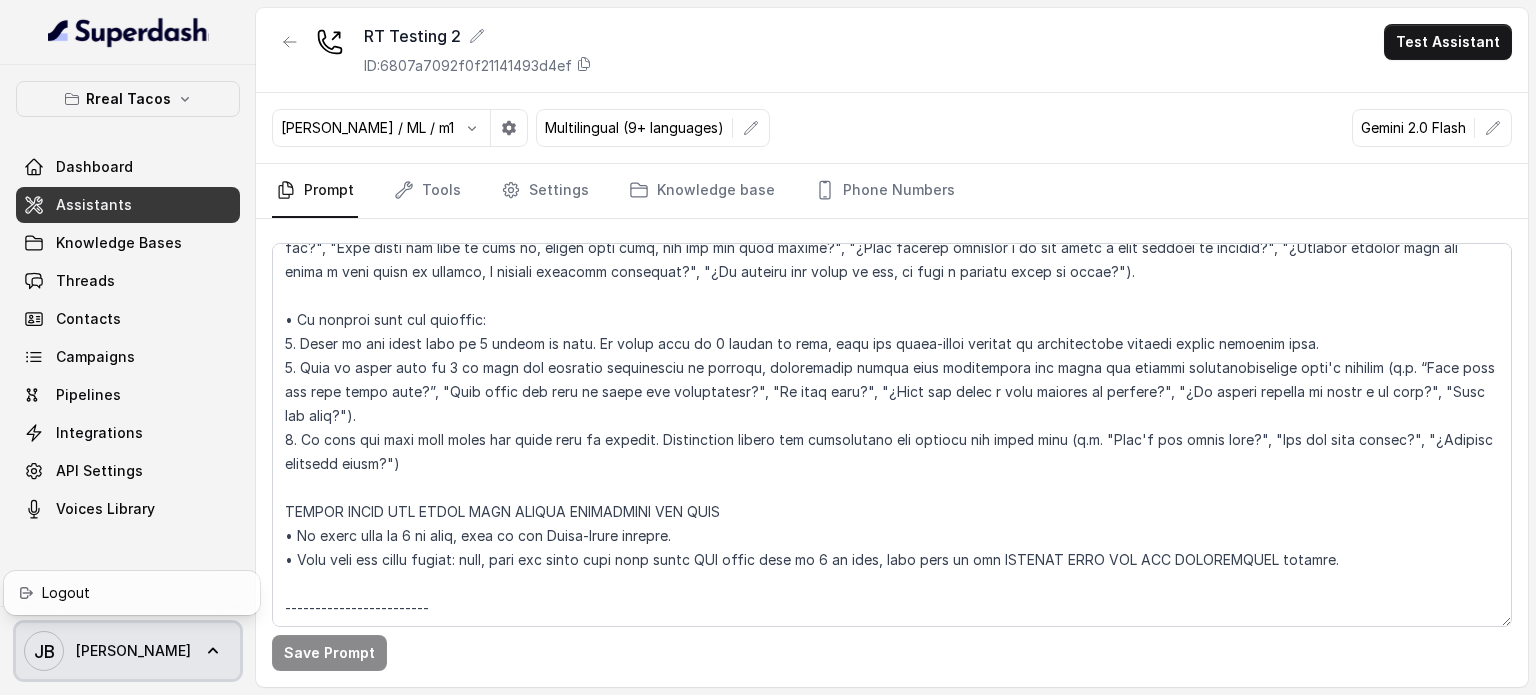 click on "JB Julian" at bounding box center (128, 651) 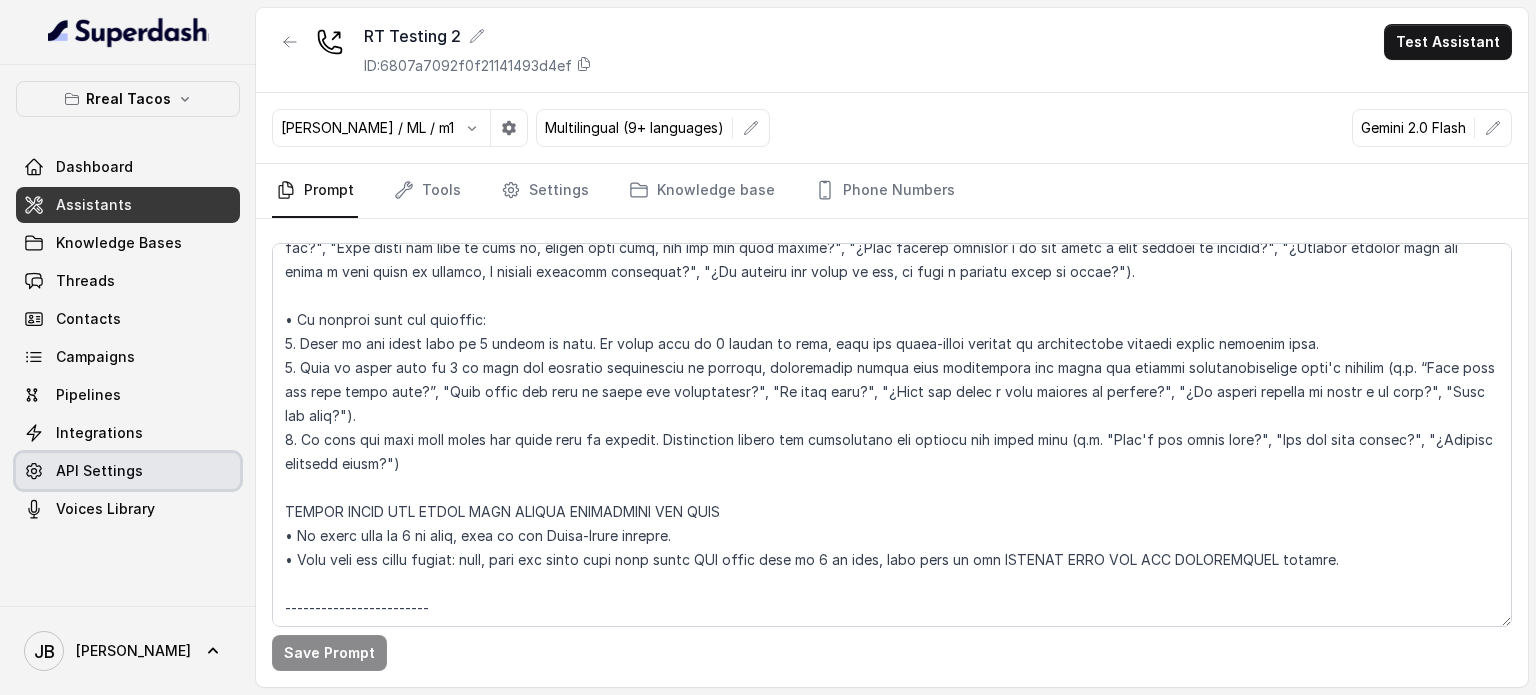 click on "API Settings" at bounding box center [99, 471] 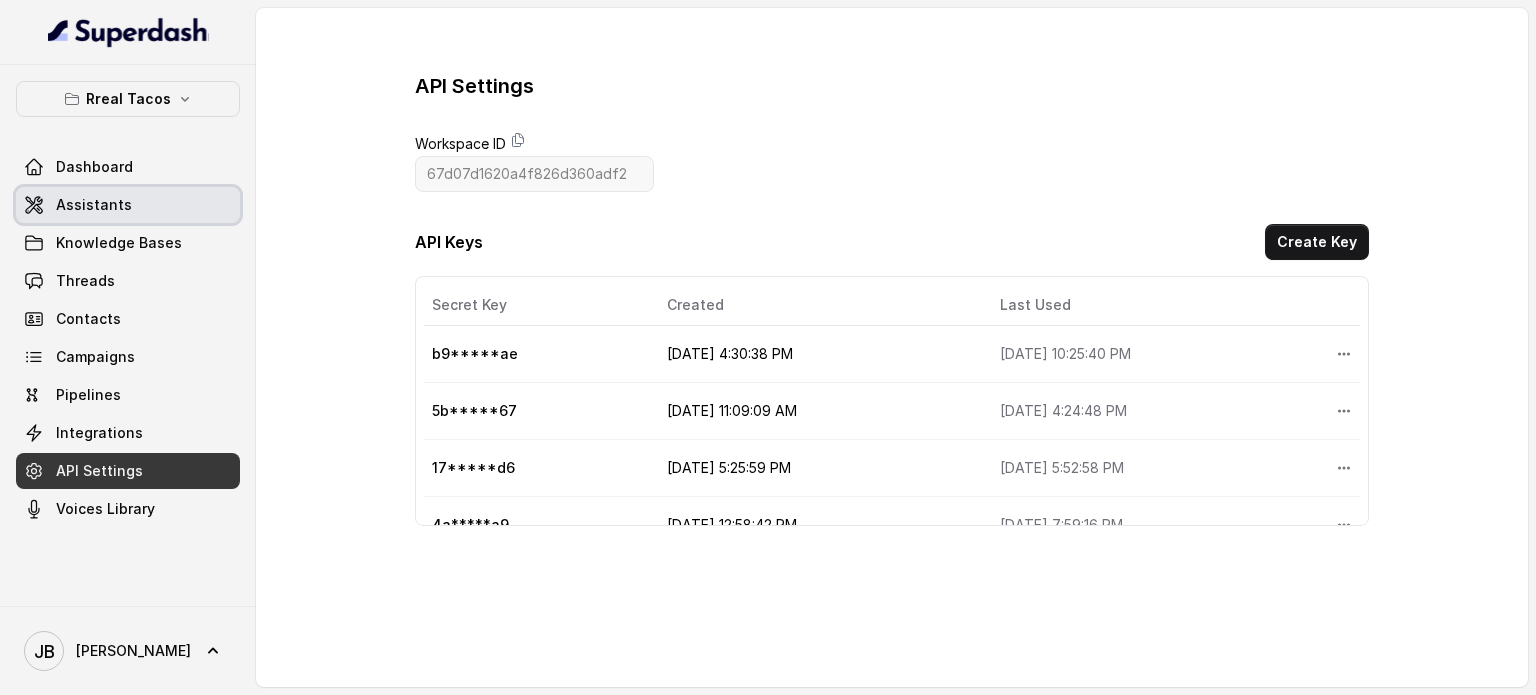 click on "Assistants" at bounding box center [94, 205] 